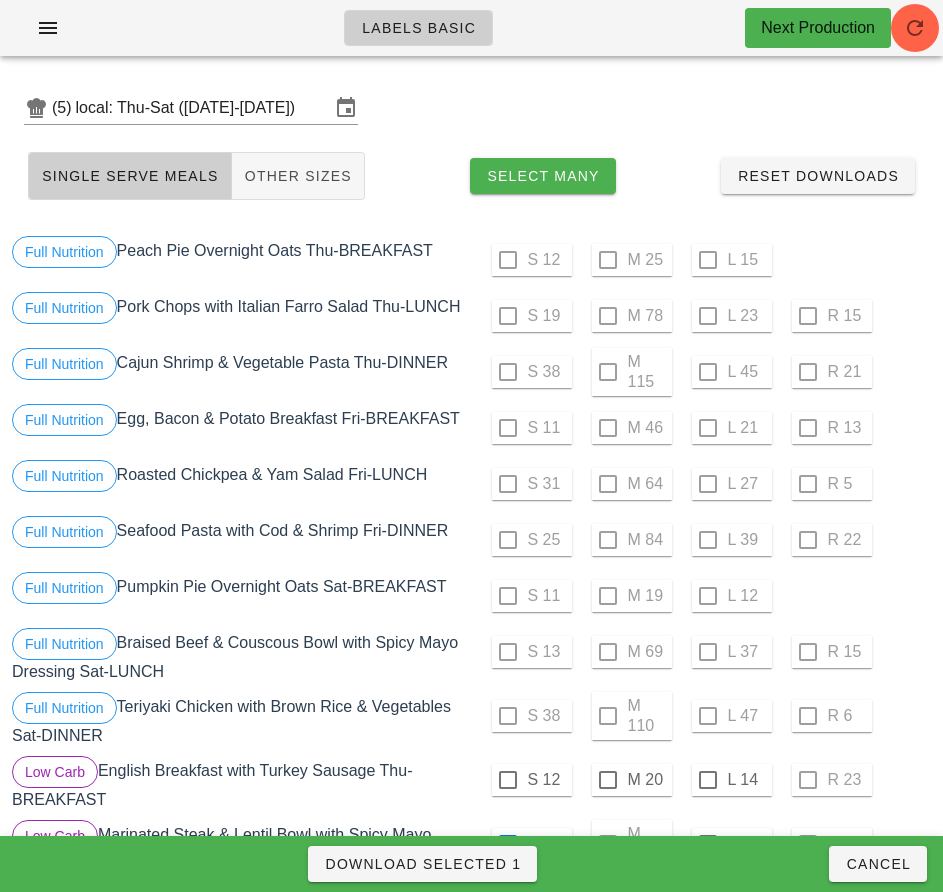 scroll, scrollTop: 520, scrollLeft: 0, axis: vertical 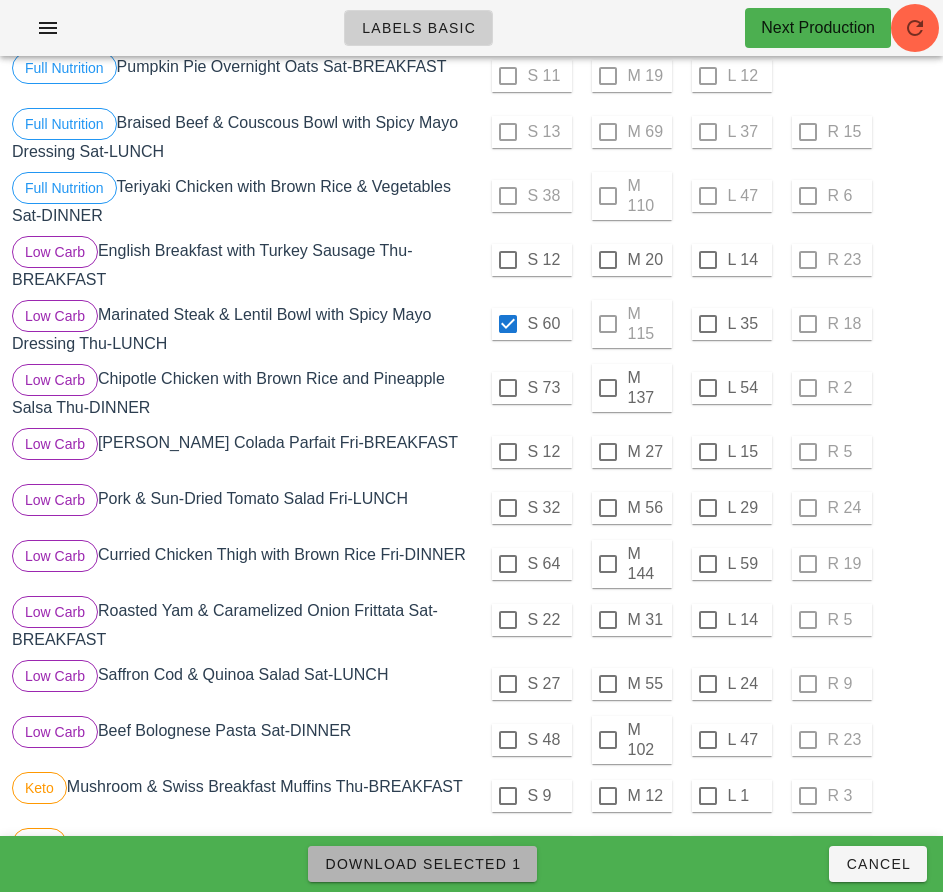 click on "Download Selected 1" at bounding box center [422, 864] 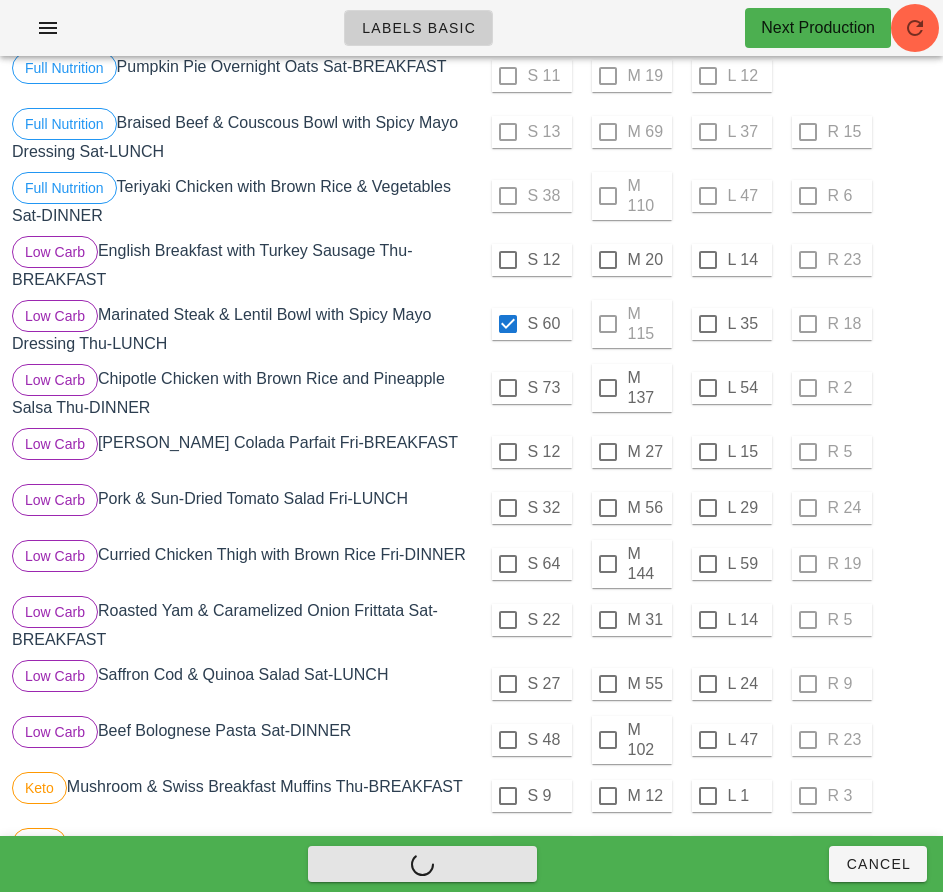 checkbox on "false" 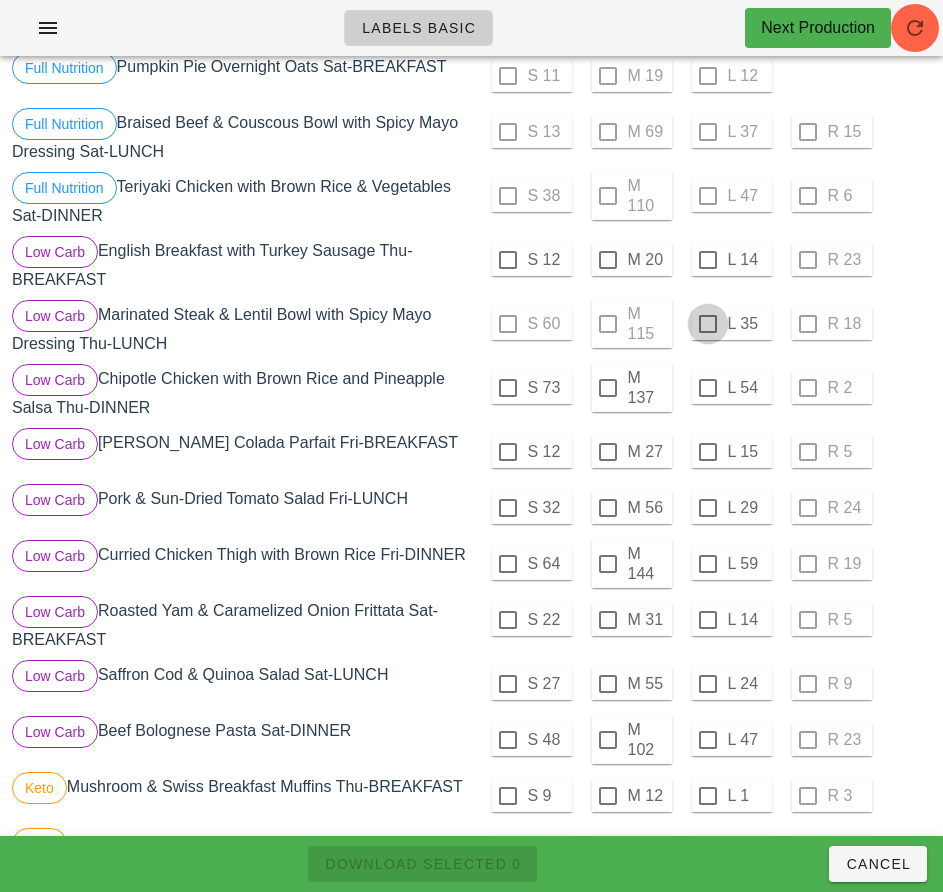click at bounding box center [708, 324] 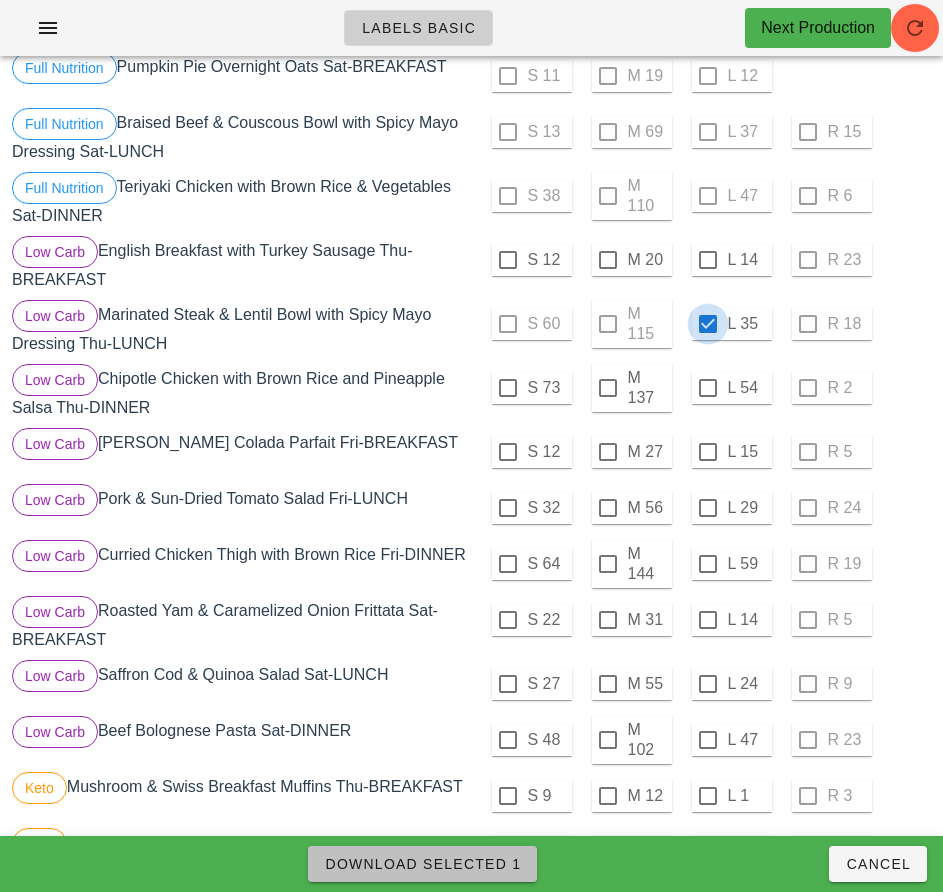 click on "Download Selected 1" at bounding box center [422, 864] 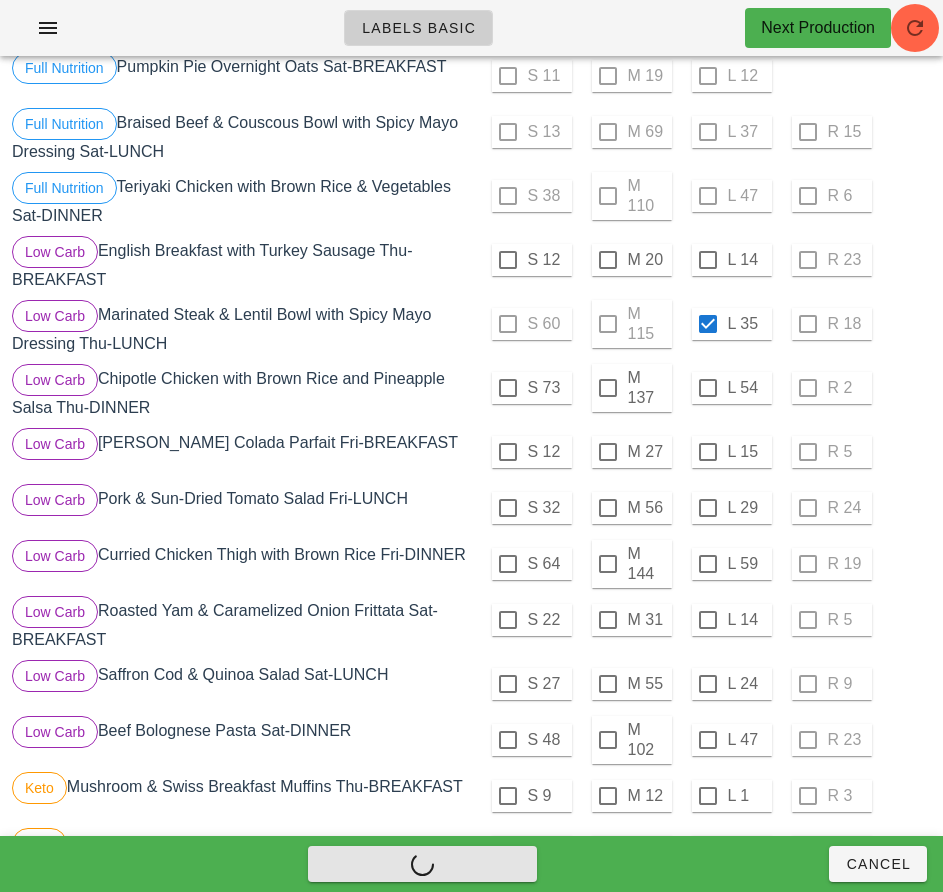 checkbox on "false" 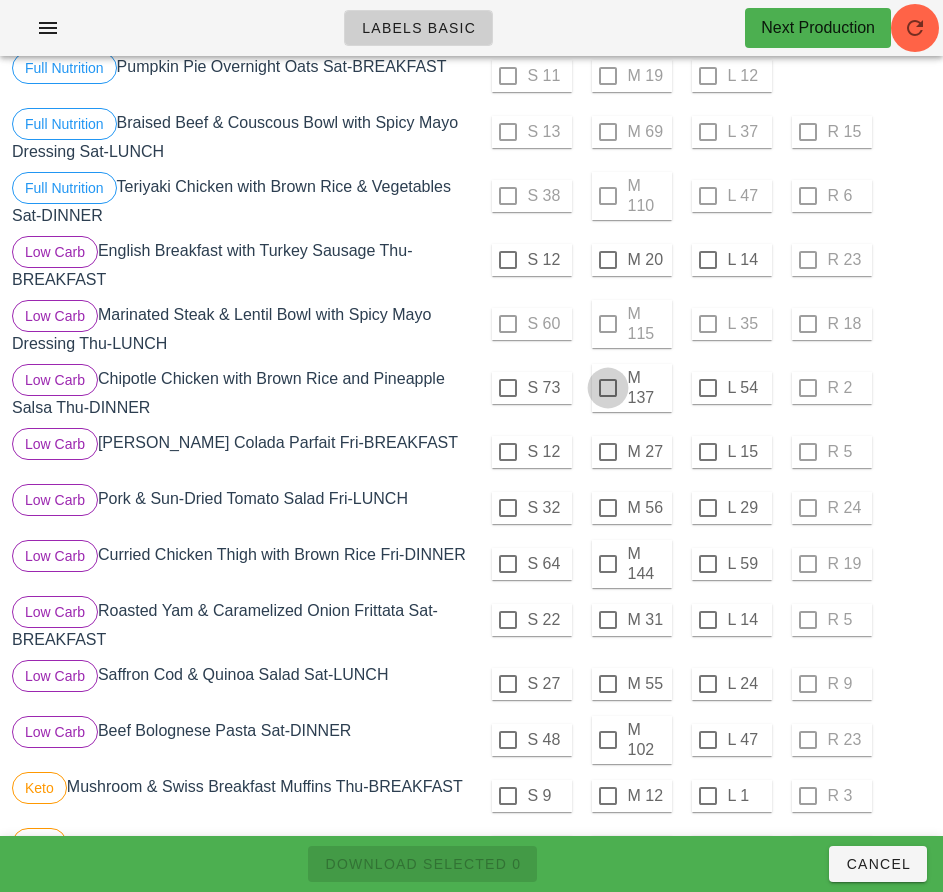click at bounding box center (608, 388) 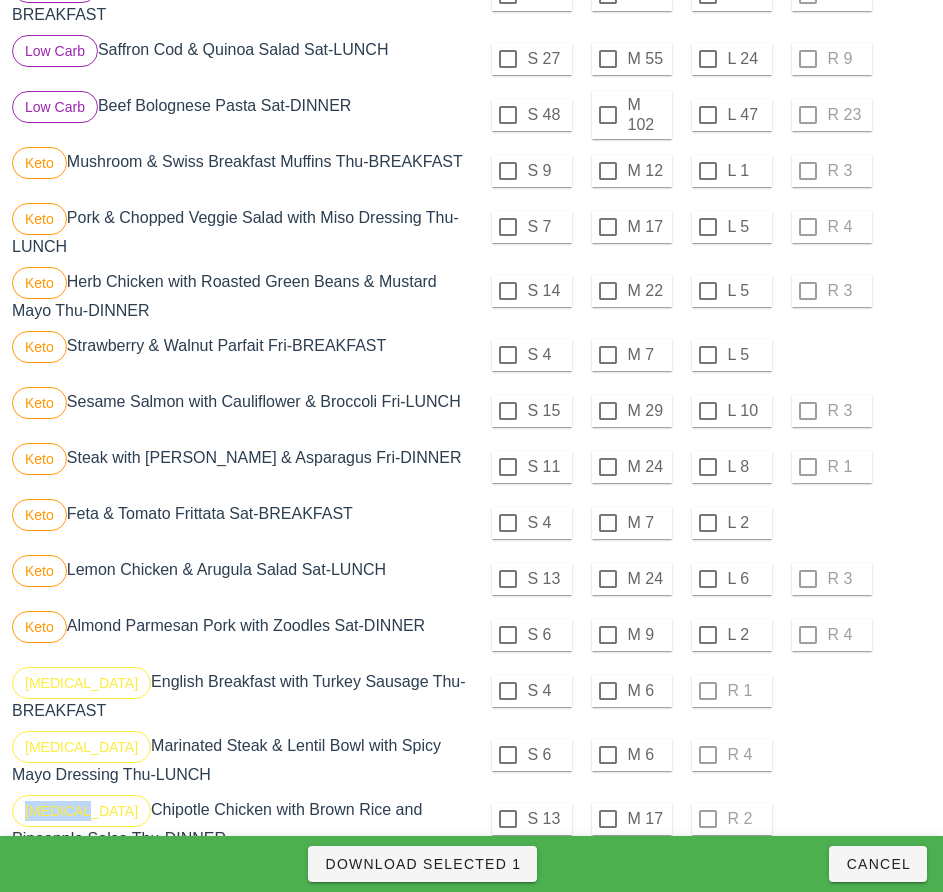 scroll, scrollTop: 1147, scrollLeft: 0, axis: vertical 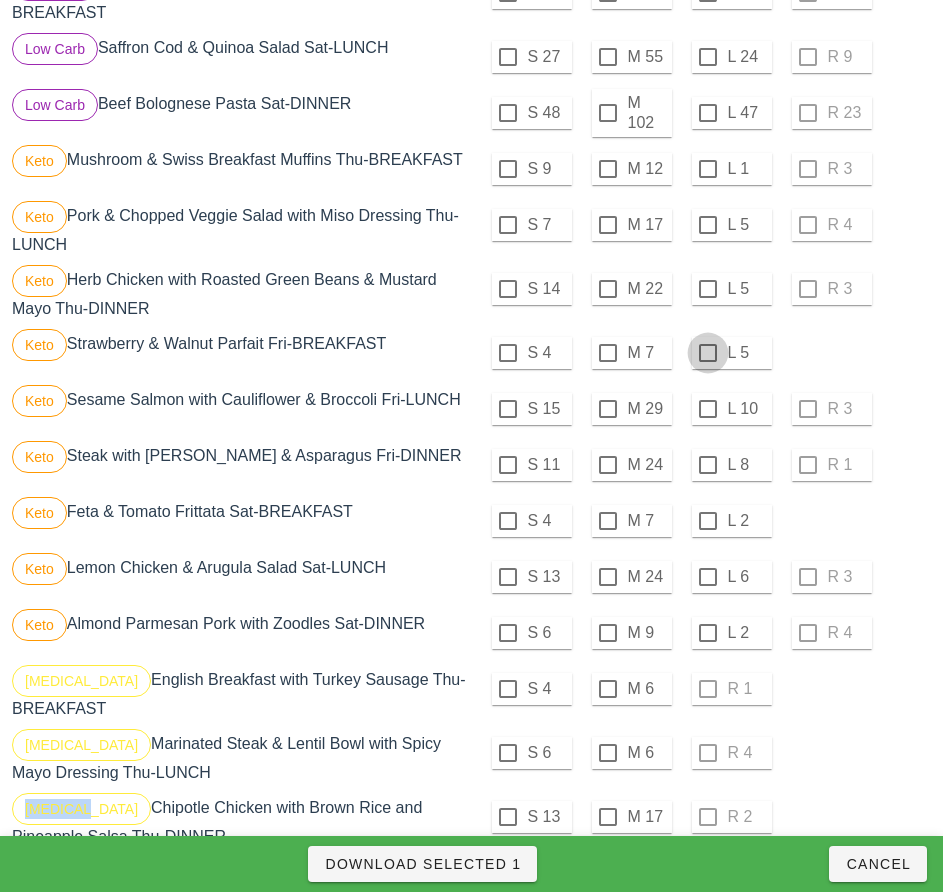 click at bounding box center [508, 353] 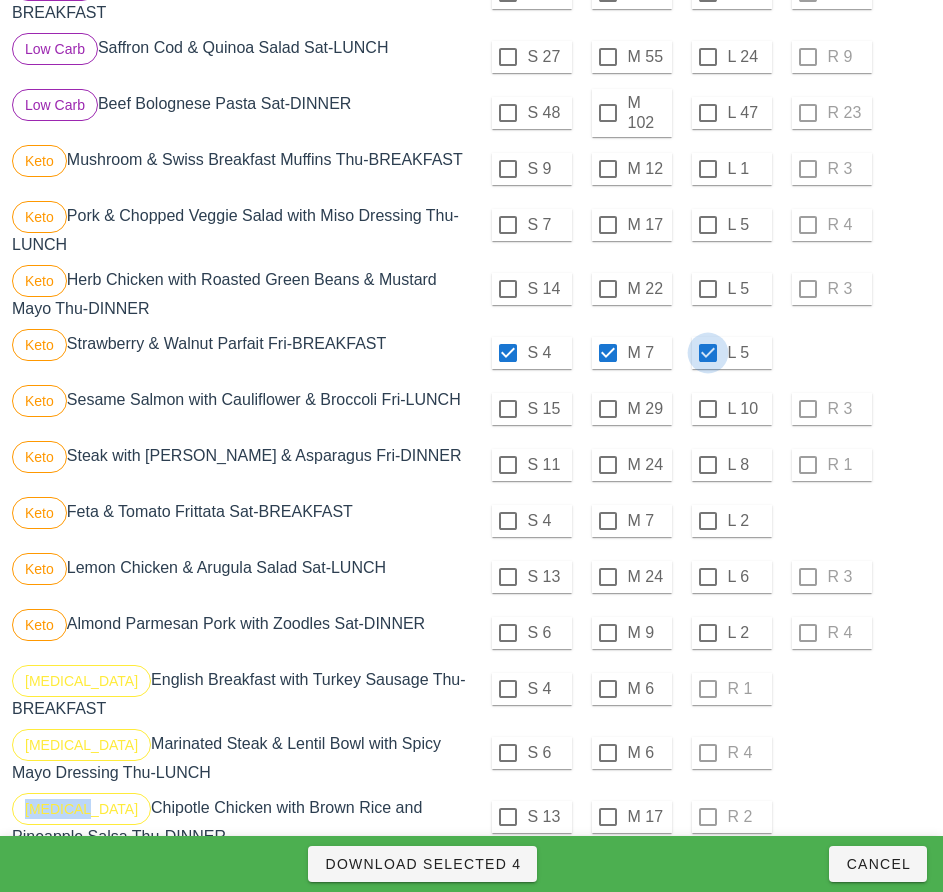 checkbox on "true" 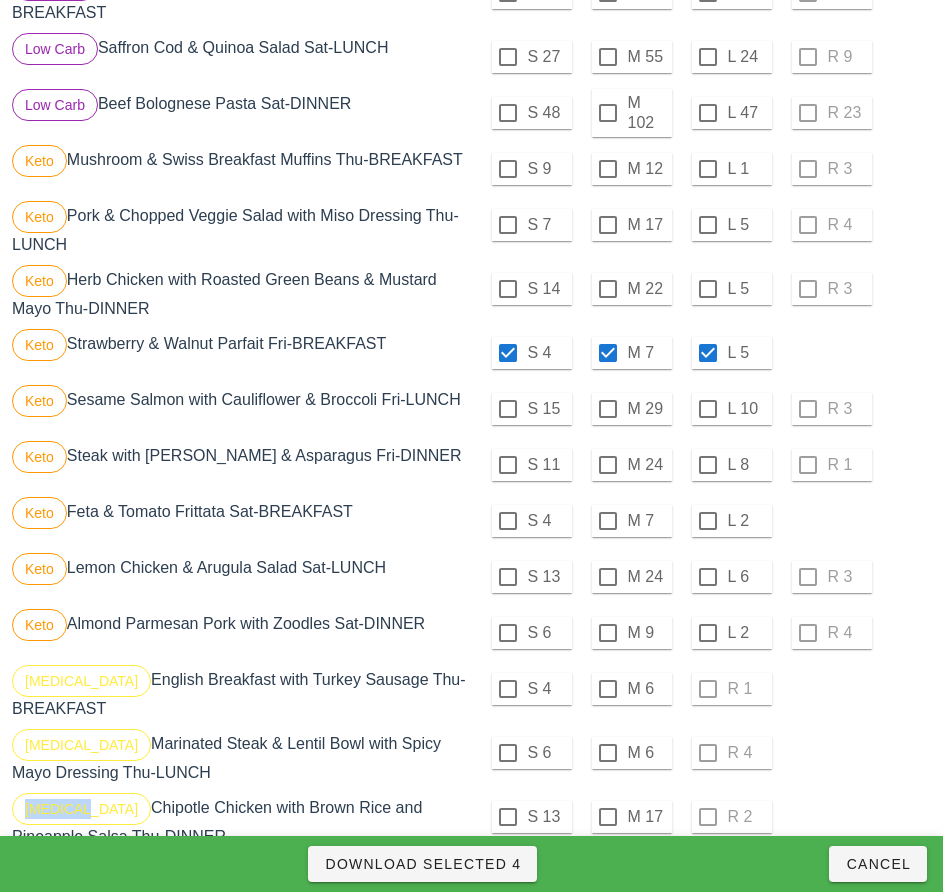click at bounding box center (708, 353) 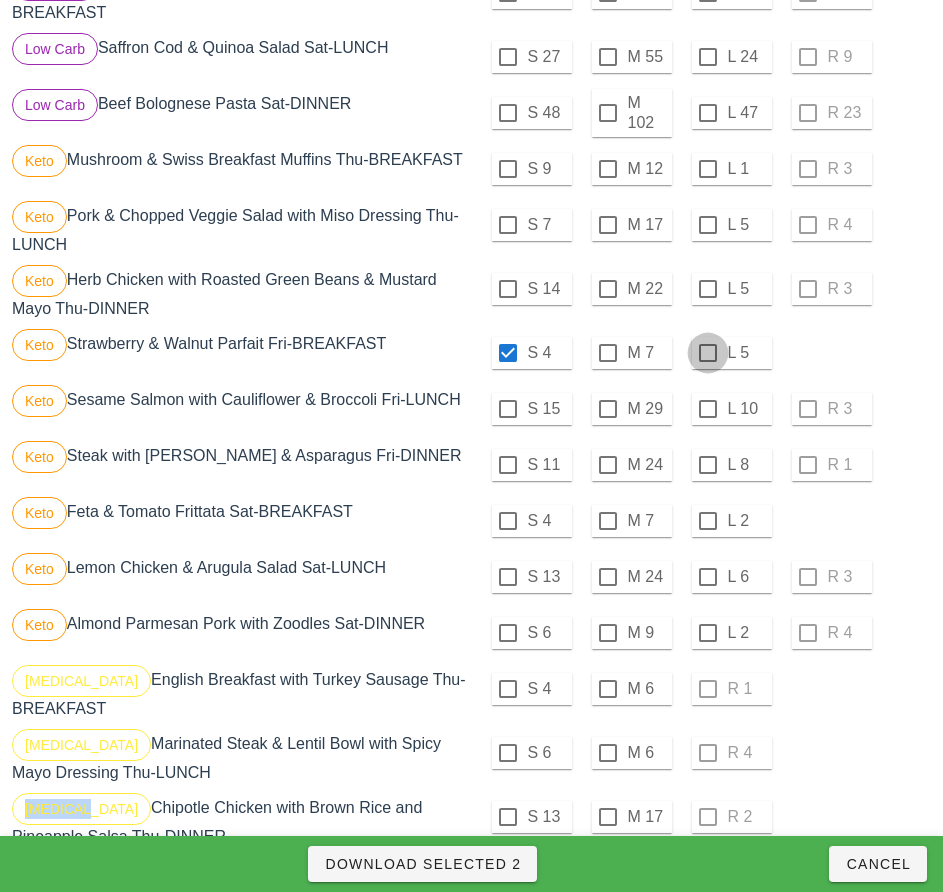 checkbox on "false" 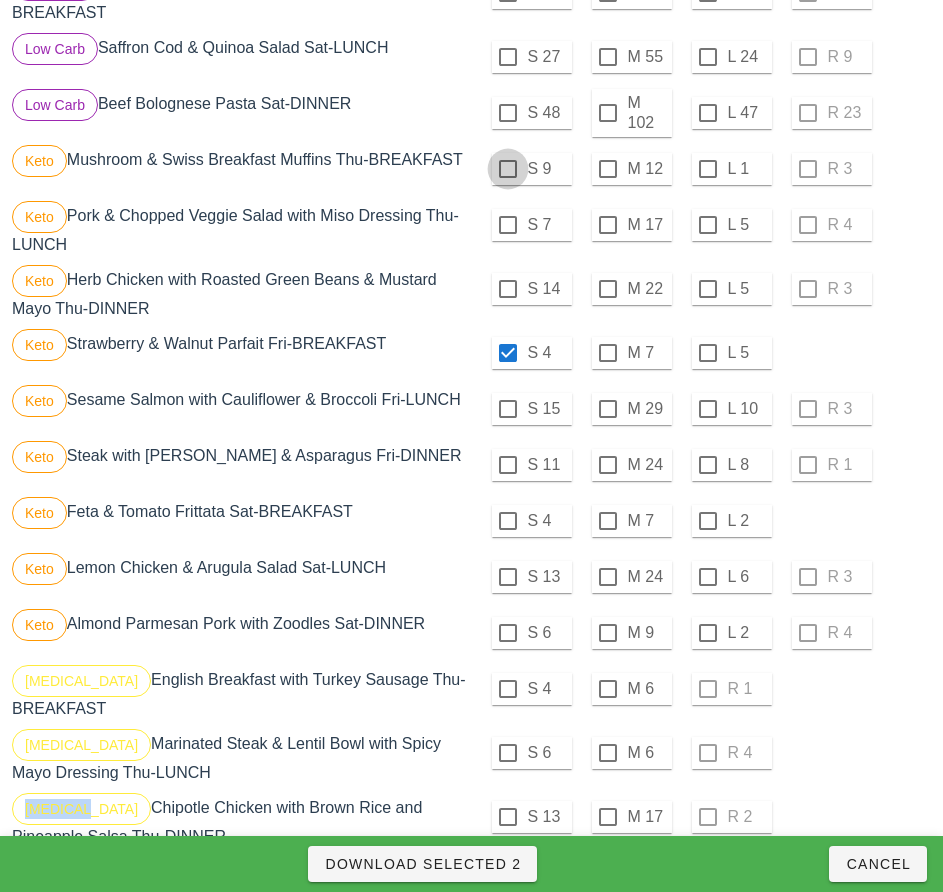click at bounding box center (508, 169) 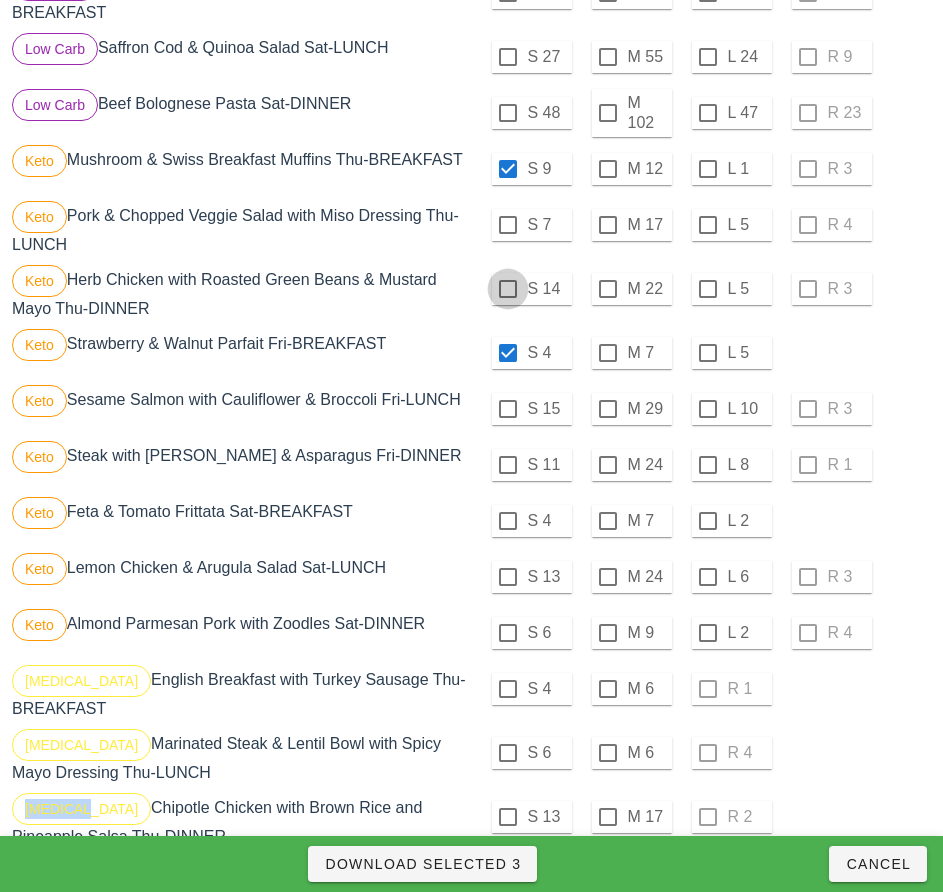 click at bounding box center (508, 225) 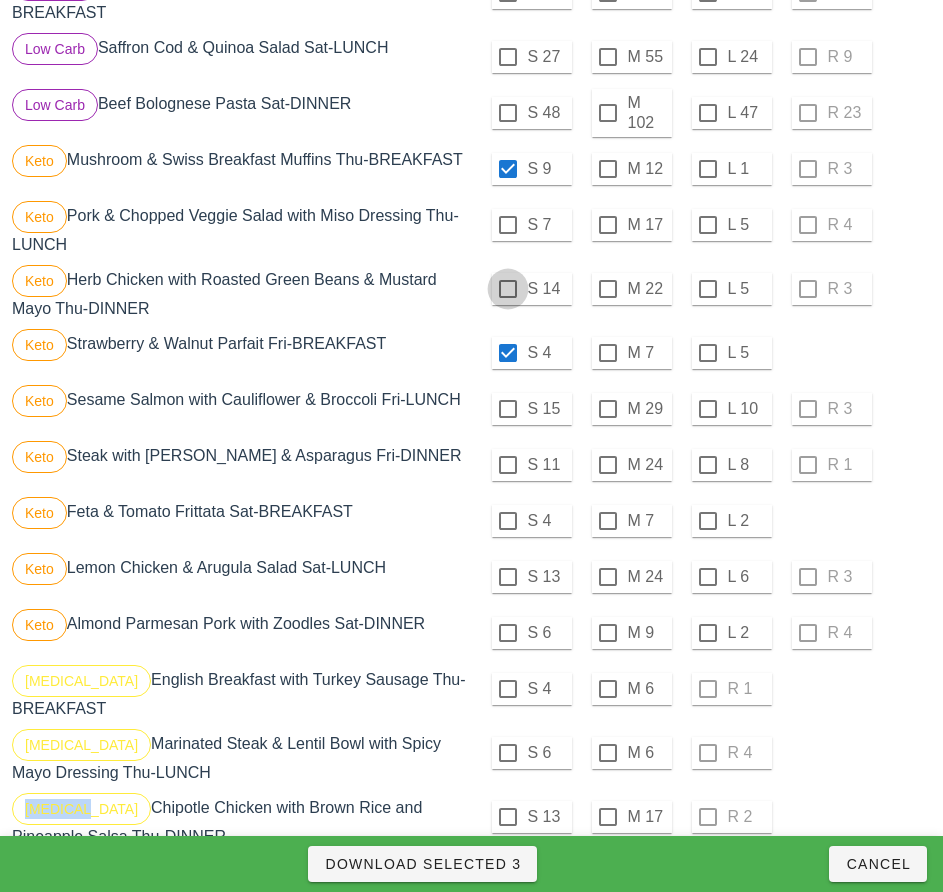 checkbox on "true" 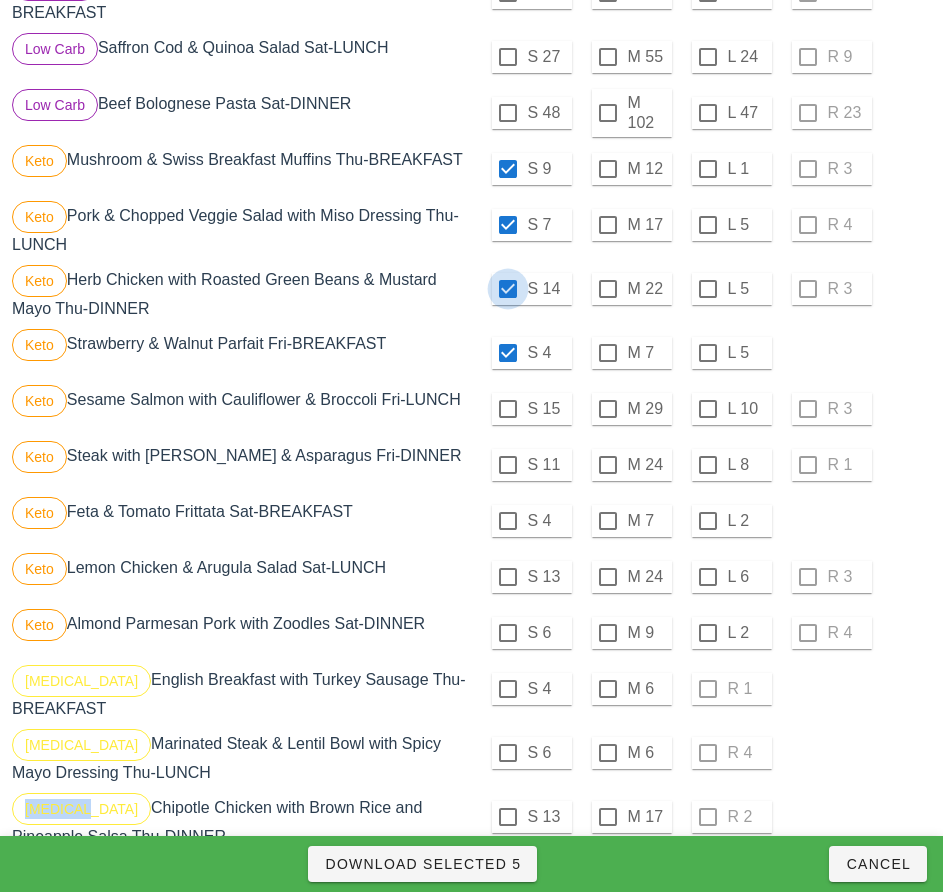 click at bounding box center [508, 409] 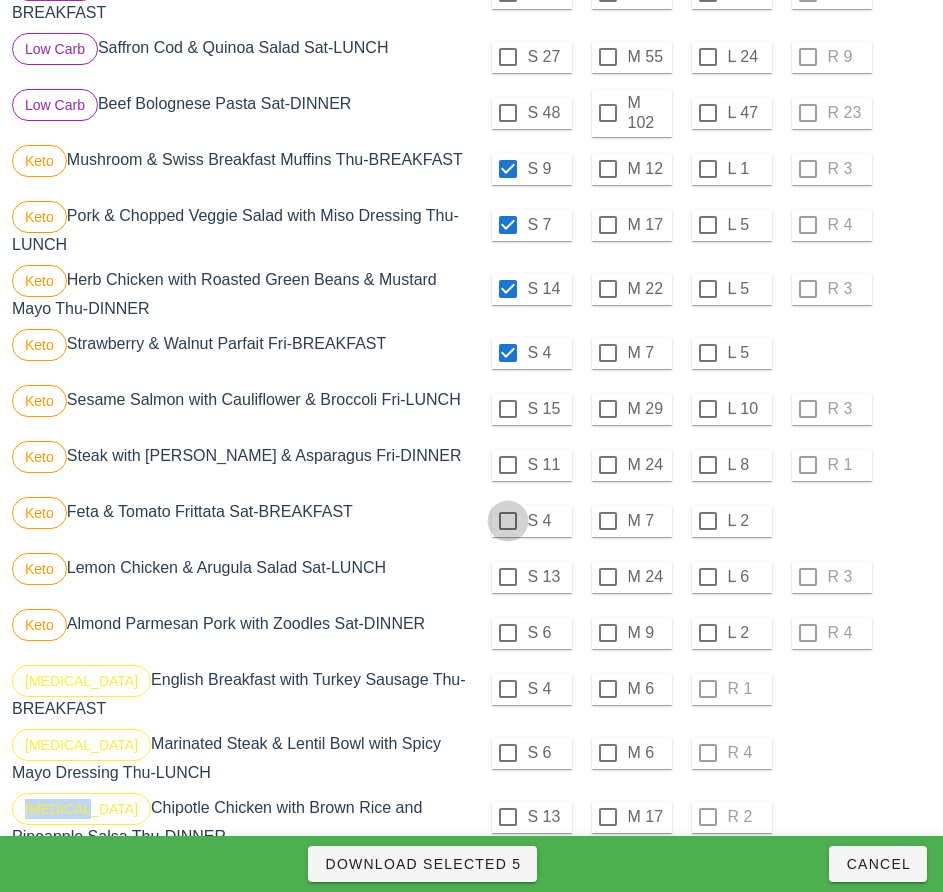 click at bounding box center [508, 465] 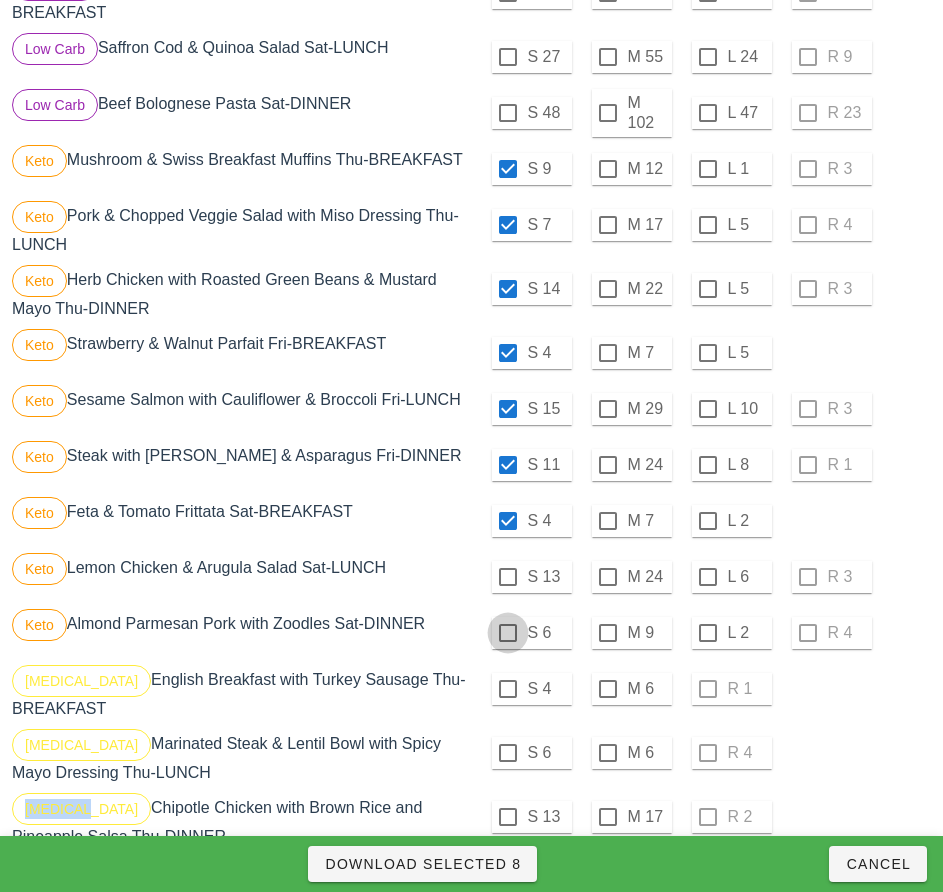 click at bounding box center [508, 577] 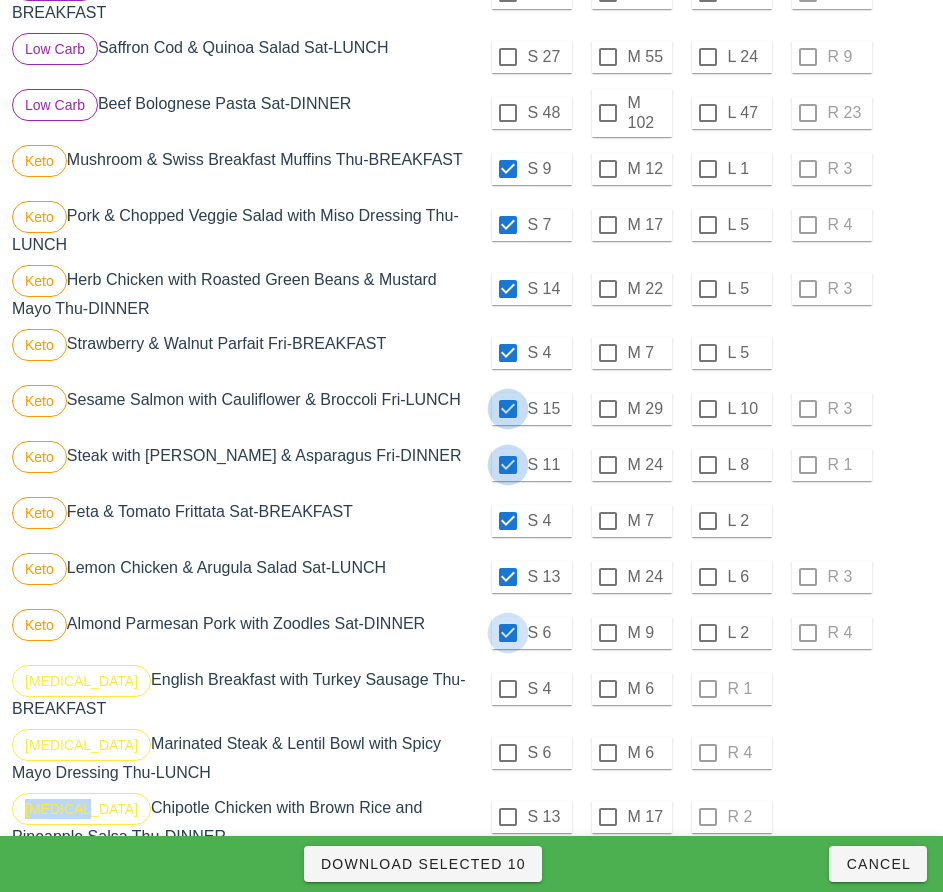checkbox on "true" 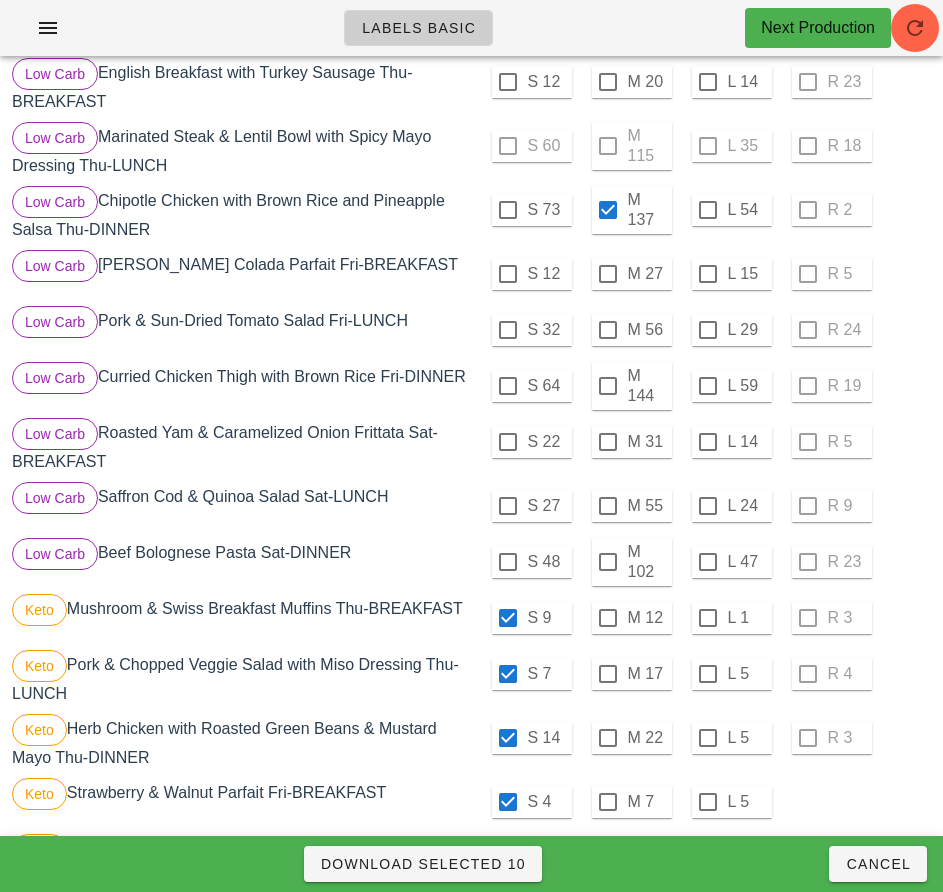 scroll, scrollTop: 685, scrollLeft: 0, axis: vertical 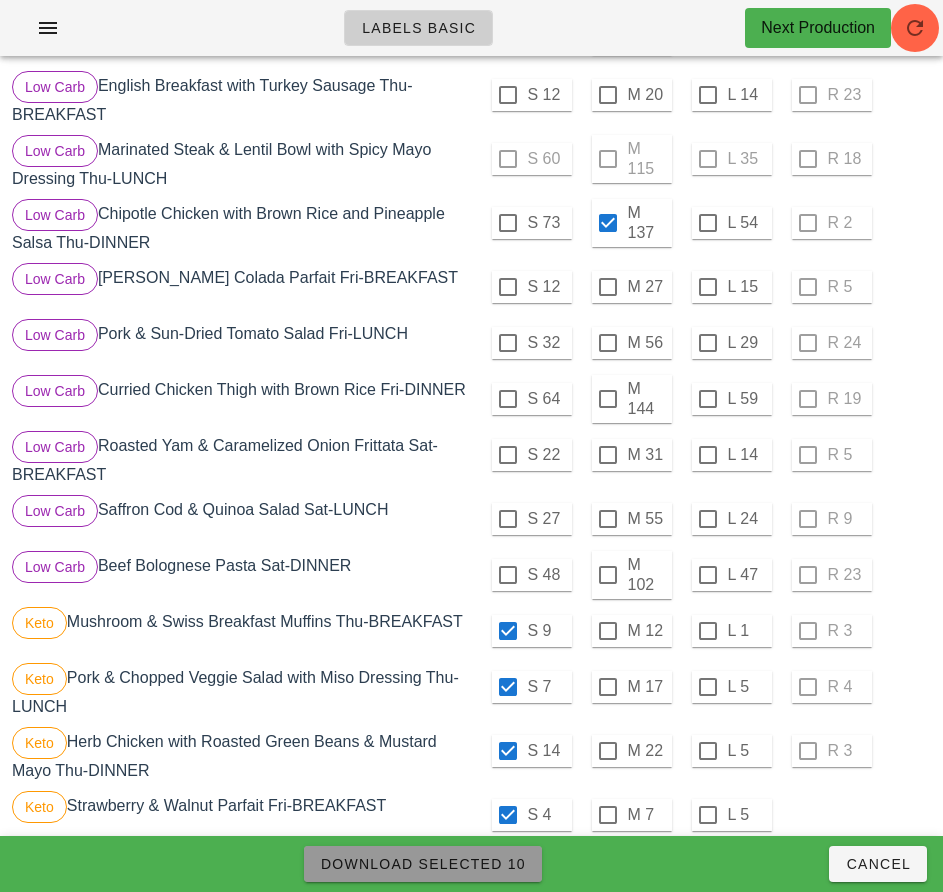 click on "Download Selected 10" at bounding box center (423, 864) 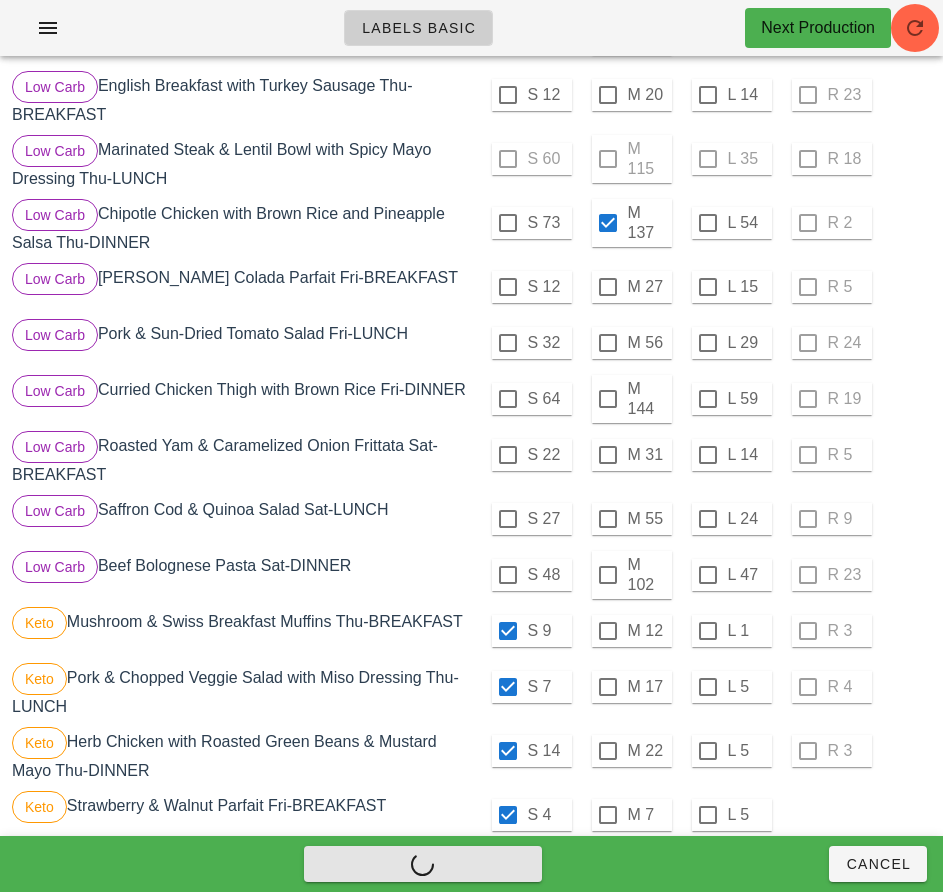 checkbox on "false" 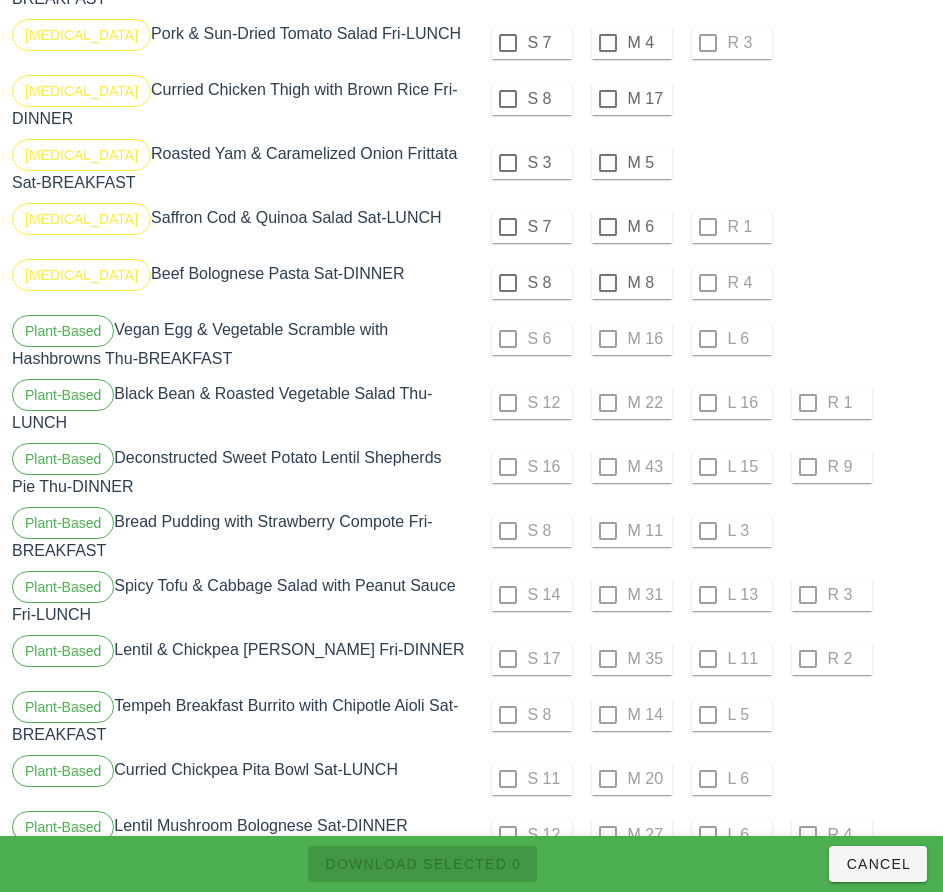scroll, scrollTop: 2100, scrollLeft: 0, axis: vertical 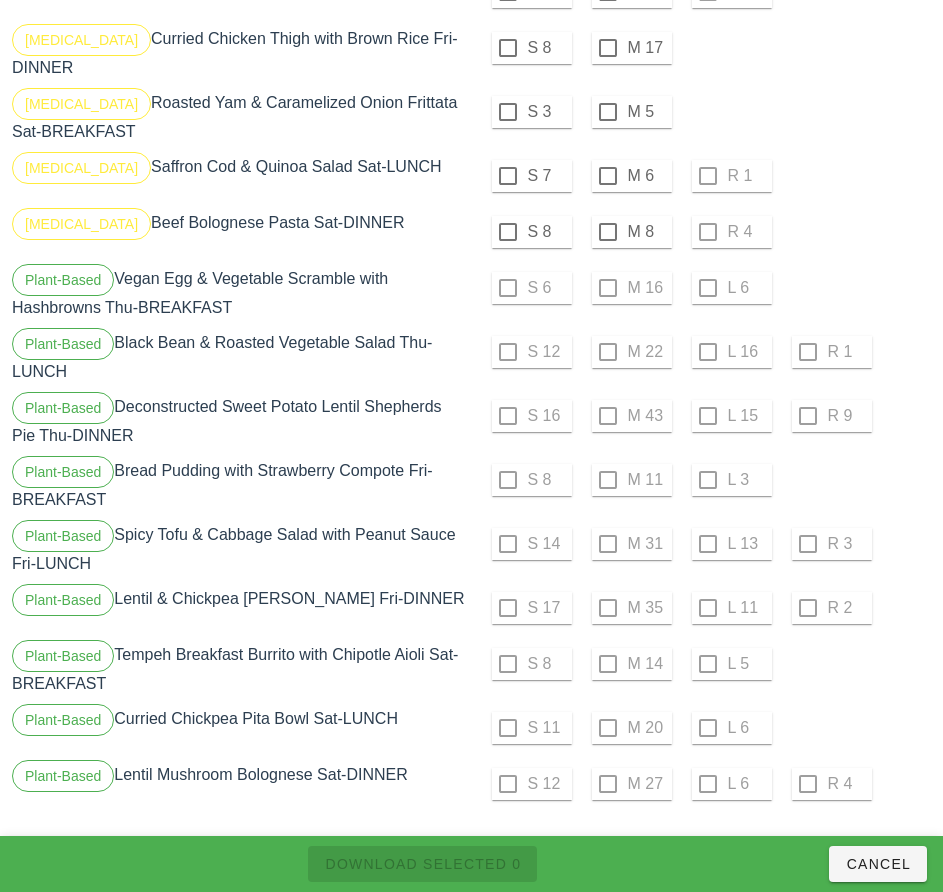click on "S 8 M 8 R 4" at bounding box center (704, 232) 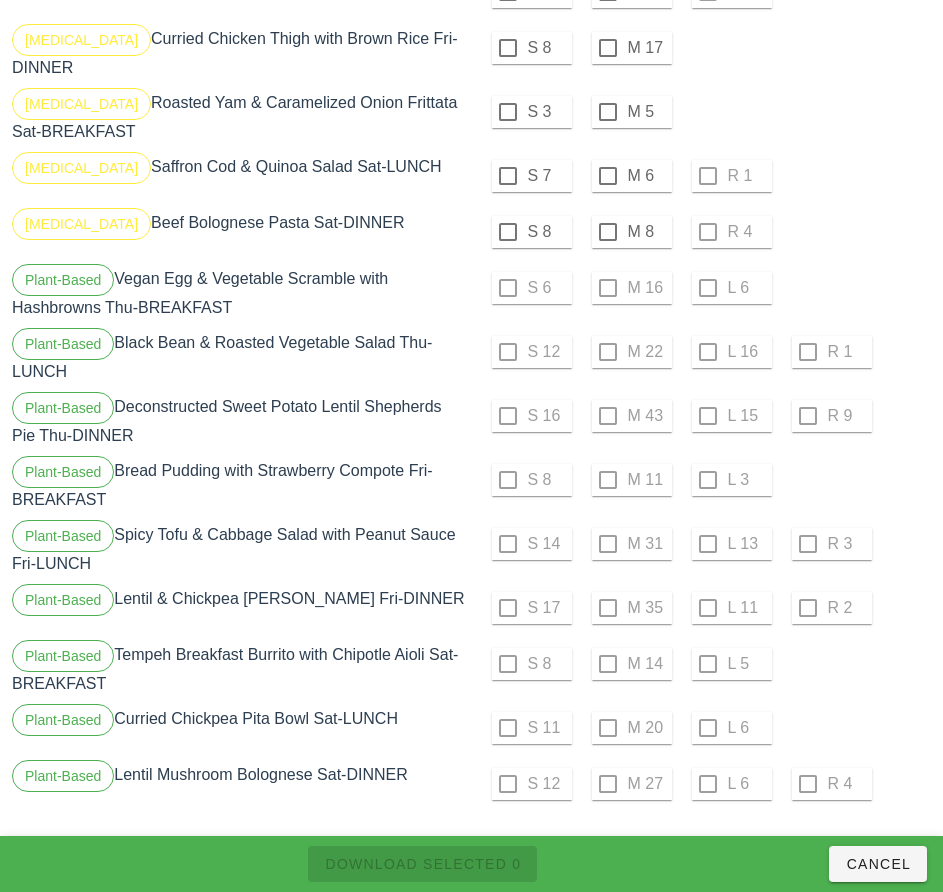 click on "S 7 M 6 R 1" at bounding box center (704, 176) 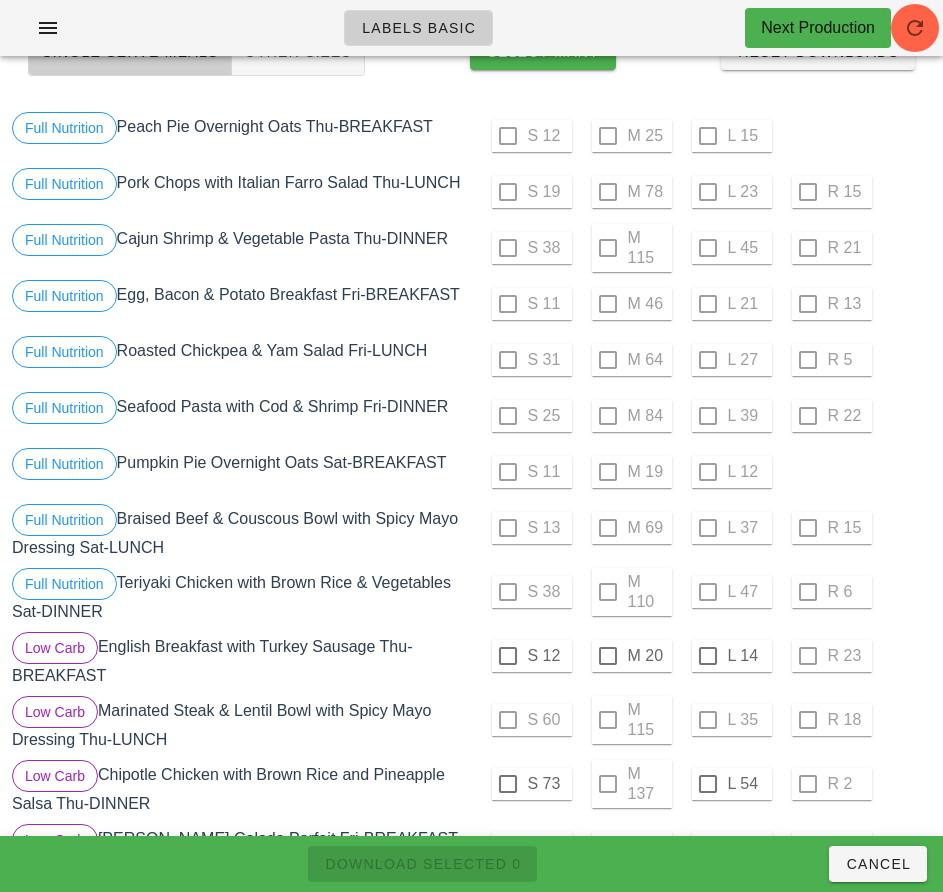 scroll, scrollTop: 0, scrollLeft: 0, axis: both 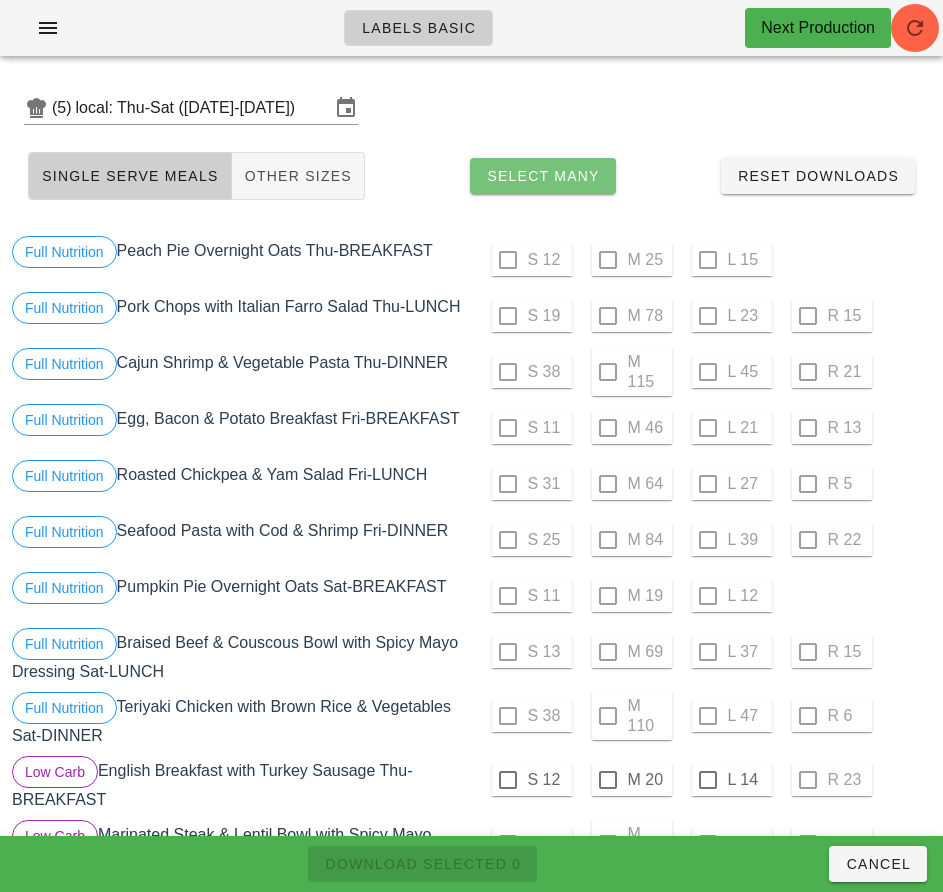 click on "Select Many" at bounding box center (543, 176) 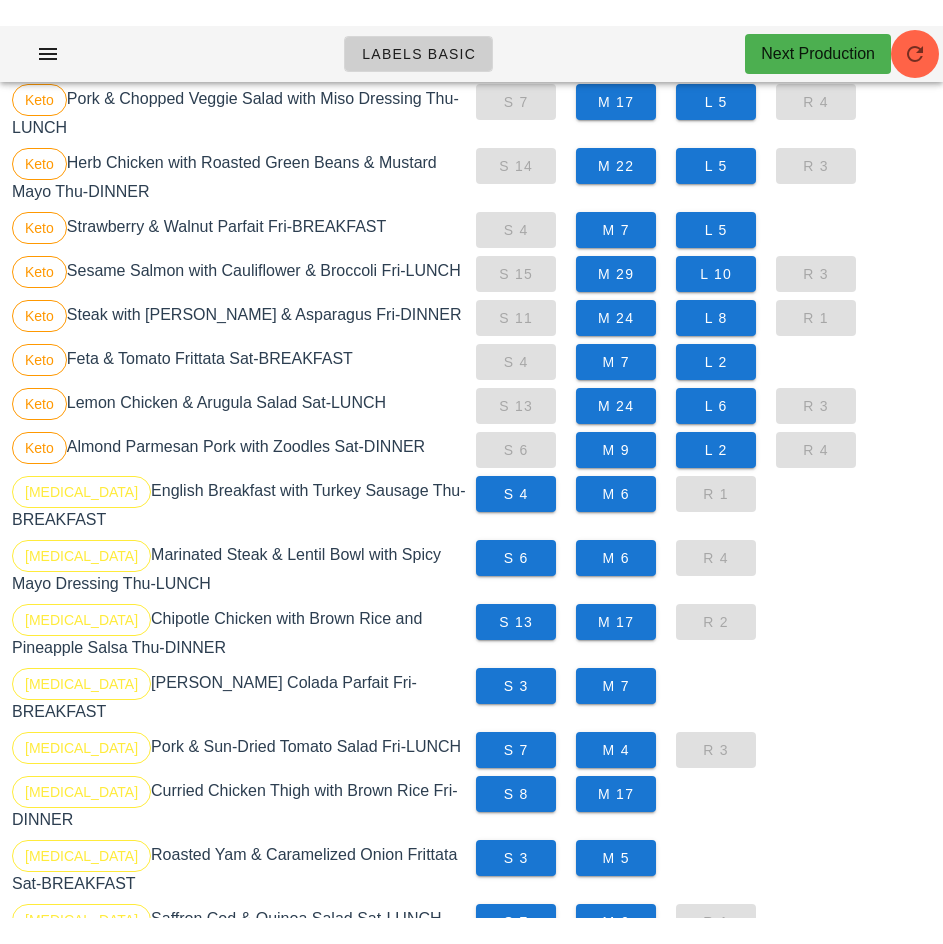 scroll, scrollTop: 1133, scrollLeft: 0, axis: vertical 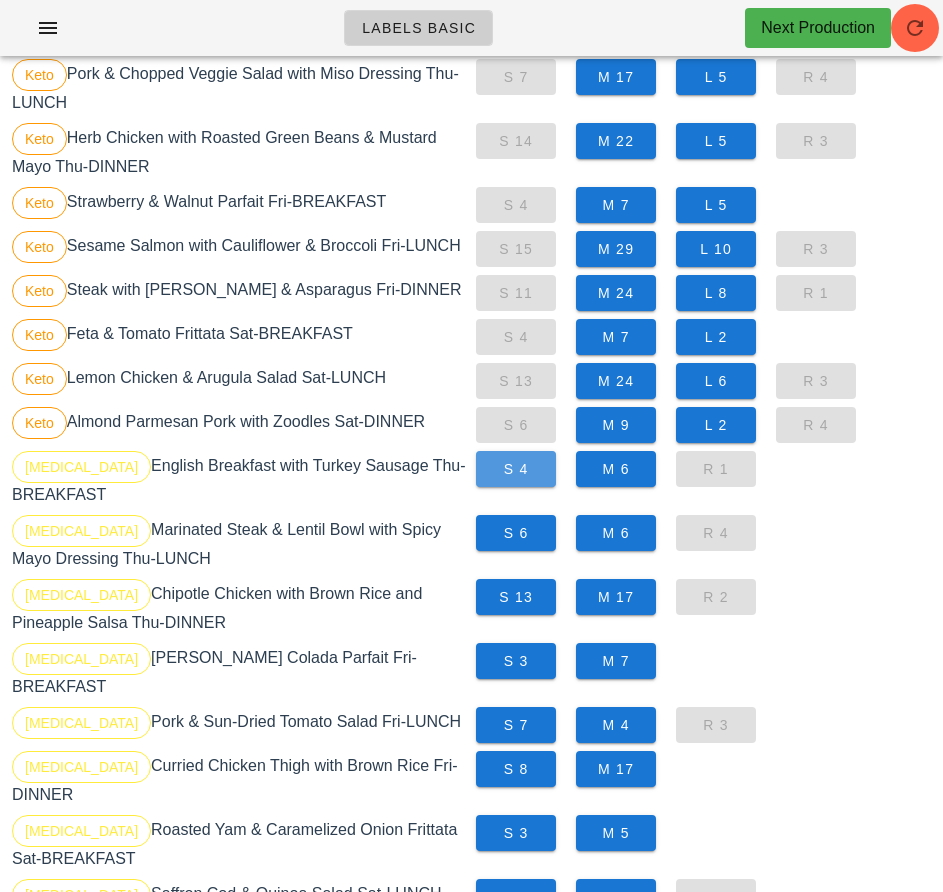 click on "S 4" at bounding box center (516, 469) 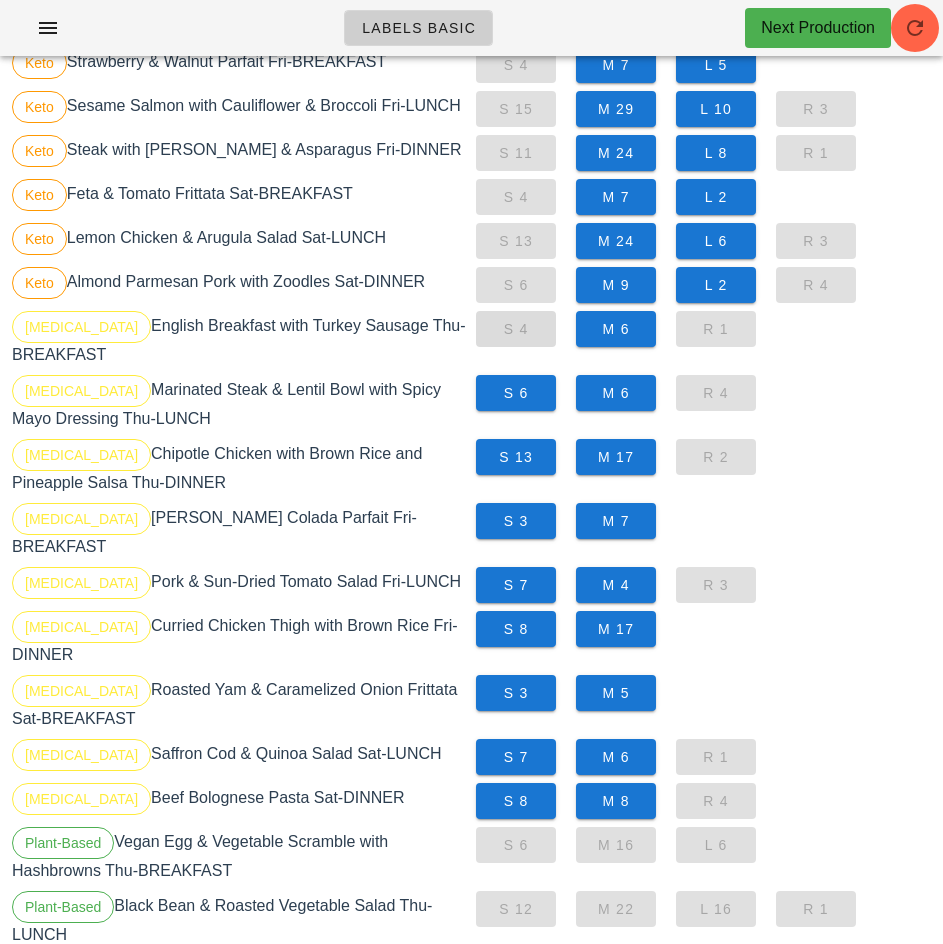 scroll, scrollTop: 1272, scrollLeft: 0, axis: vertical 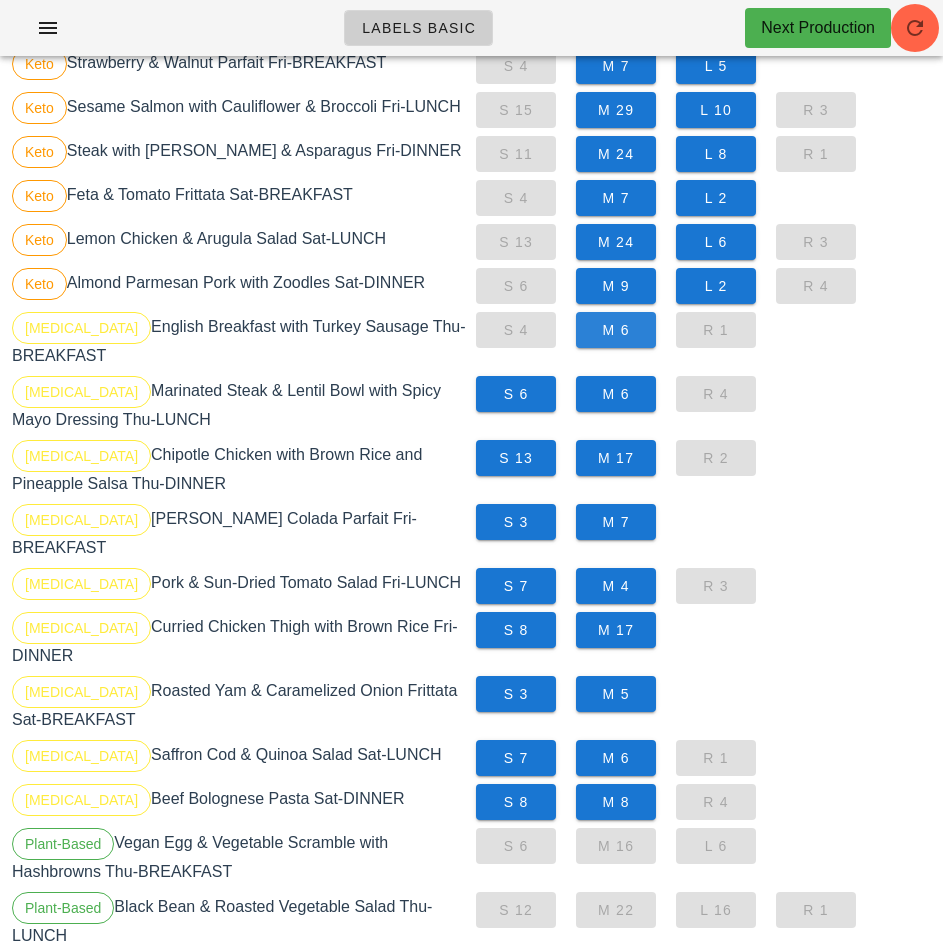 click on "M 6" at bounding box center [616, 330] 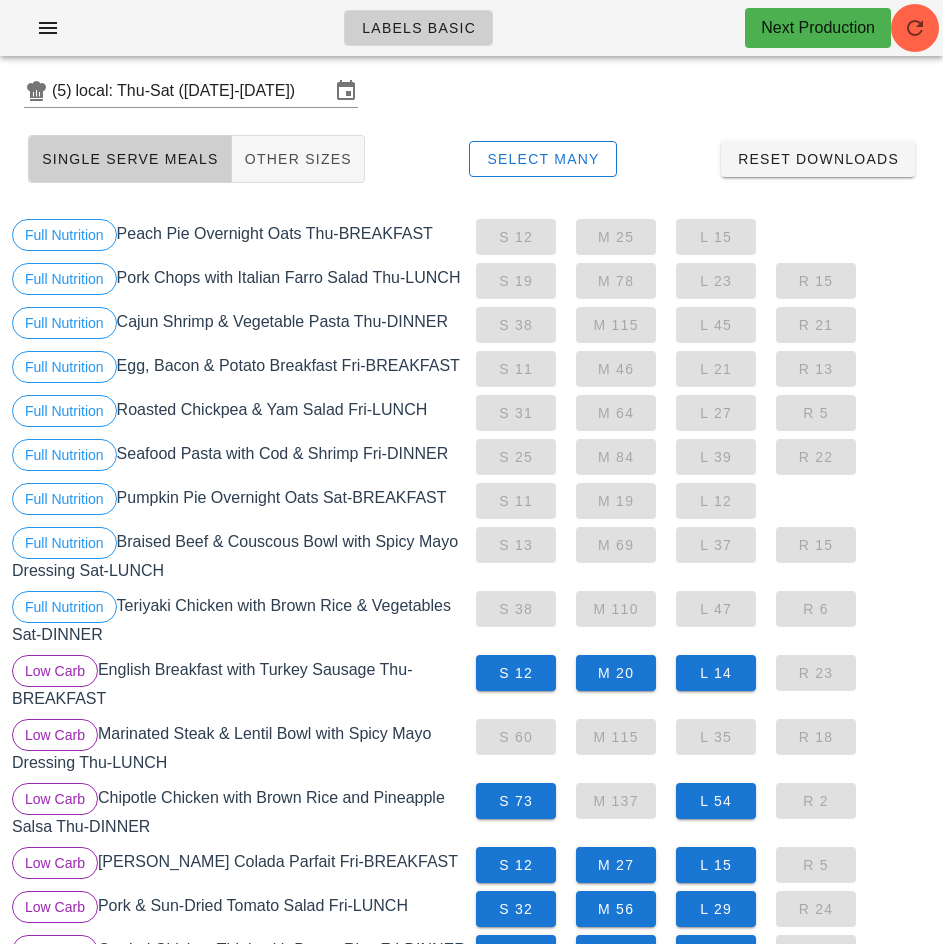 scroll, scrollTop: 0, scrollLeft: 0, axis: both 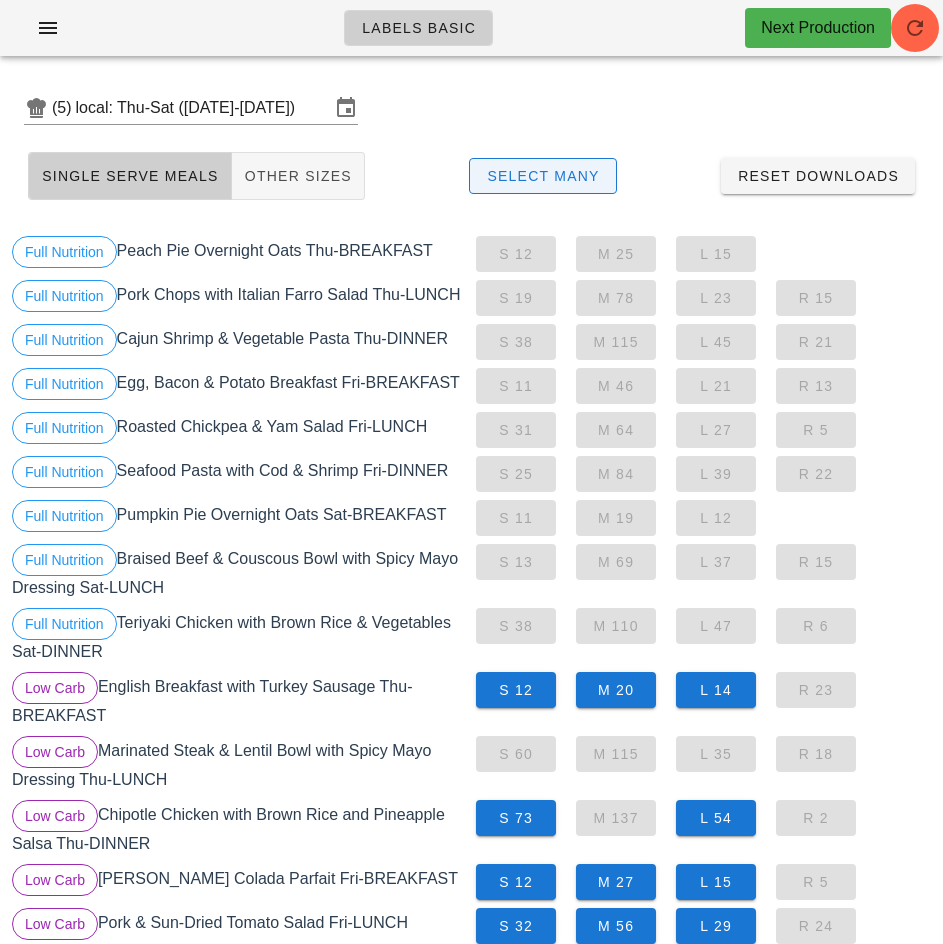 click on "Select Many" at bounding box center (543, 176) 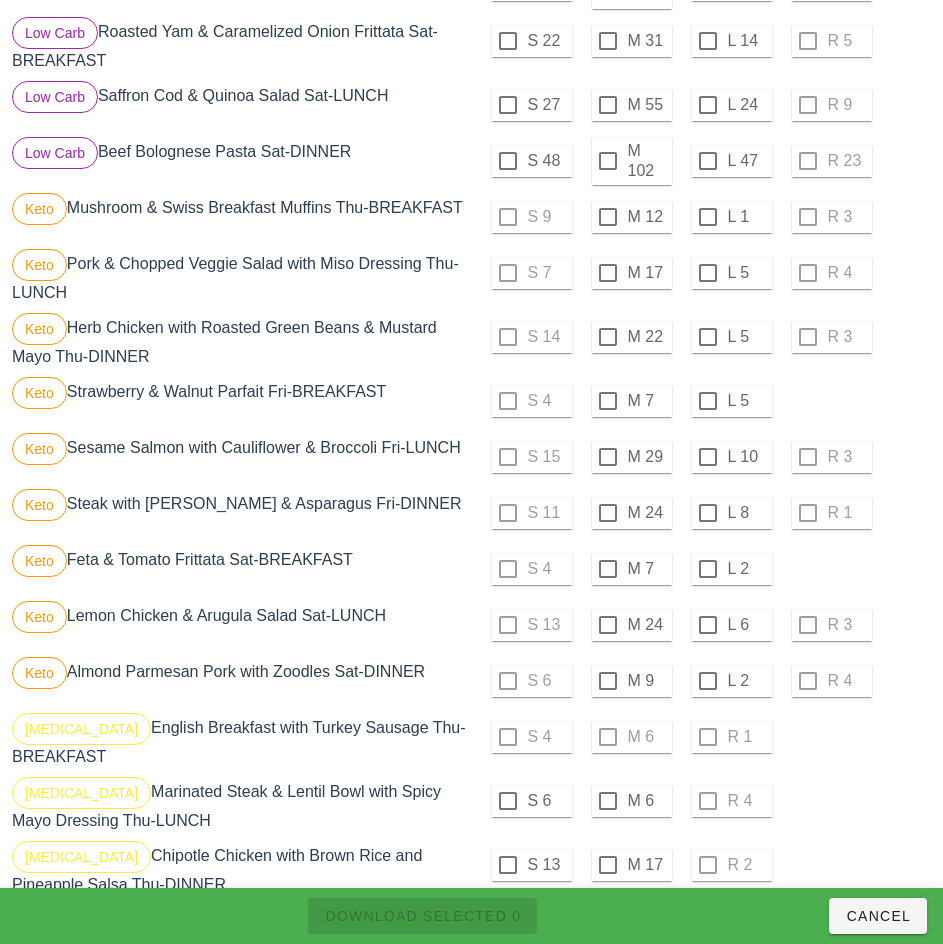 scroll, scrollTop: 1107, scrollLeft: 0, axis: vertical 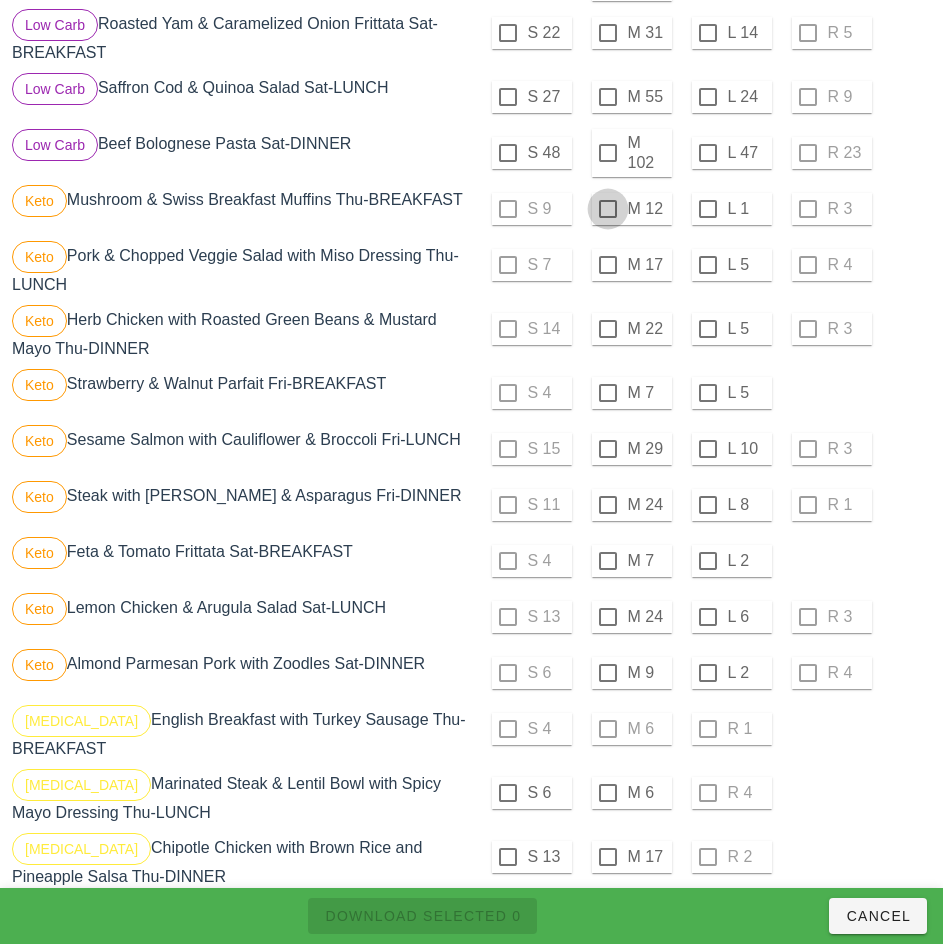 click at bounding box center [608, 209] 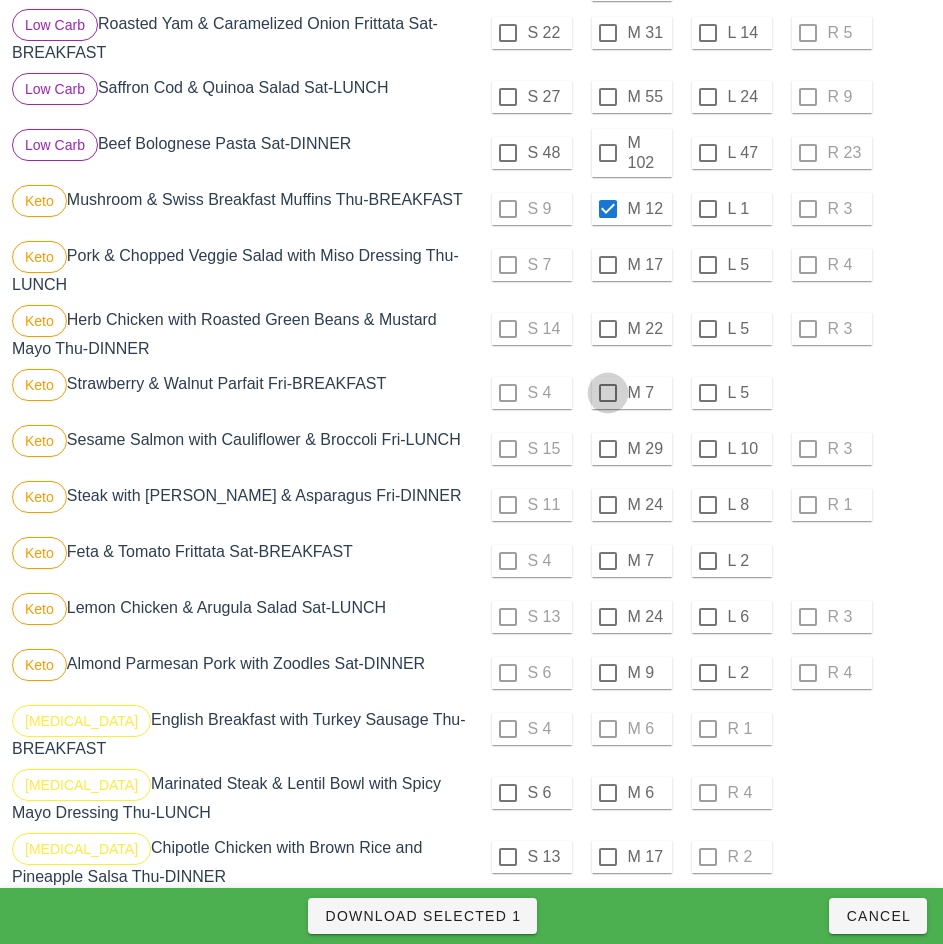 click at bounding box center (608, 265) 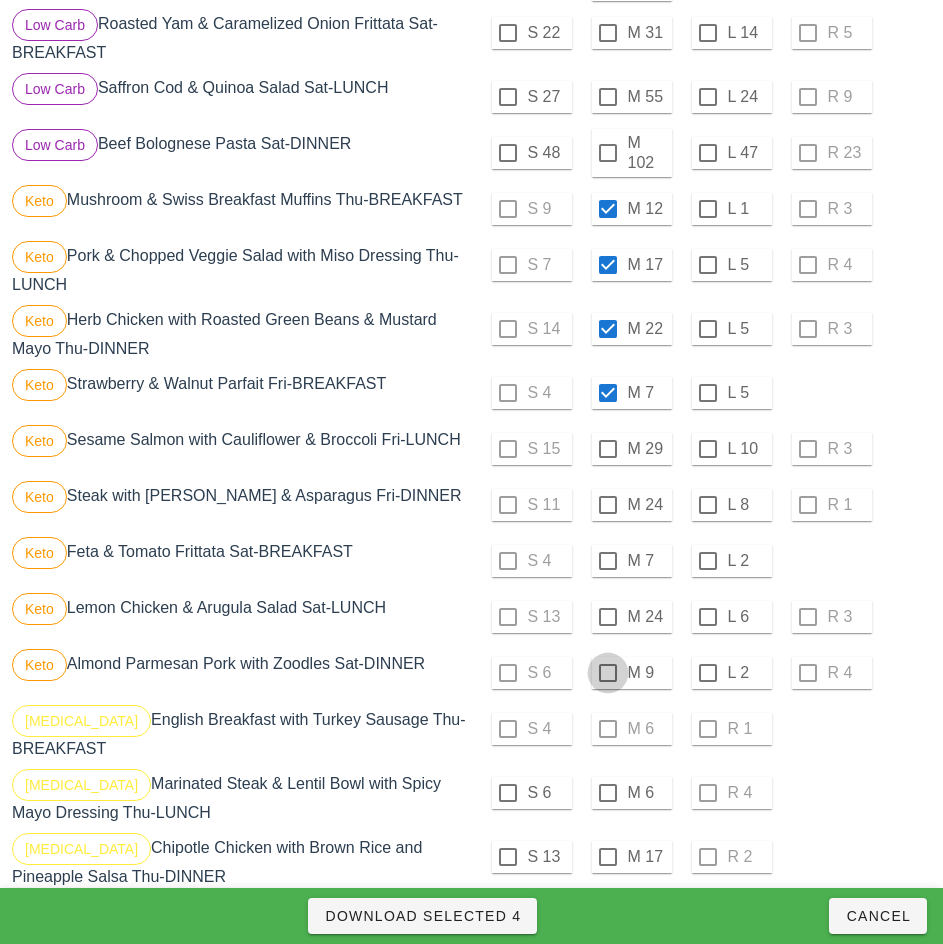 click at bounding box center (608, 449) 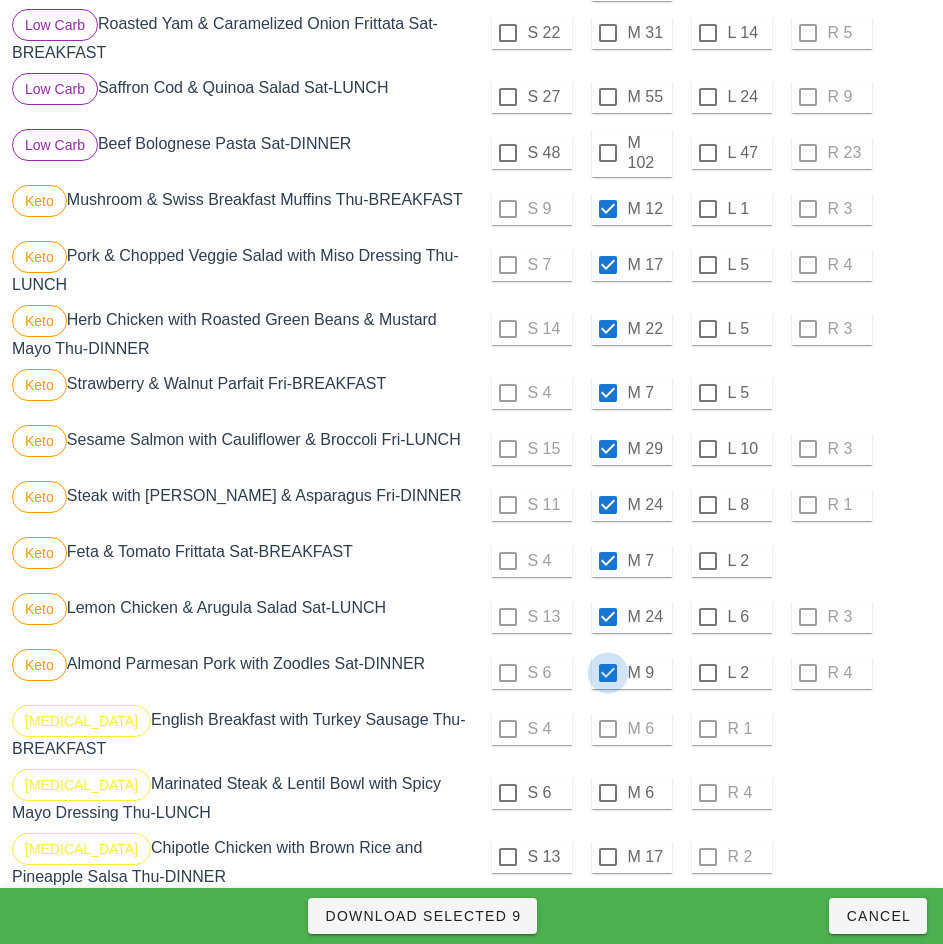 checkbox on "true" 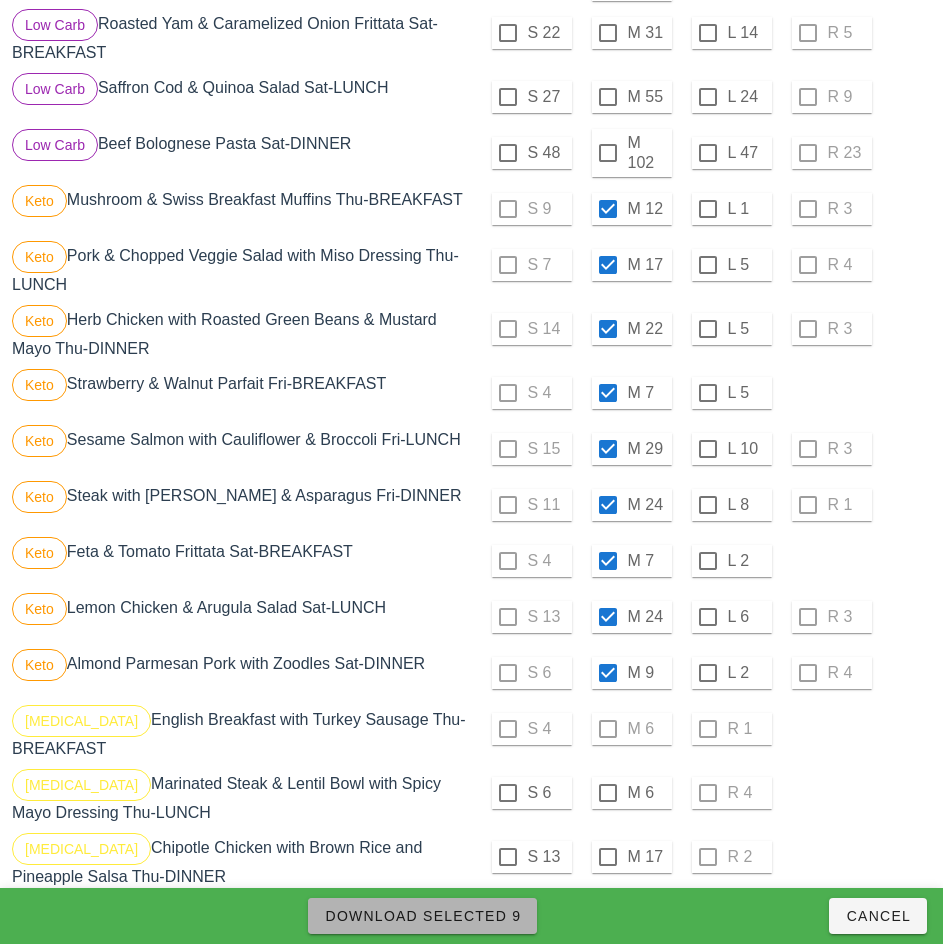 click on "Download Selected 9" at bounding box center [422, 916] 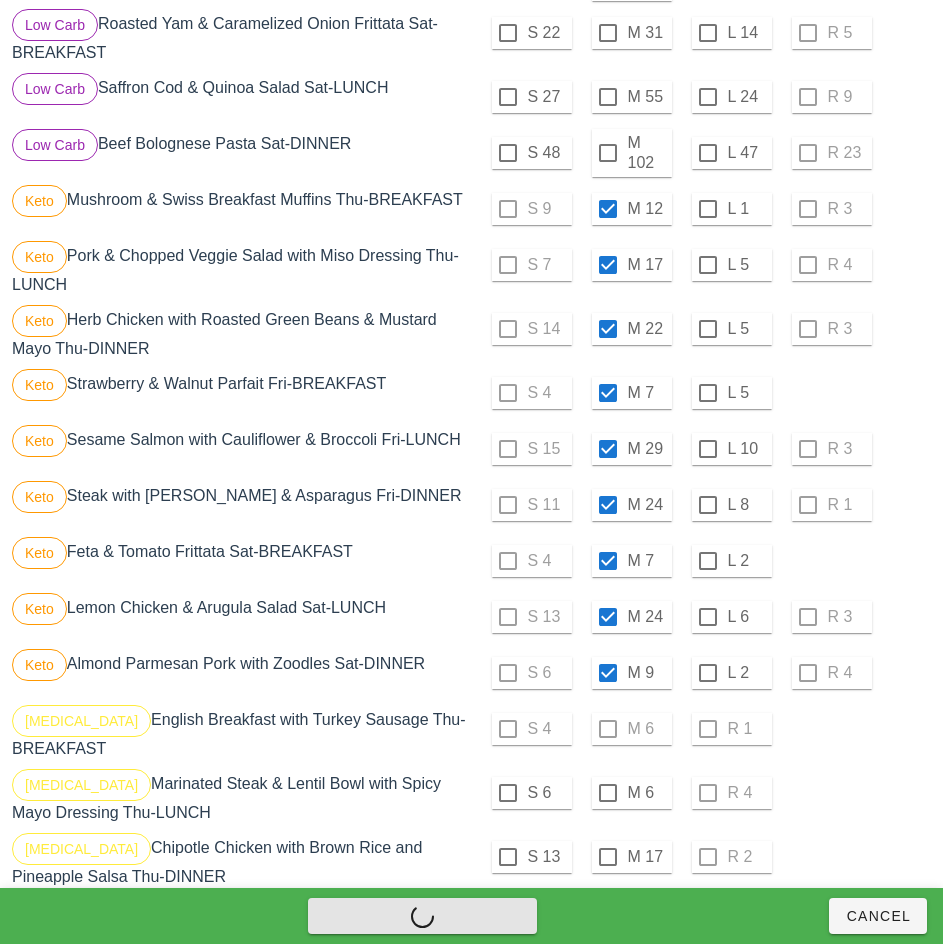 checkbox on "false" 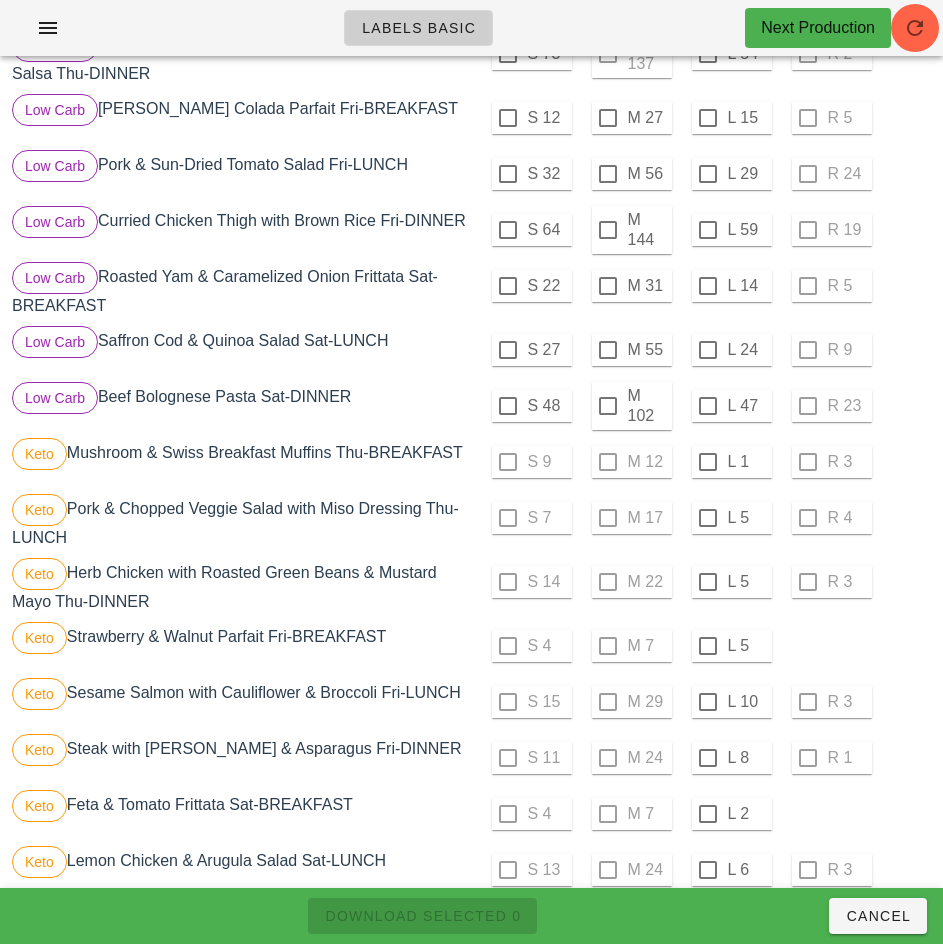 scroll, scrollTop: 852, scrollLeft: 0, axis: vertical 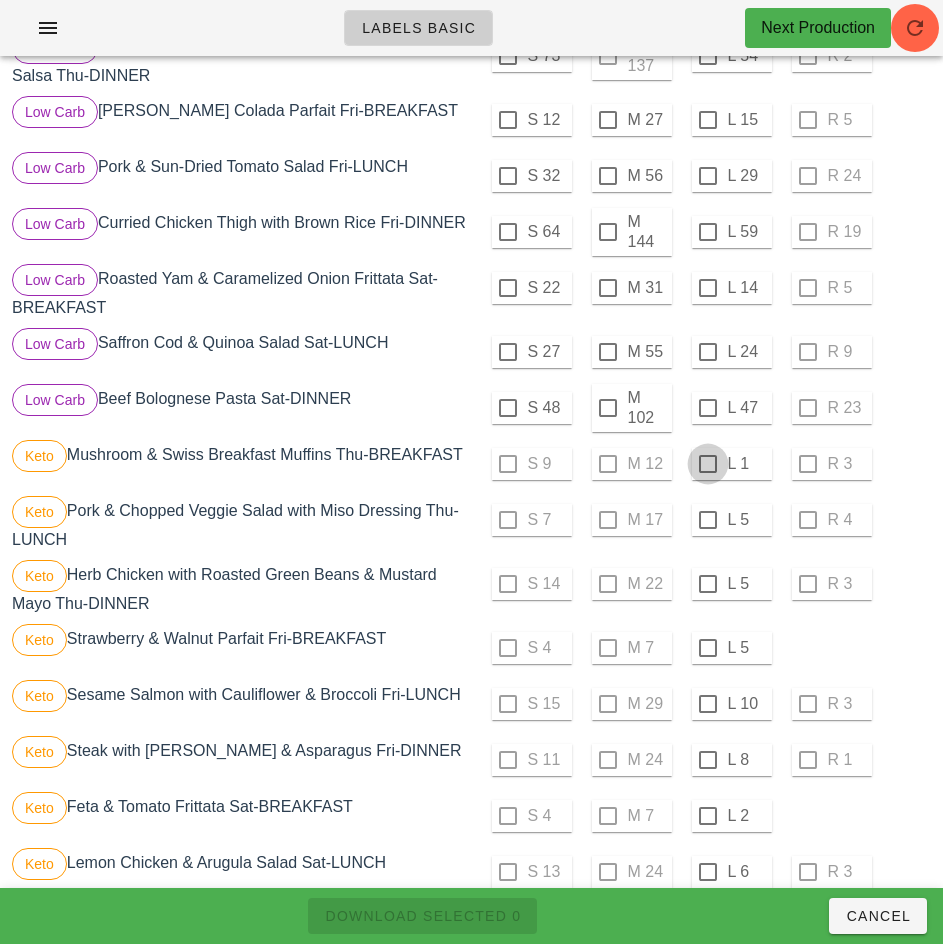 click at bounding box center [708, 464] 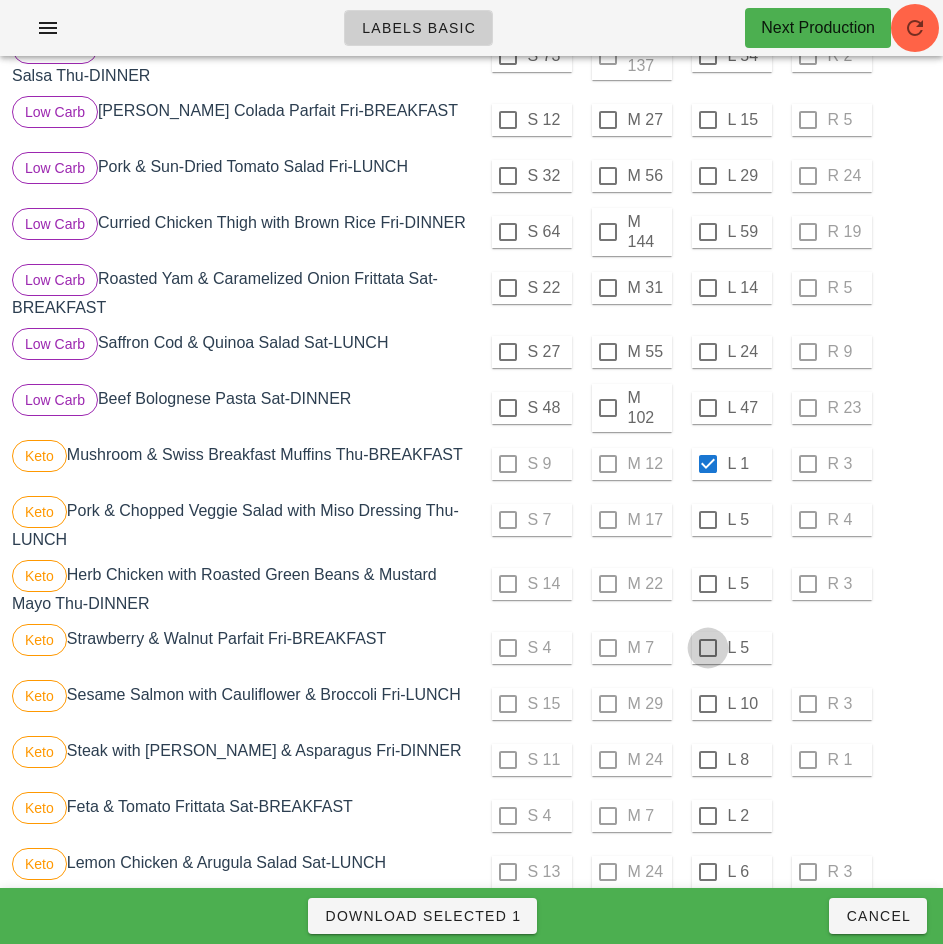 click at bounding box center (708, 520) 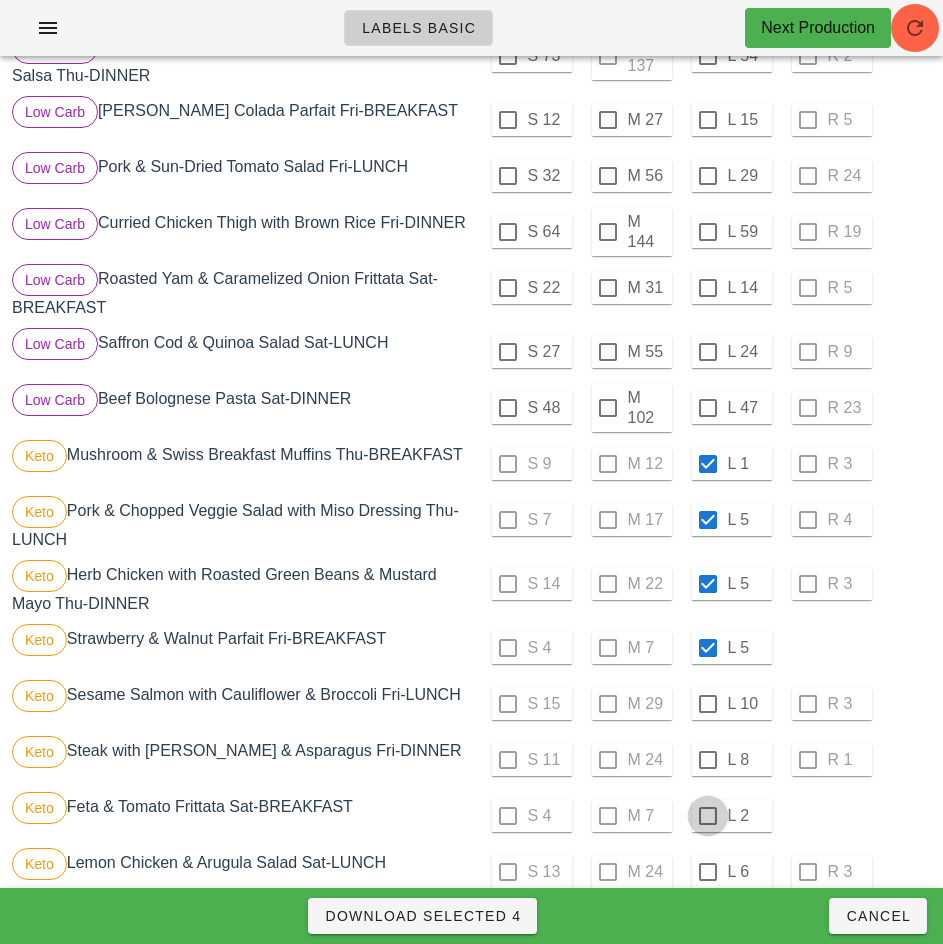 click at bounding box center [708, 408] 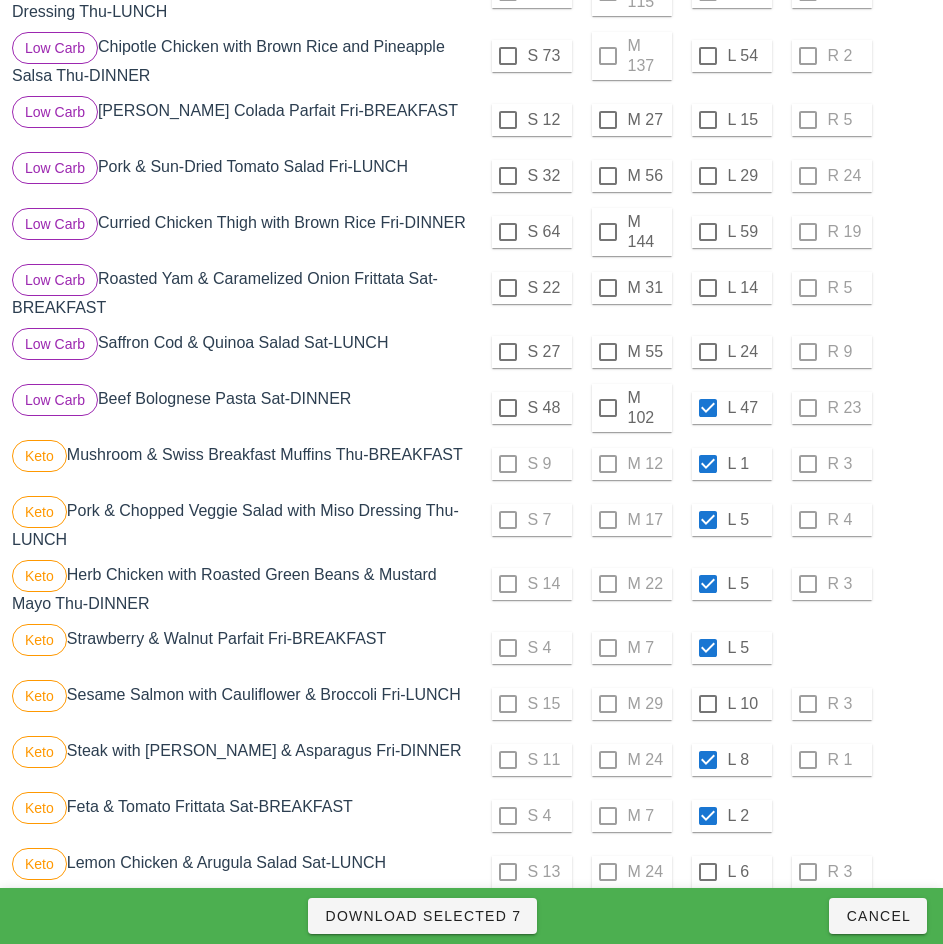 click at bounding box center [708, 872] 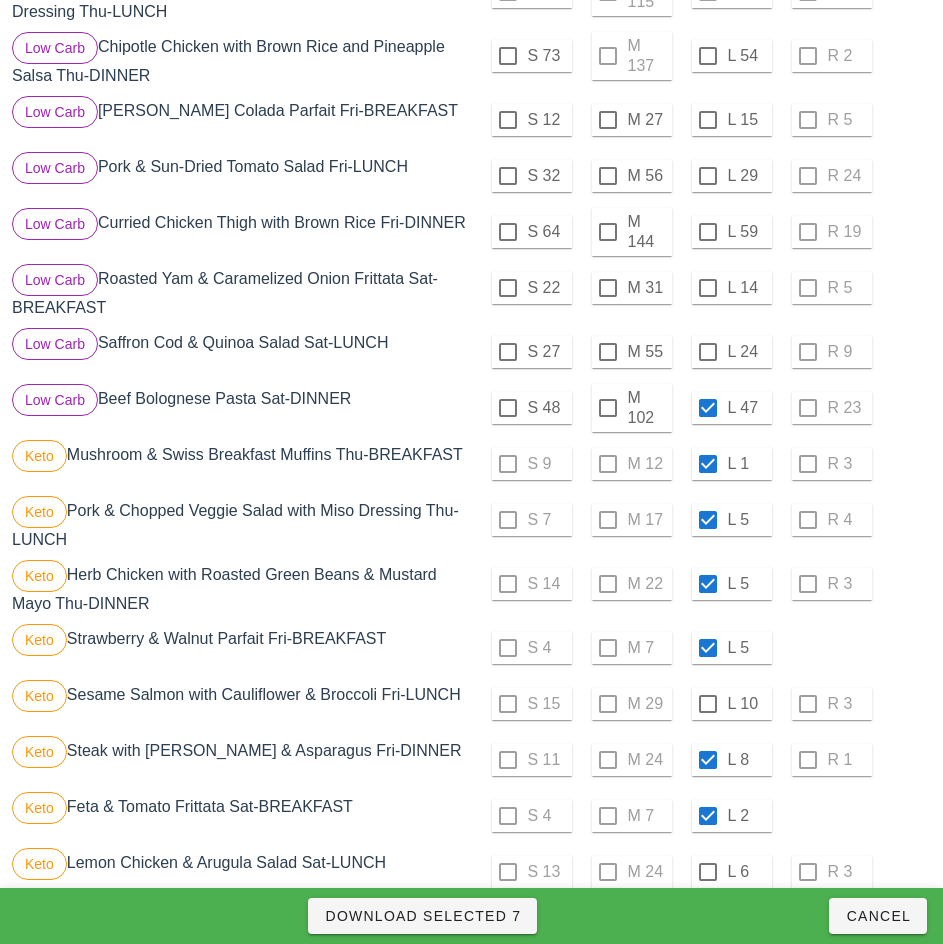 click at bounding box center (708, 928) 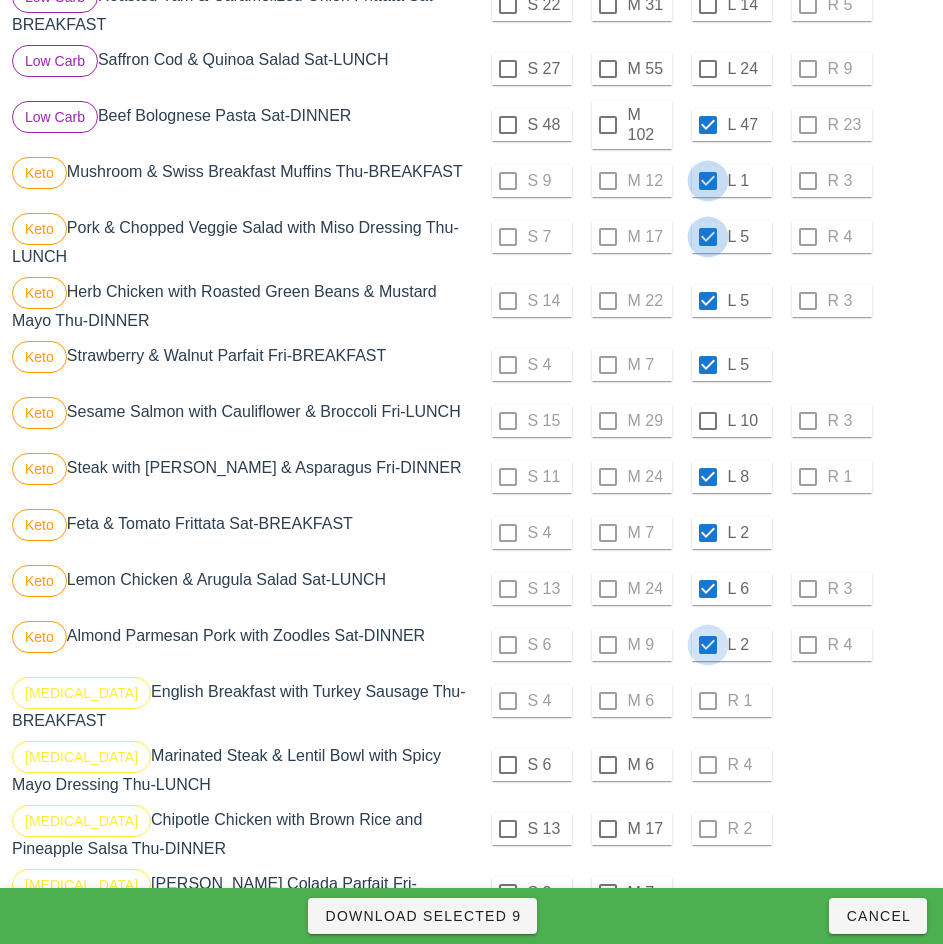checkbox on "true" 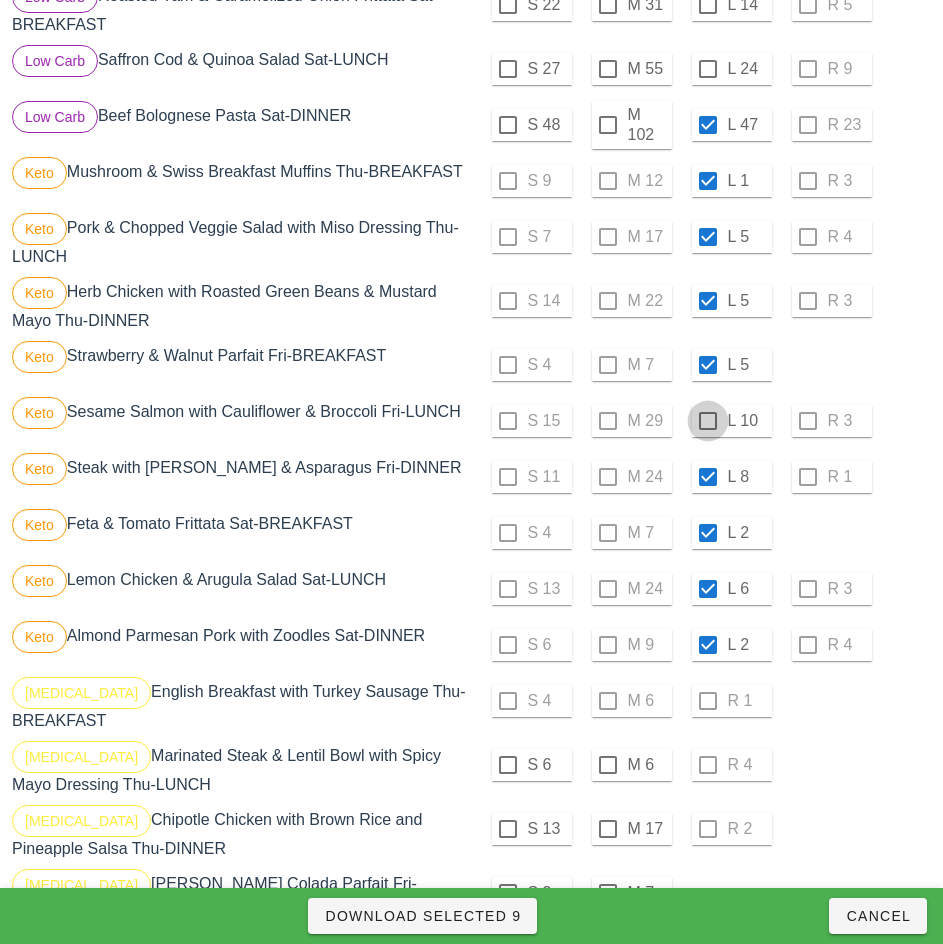 click at bounding box center (708, 421) 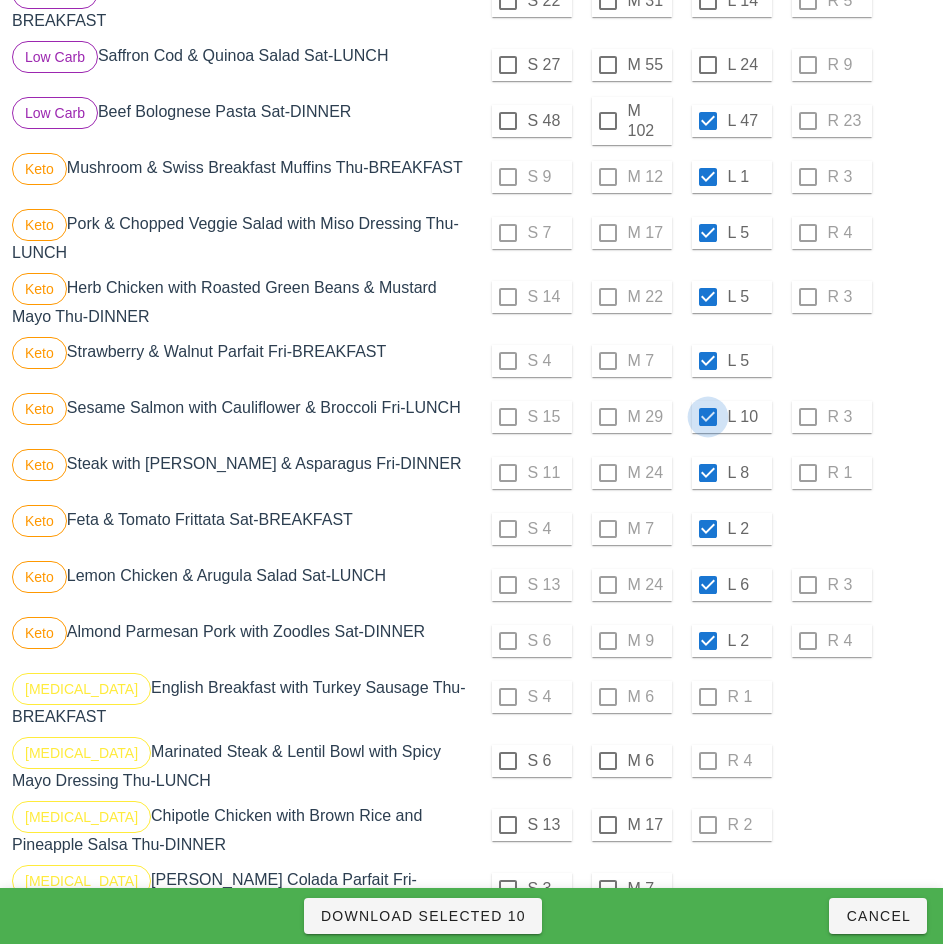 scroll, scrollTop: 1173, scrollLeft: 0, axis: vertical 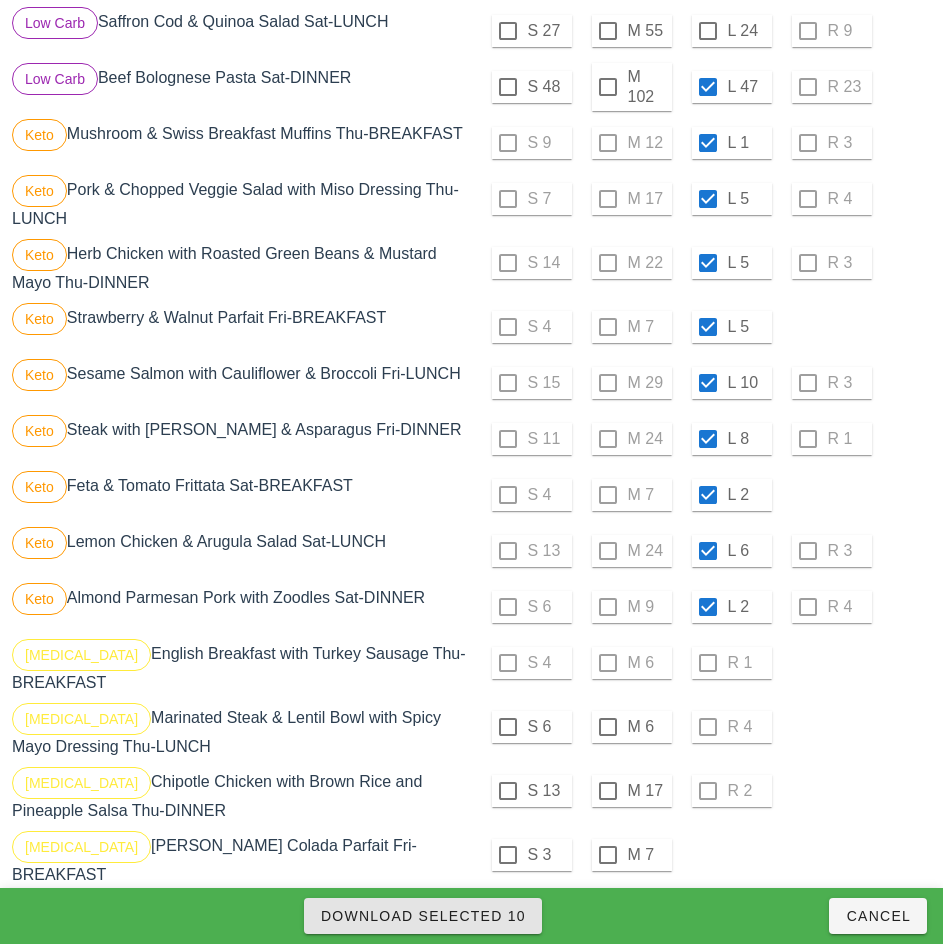 click on "Download Selected 10" at bounding box center [423, 916] 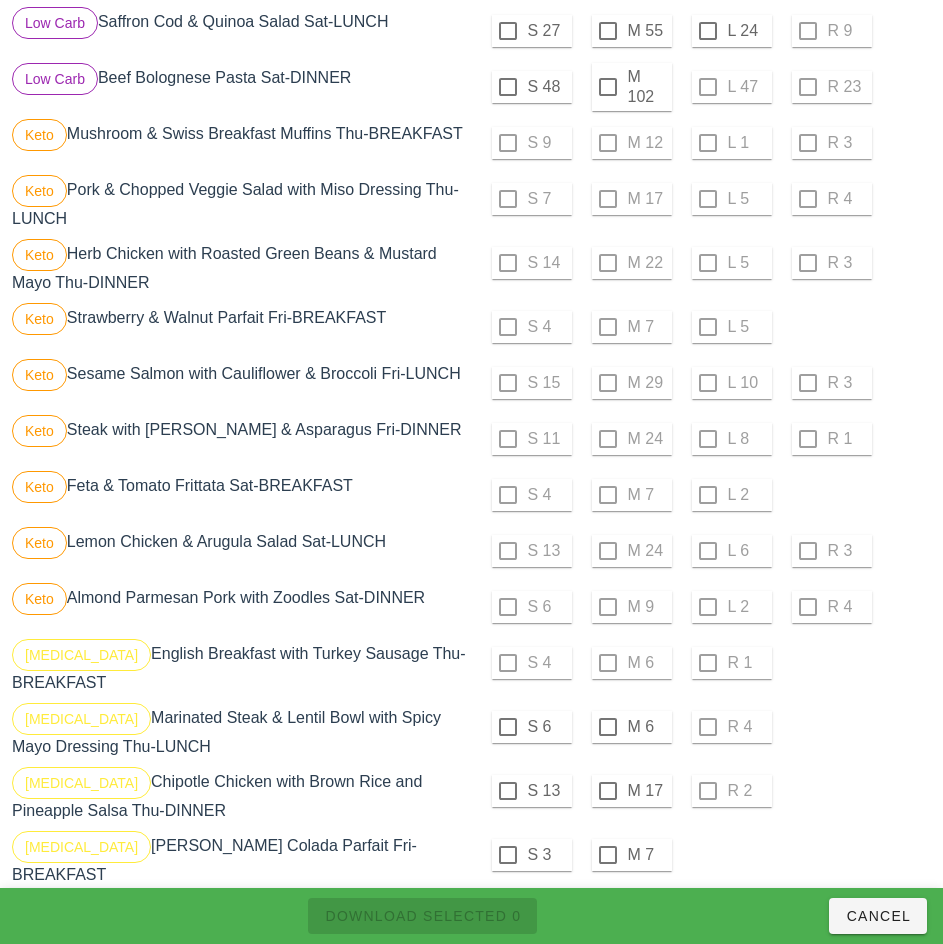 checkbox on "false" 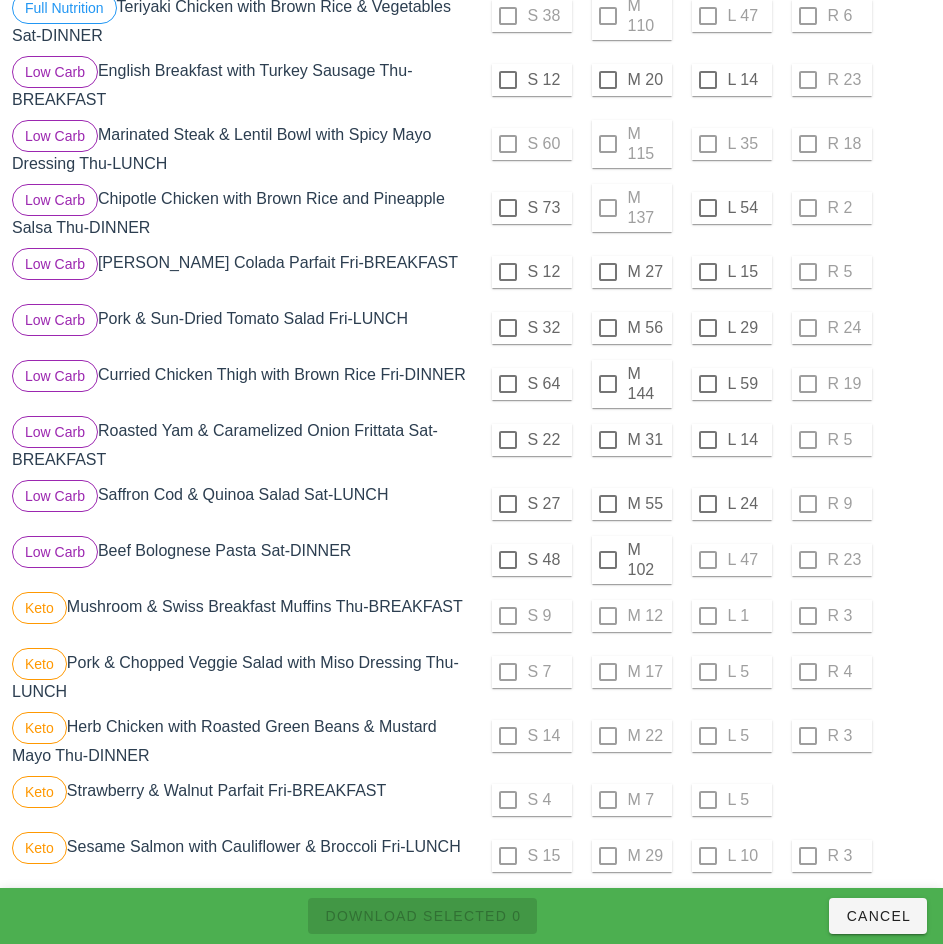 scroll, scrollTop: 701, scrollLeft: 0, axis: vertical 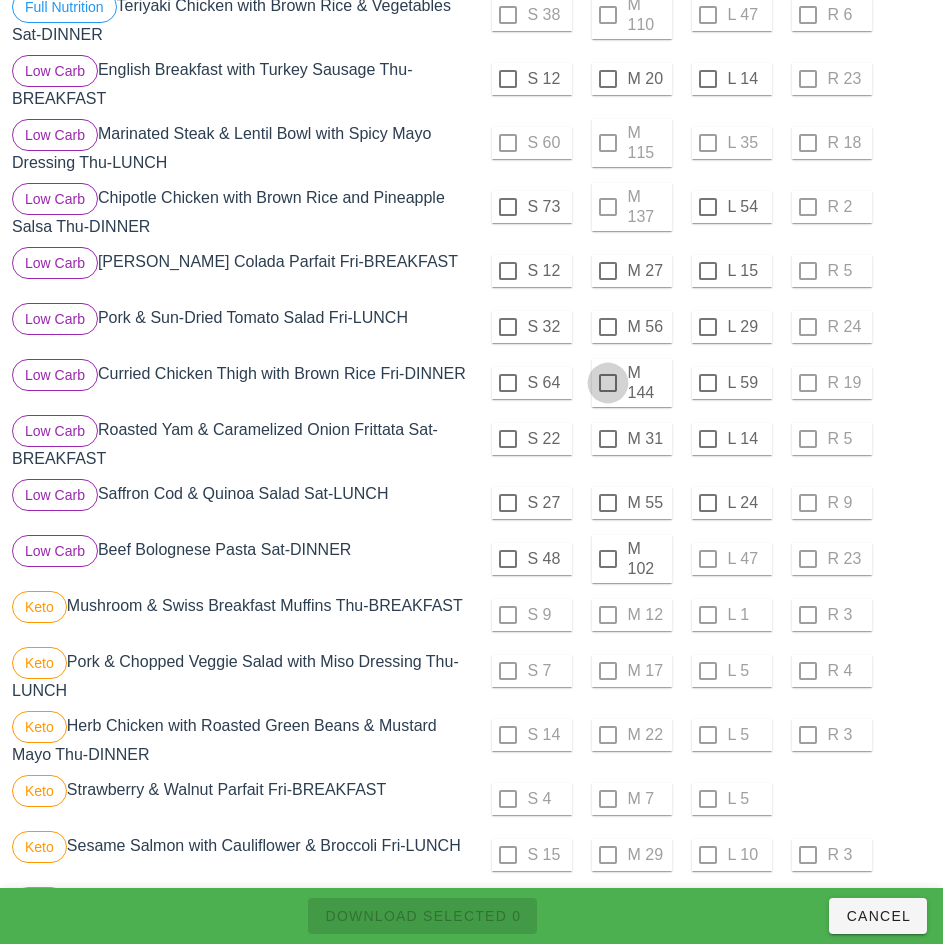 click at bounding box center [608, 383] 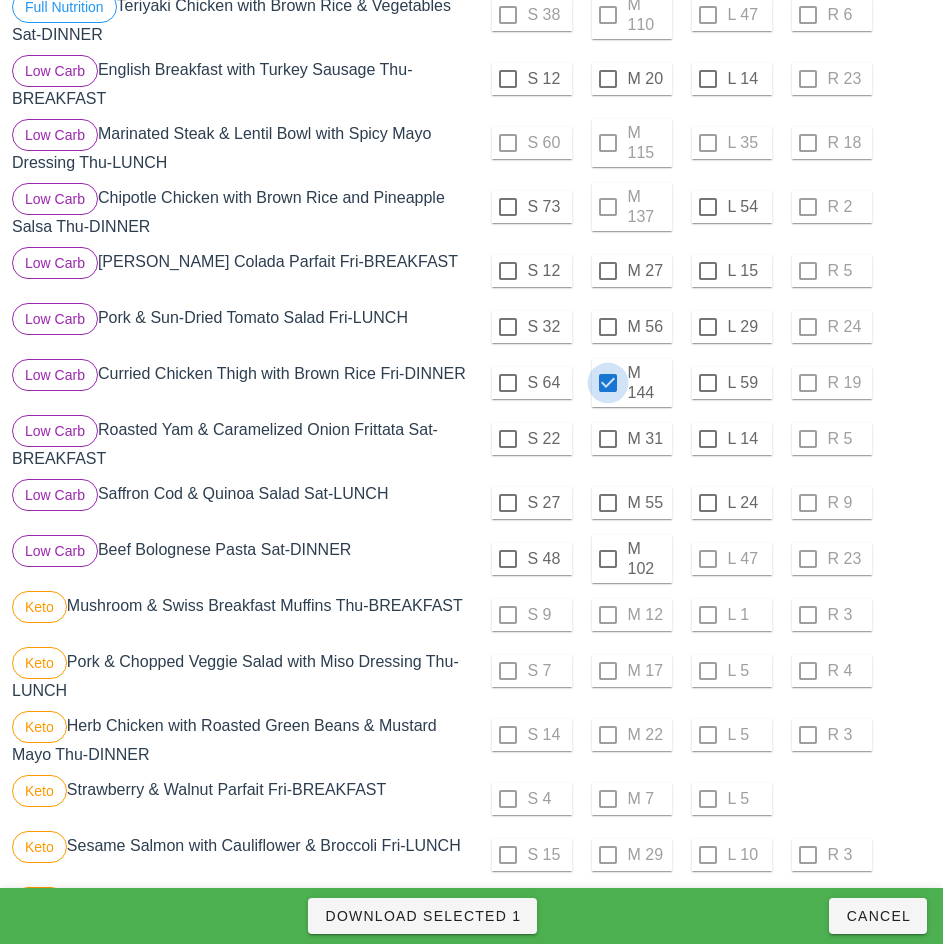 checkbox on "true" 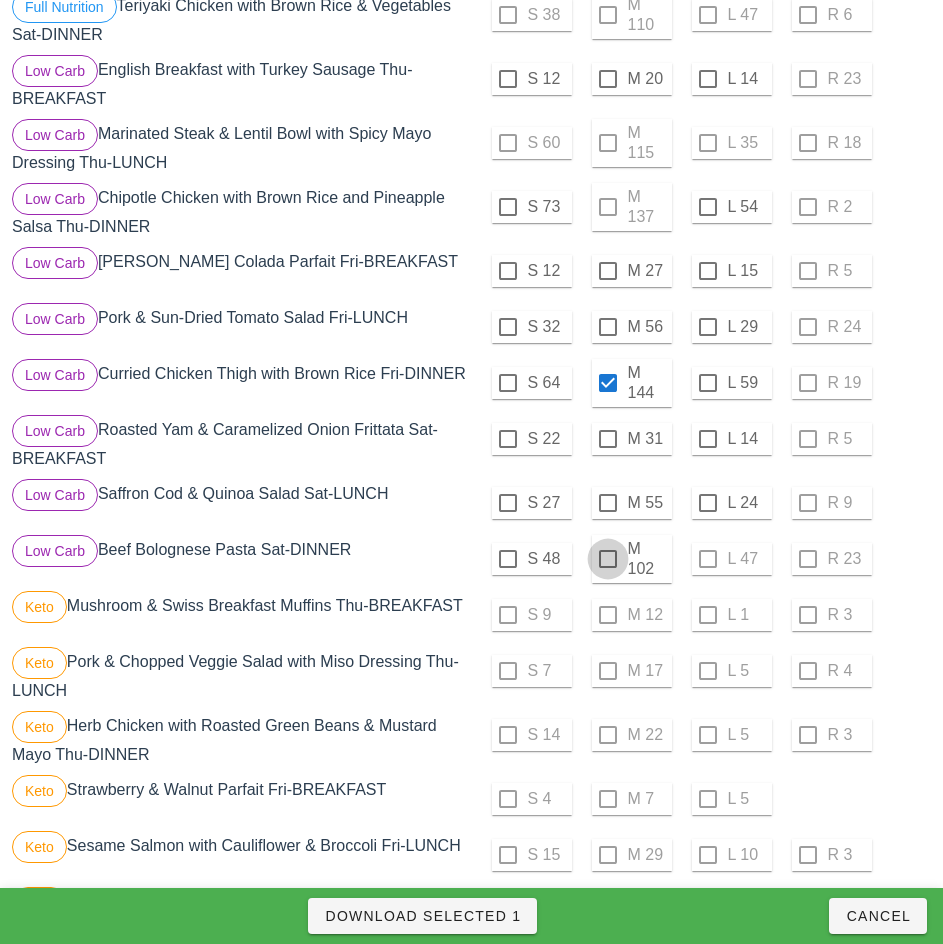 click at bounding box center [608, 559] 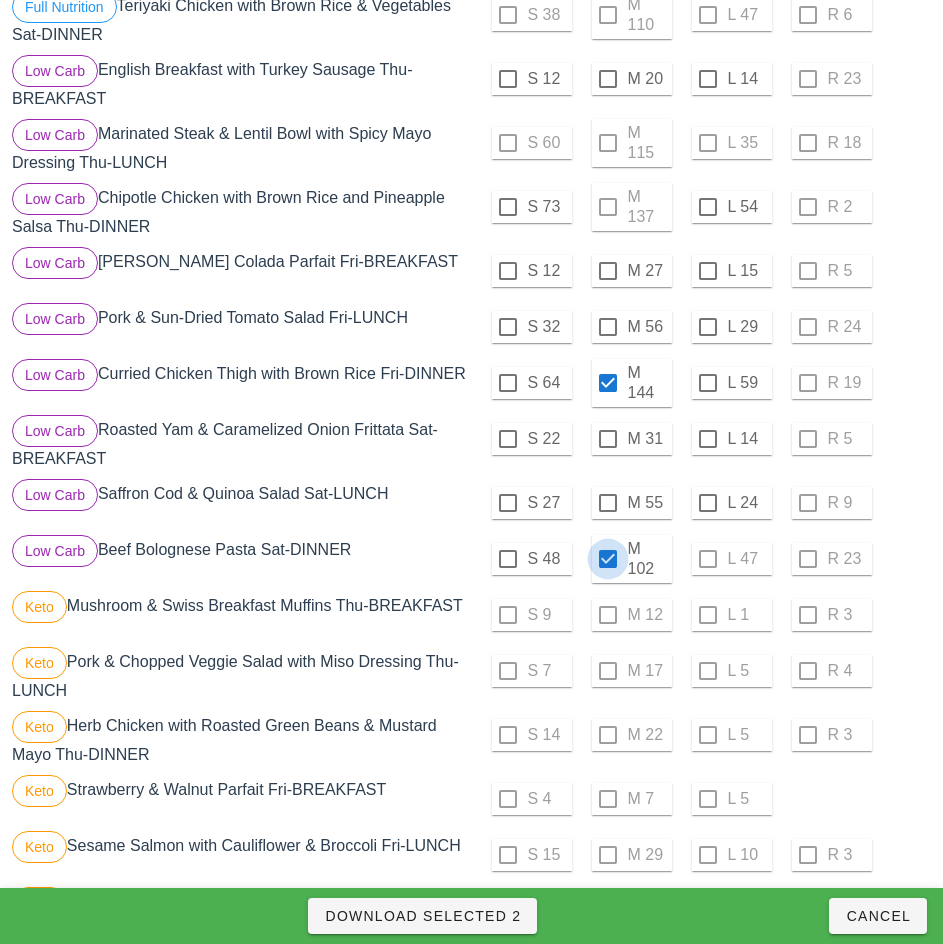 checkbox on "true" 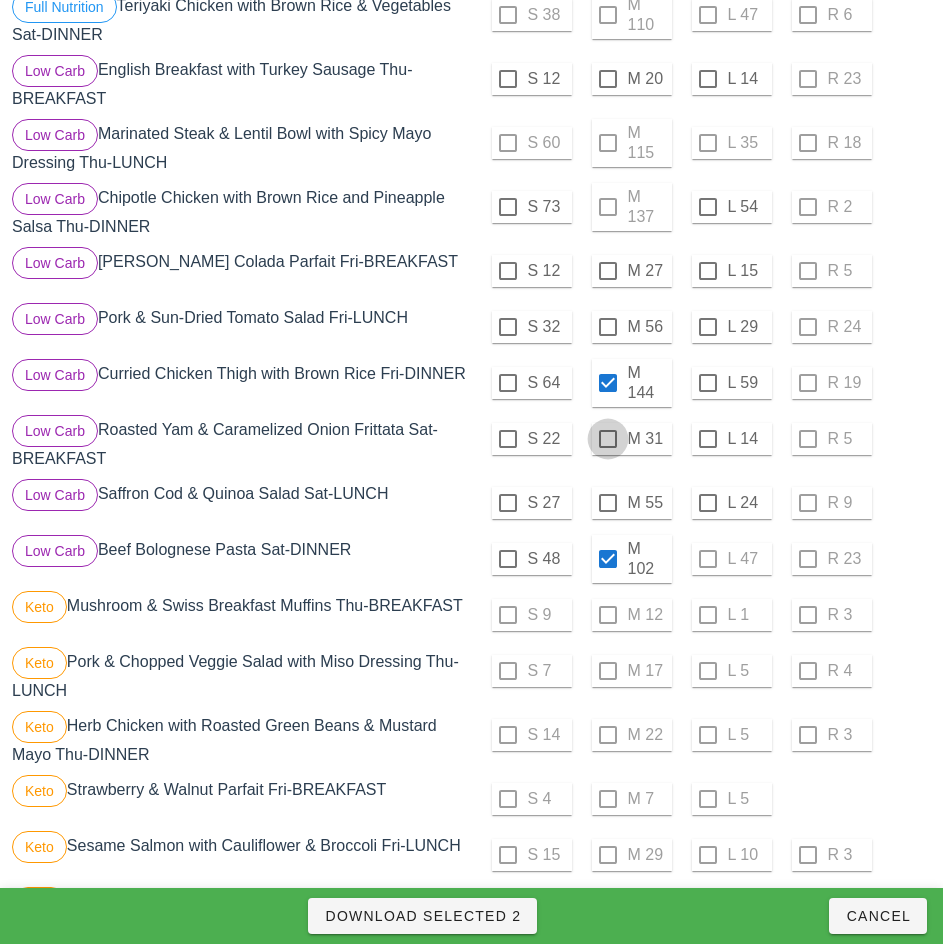 click at bounding box center [608, 439] 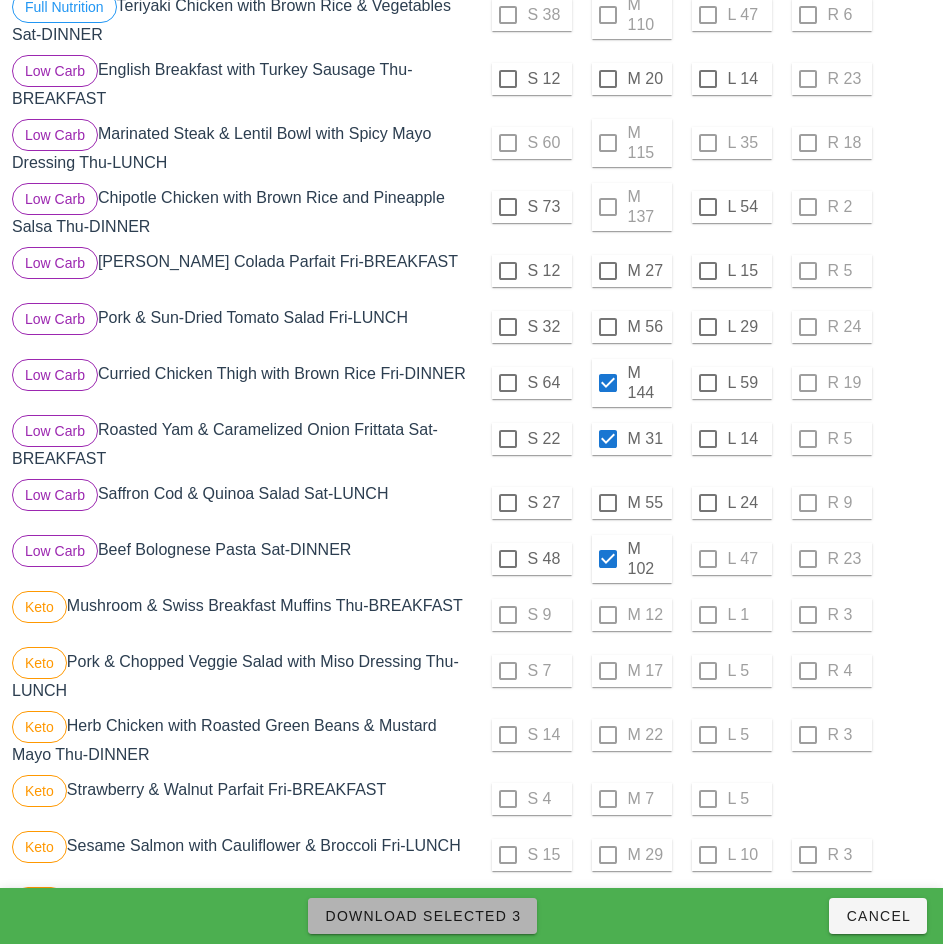 click on "Download Selected 3" at bounding box center (422, 916) 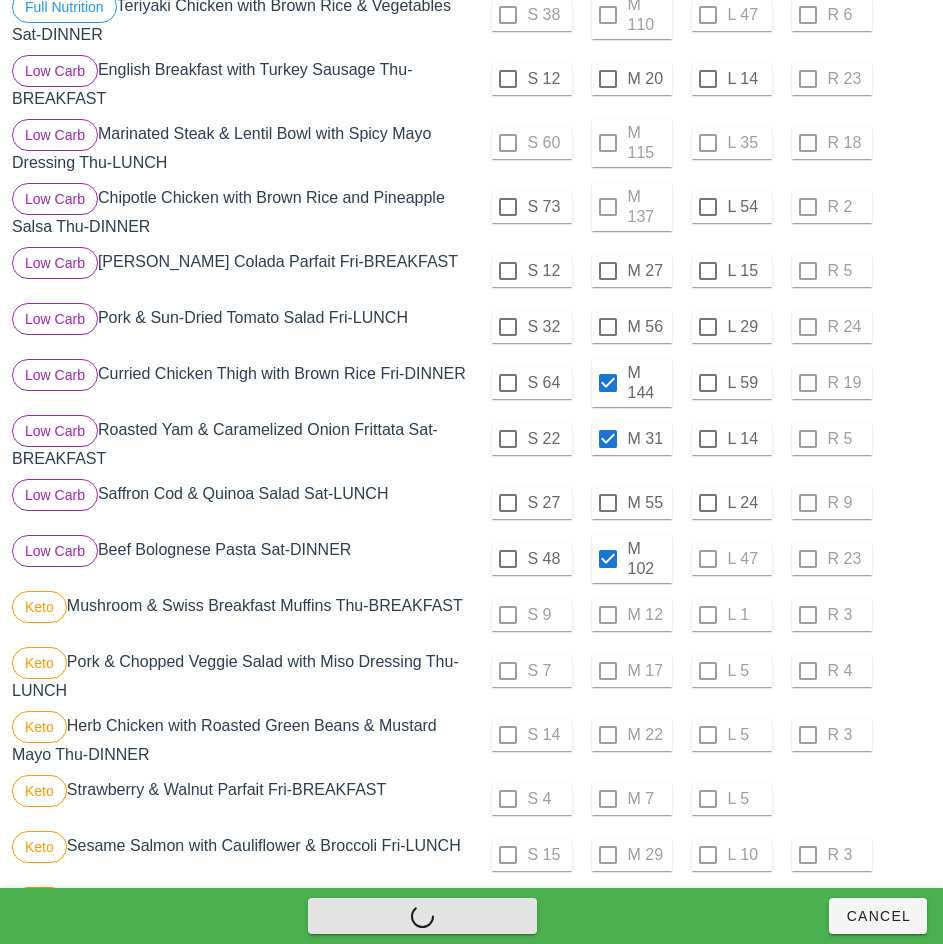 checkbox on "false" 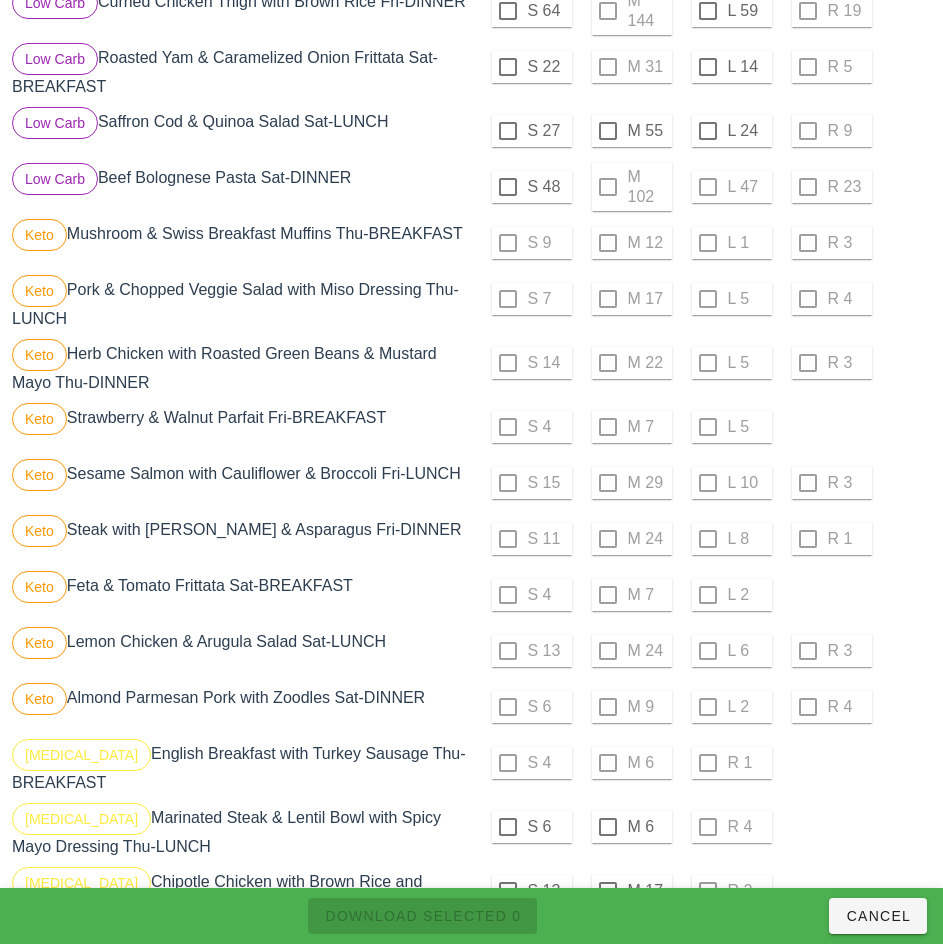 scroll, scrollTop: 1074, scrollLeft: 0, axis: vertical 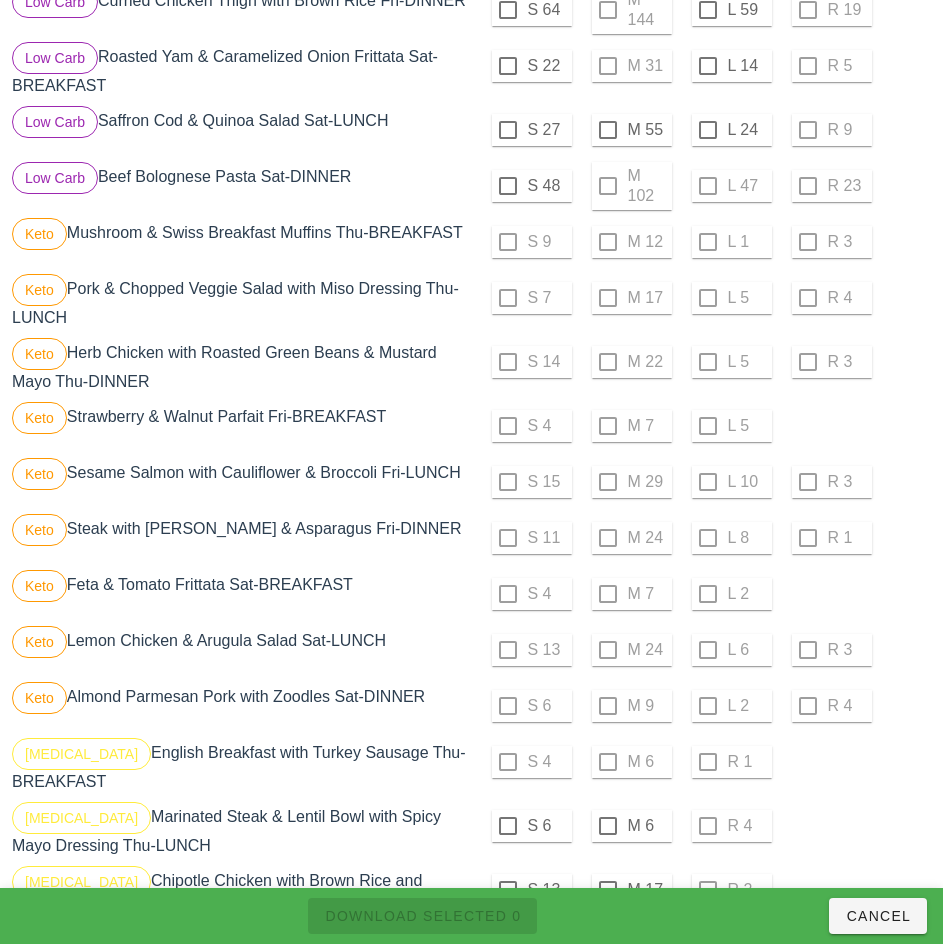 click on "Keto  Strawberry & Walnut Parfait  Fri-BREAKFAST" at bounding box center [240, 426] 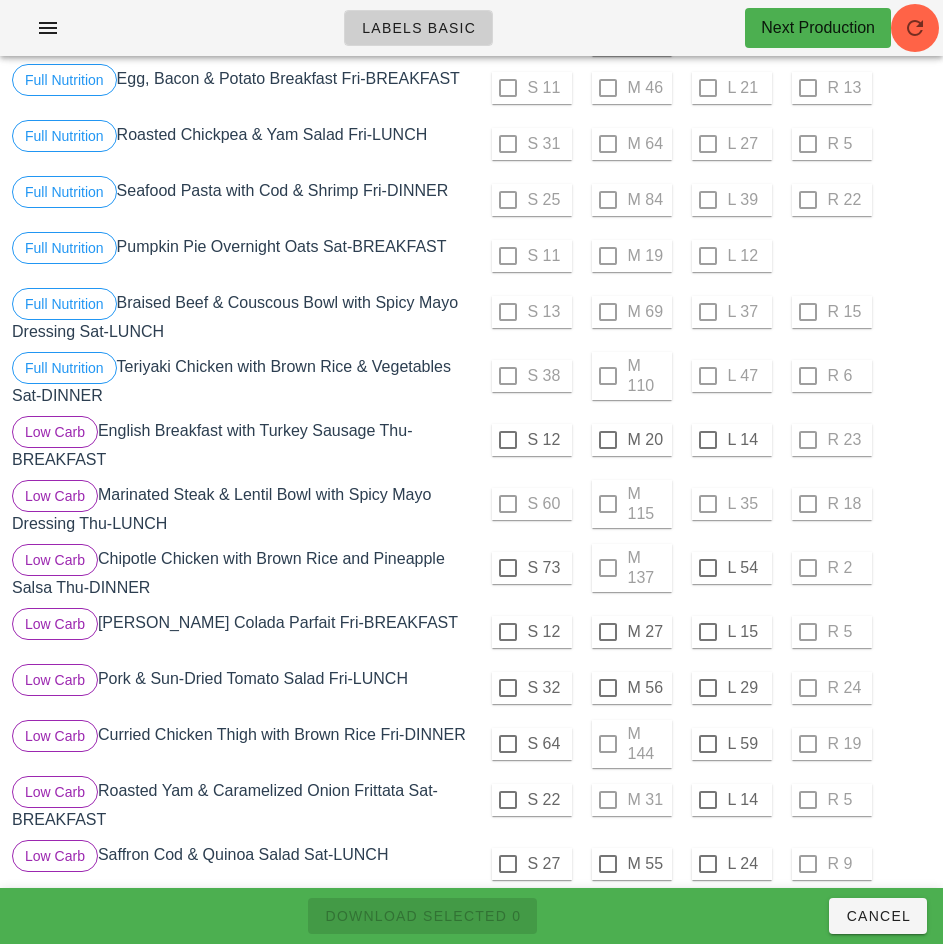 scroll, scrollTop: 0, scrollLeft: 0, axis: both 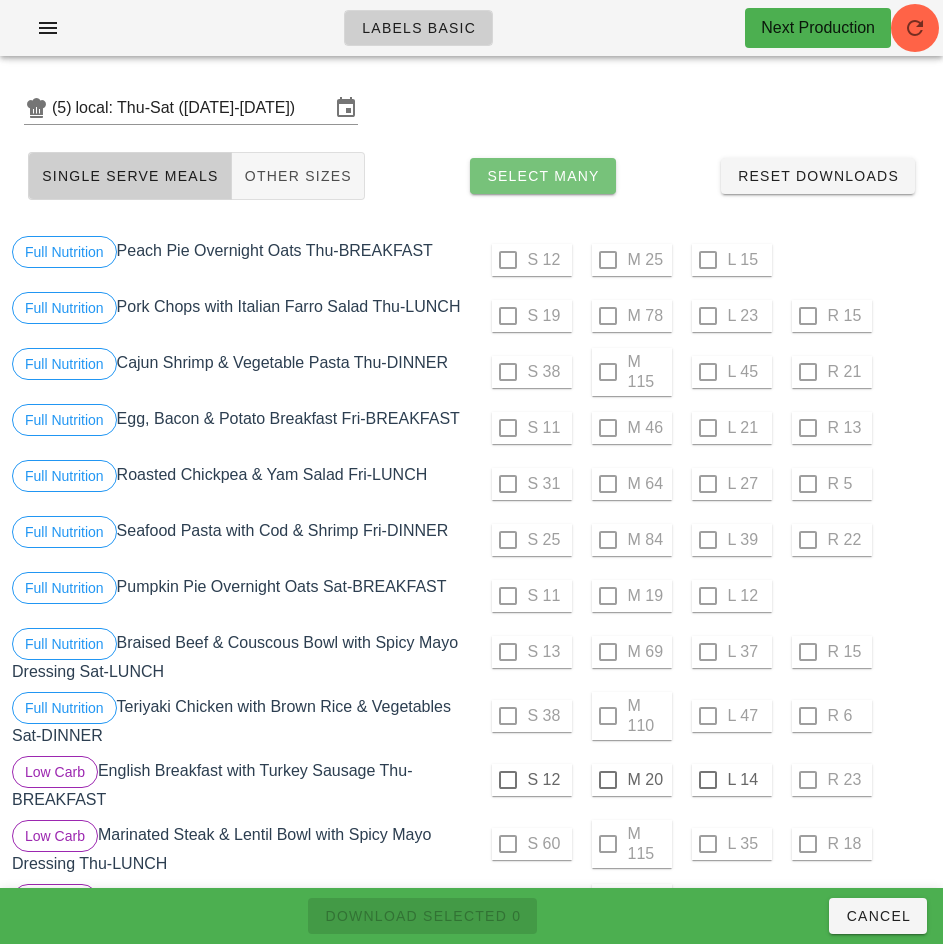 click on "Select Many" at bounding box center [543, 176] 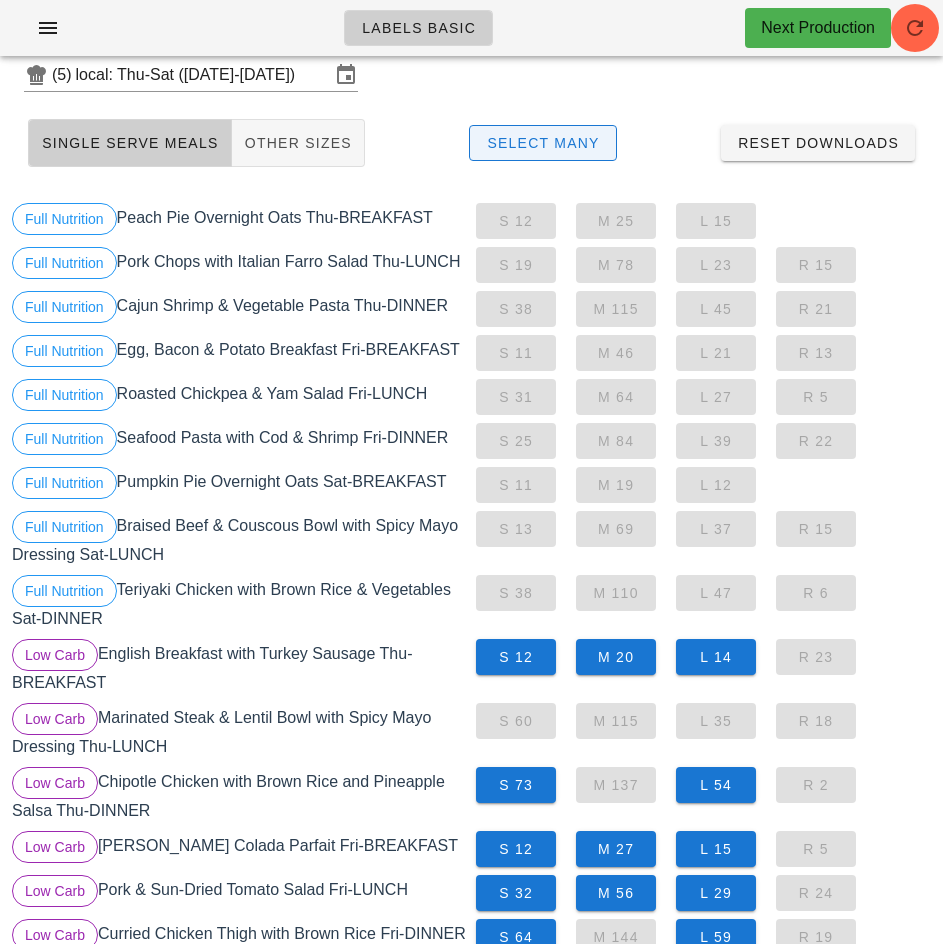 scroll, scrollTop: 0, scrollLeft: 0, axis: both 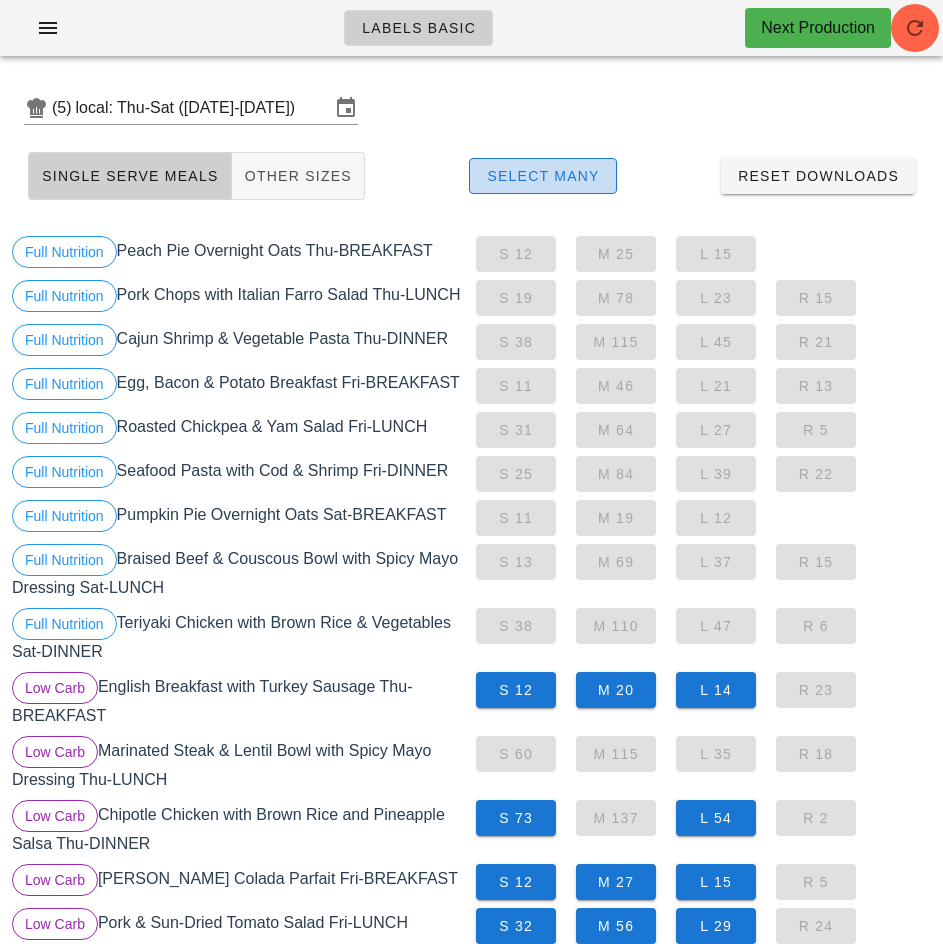 click on "Select Many" at bounding box center (543, 176) 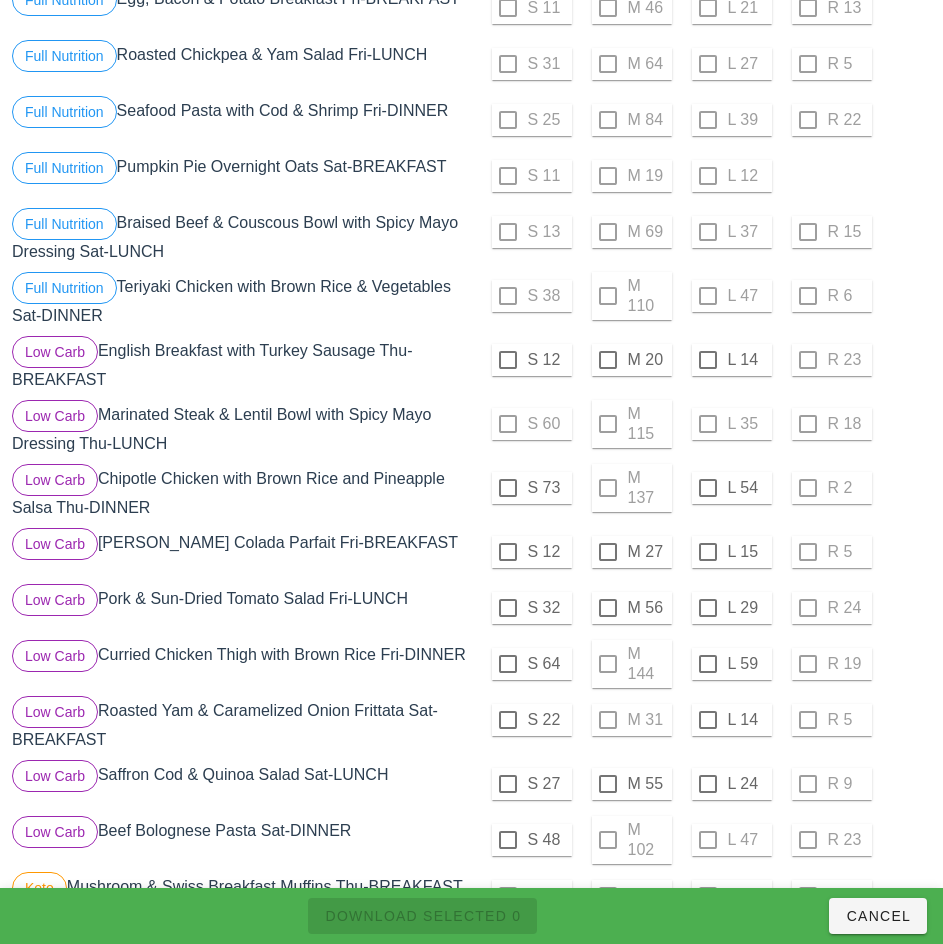 scroll, scrollTop: 421, scrollLeft: 0, axis: vertical 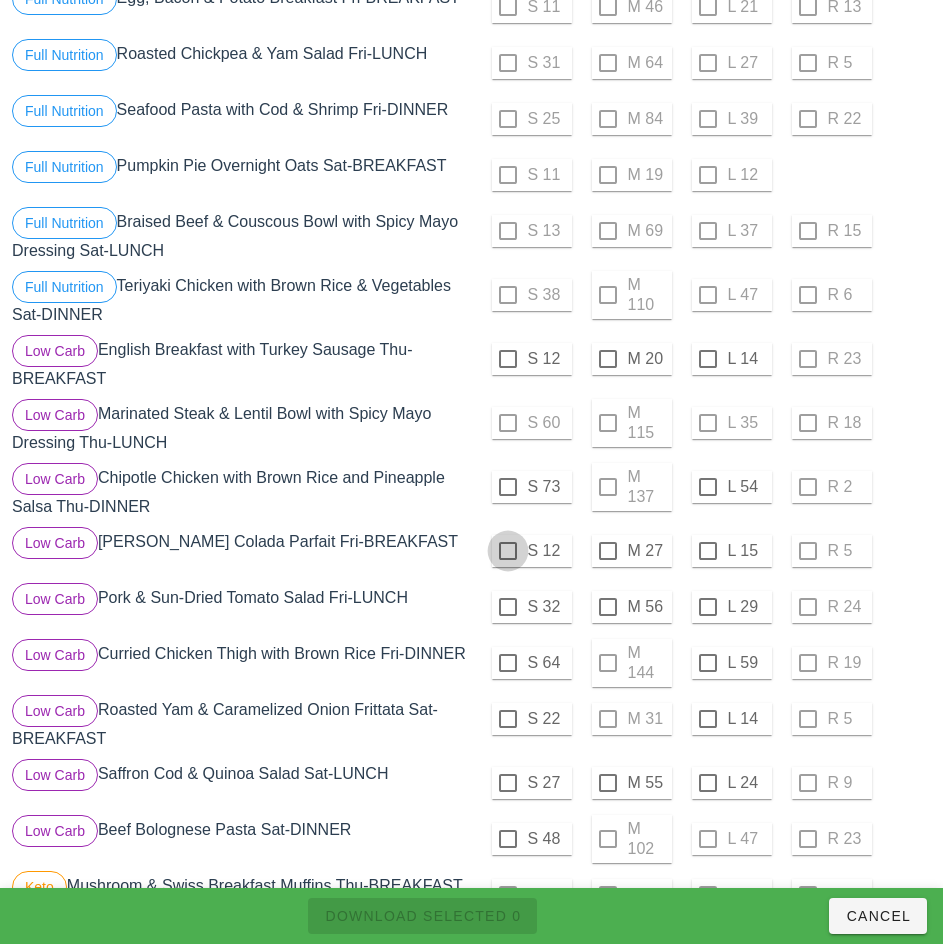 click at bounding box center (508, 359) 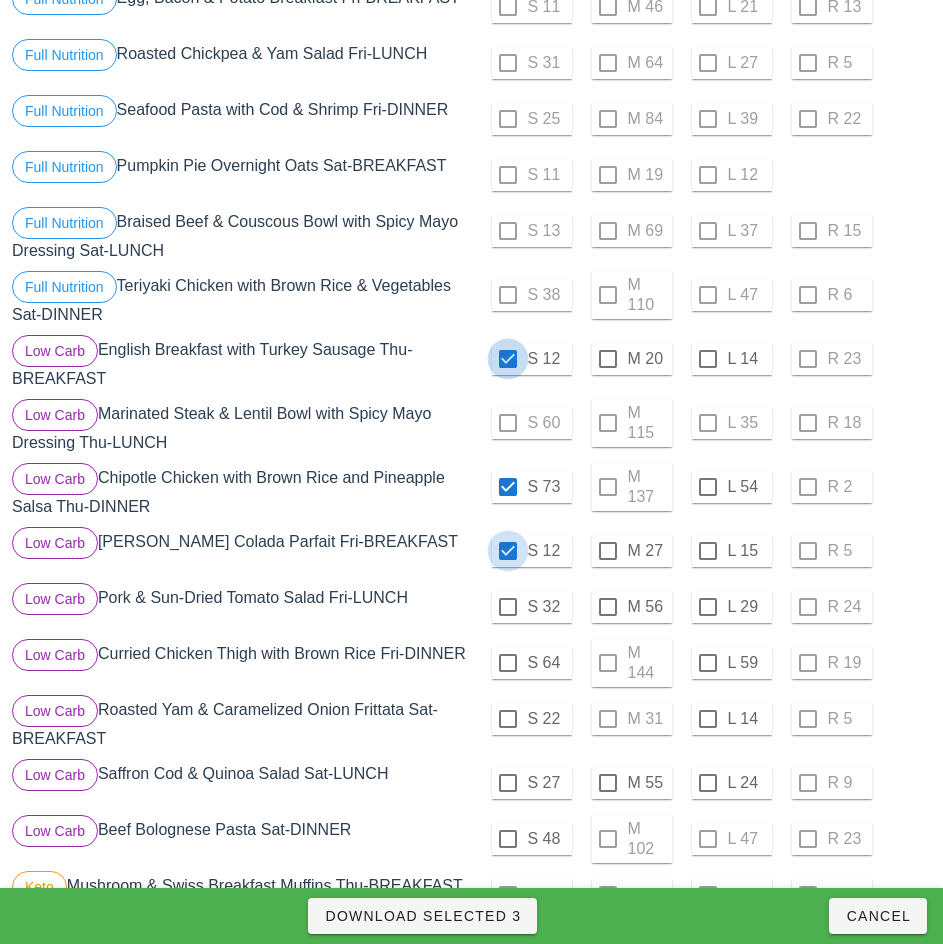 checkbox on "true" 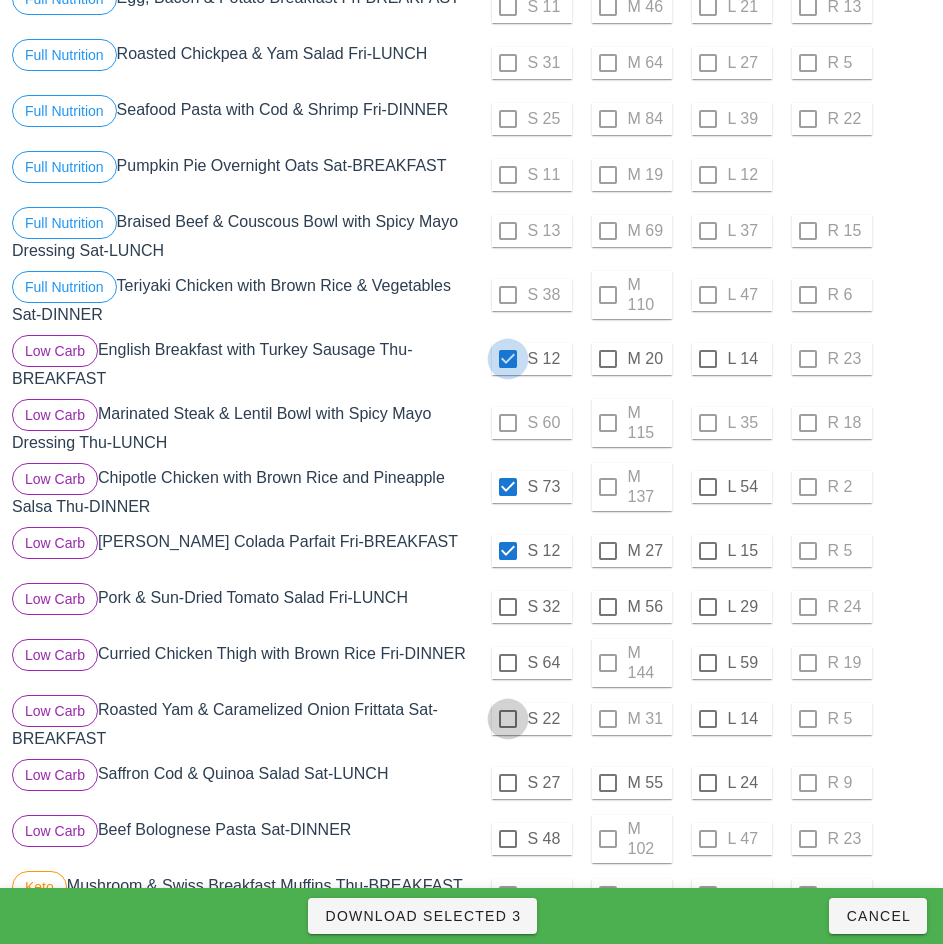 click at bounding box center [508, 607] 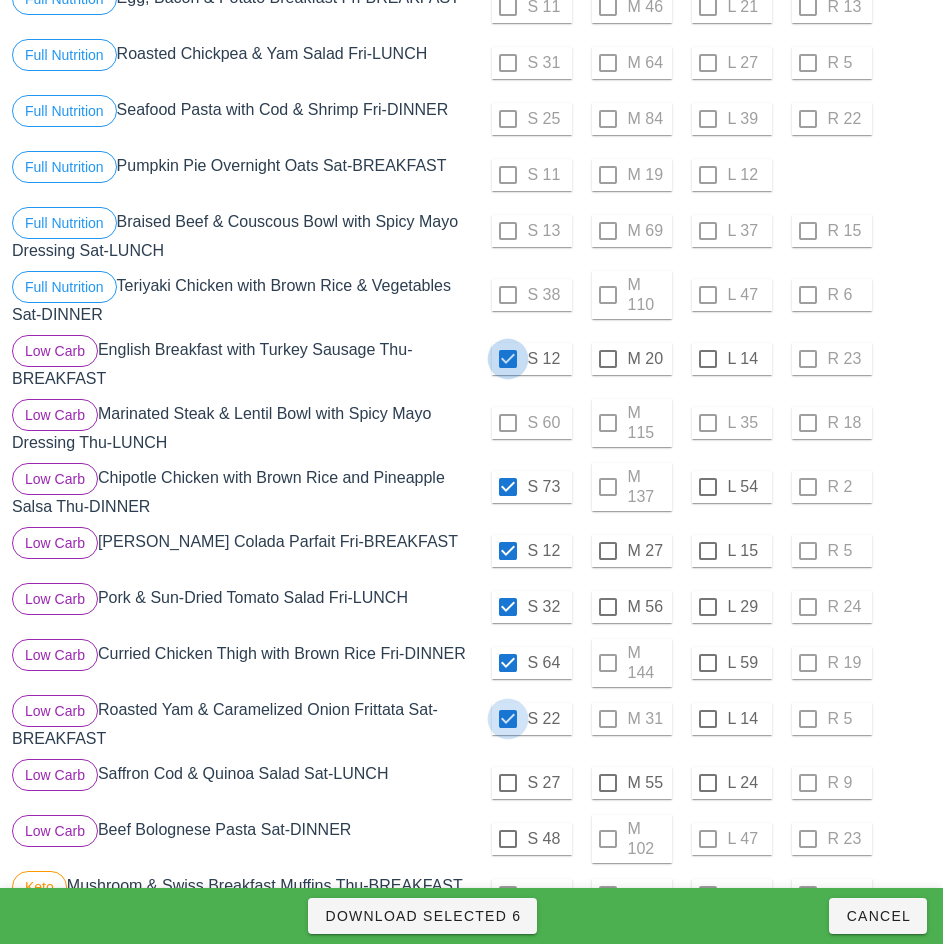 click at bounding box center [508, 783] 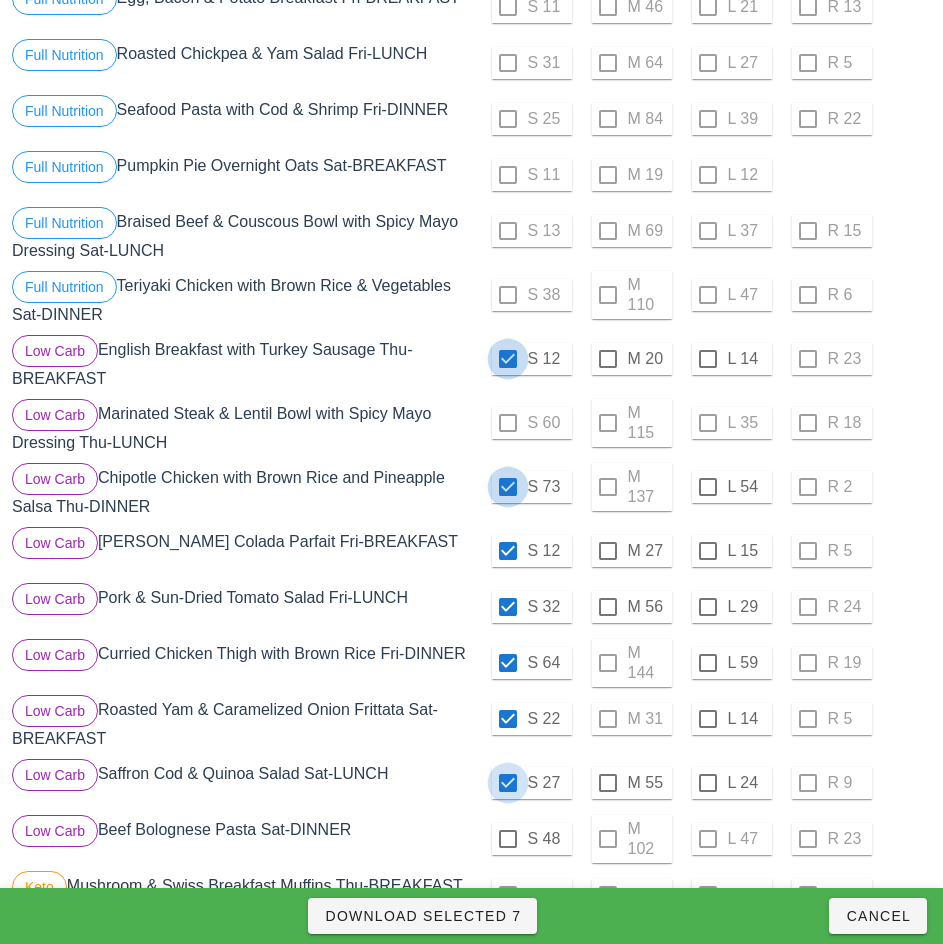 checkbox on "true" 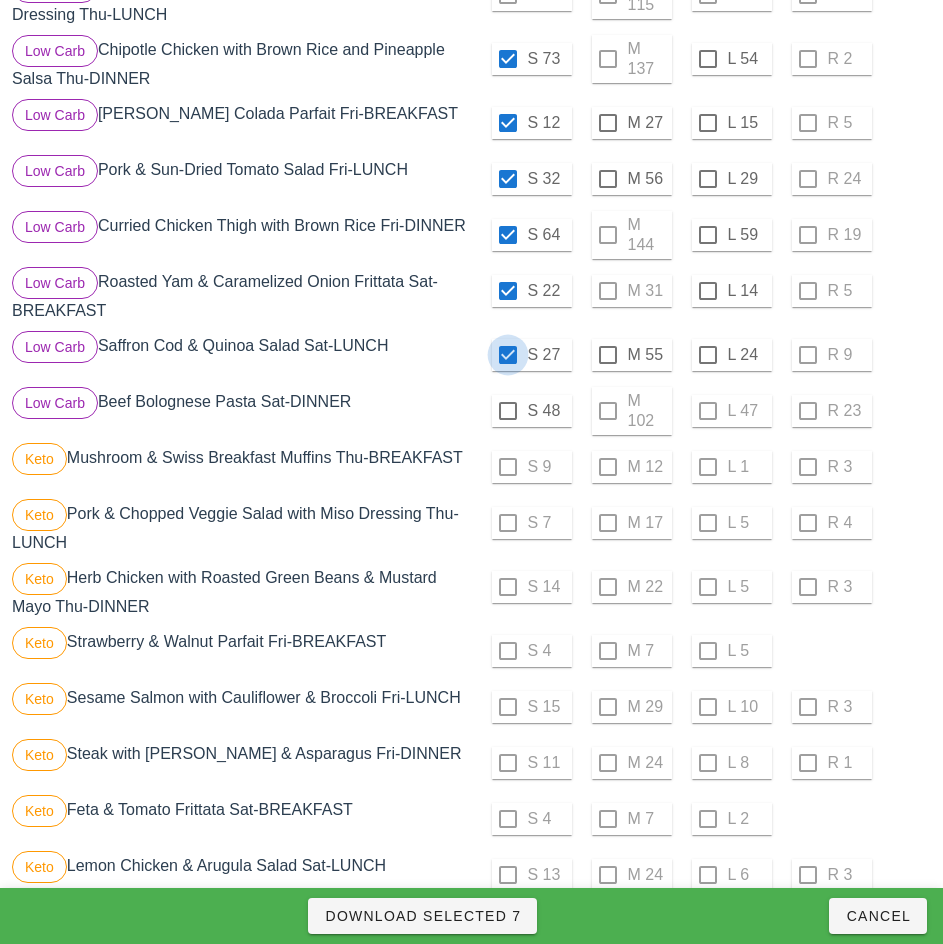 click at bounding box center (508, 355) 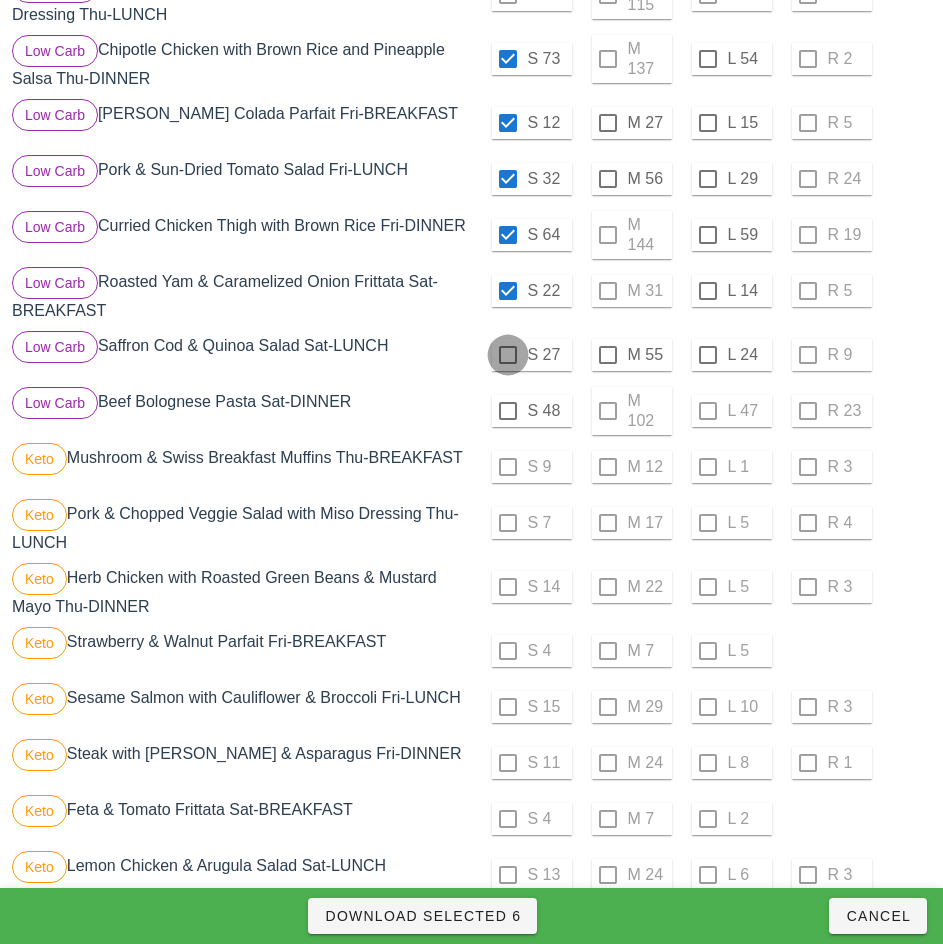 click at bounding box center [508, 411] 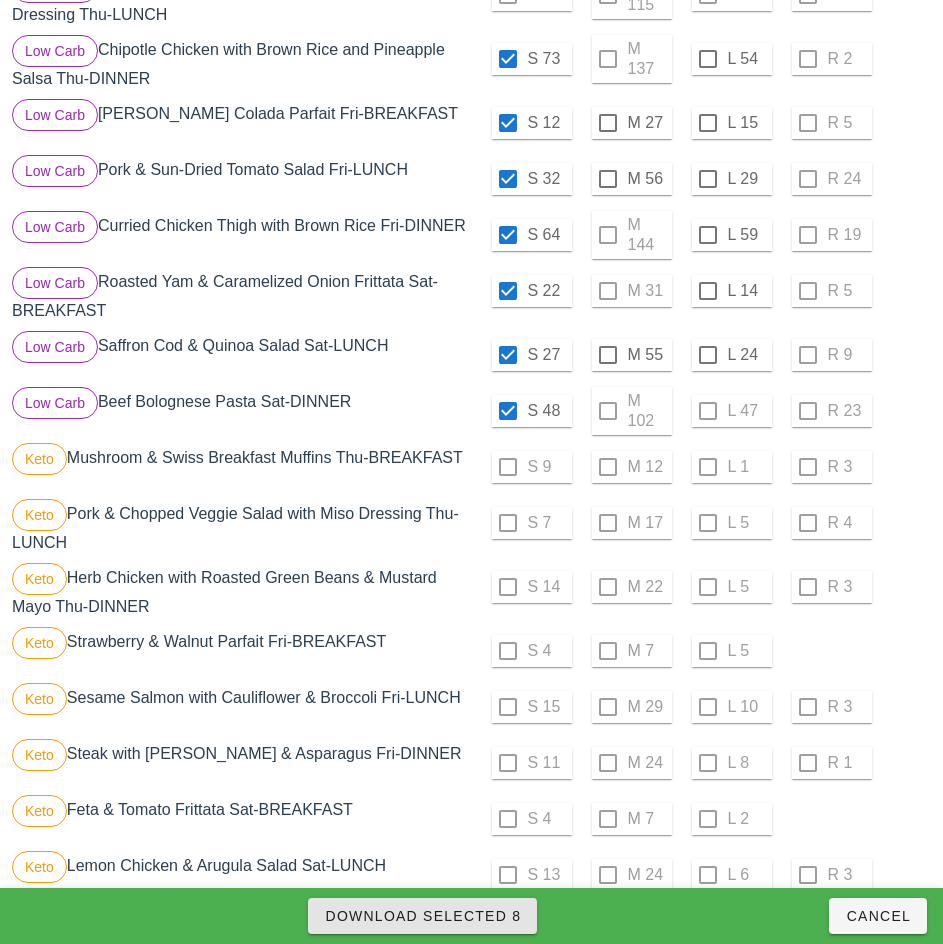 click on "Download Selected 8" at bounding box center [422, 916] 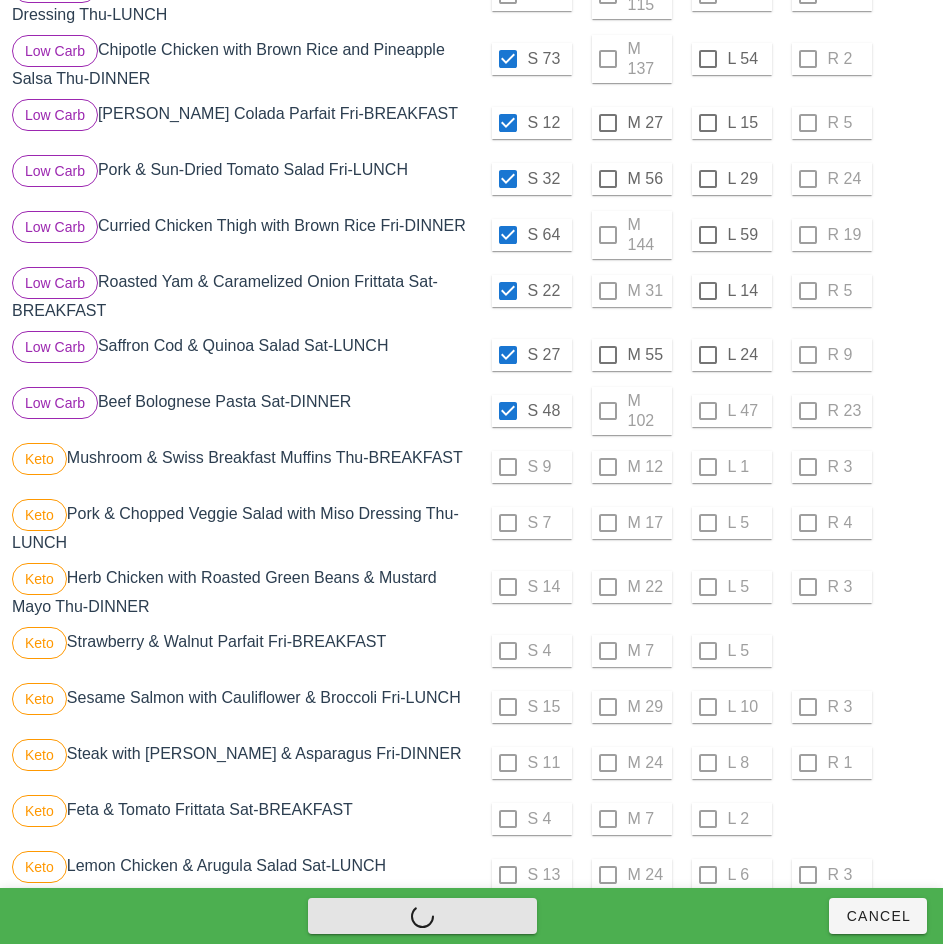 checkbox on "false" 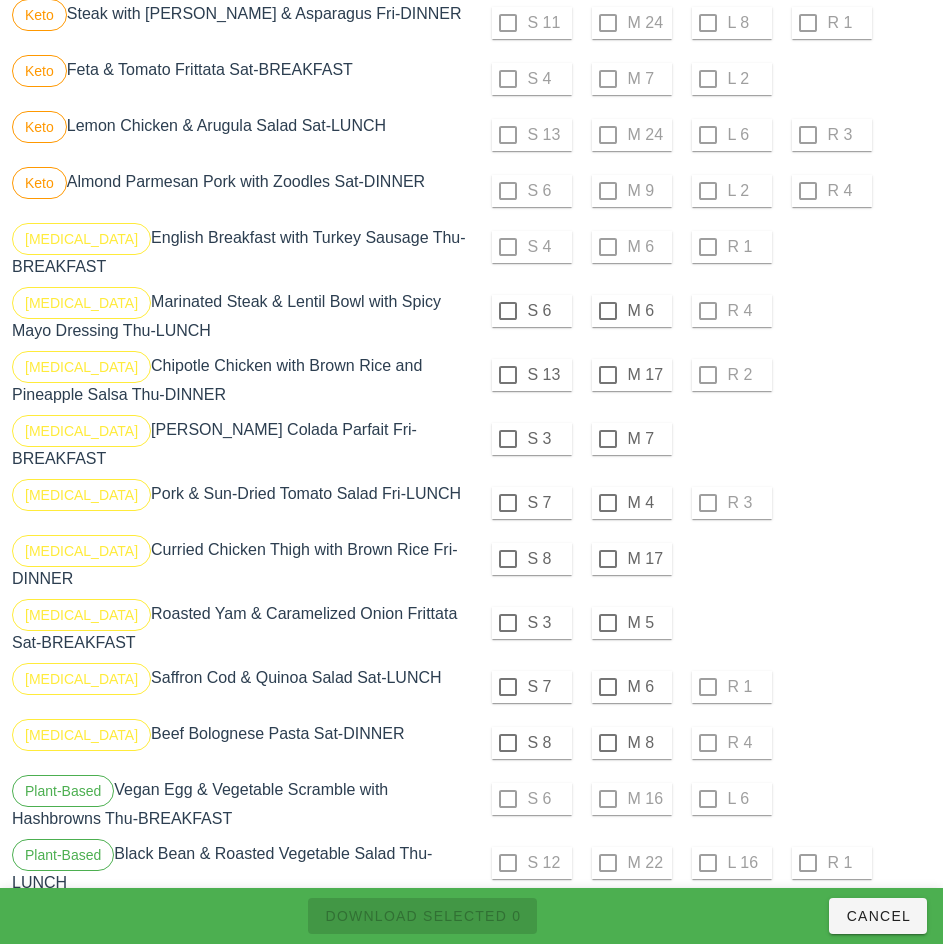 scroll, scrollTop: 1692, scrollLeft: 0, axis: vertical 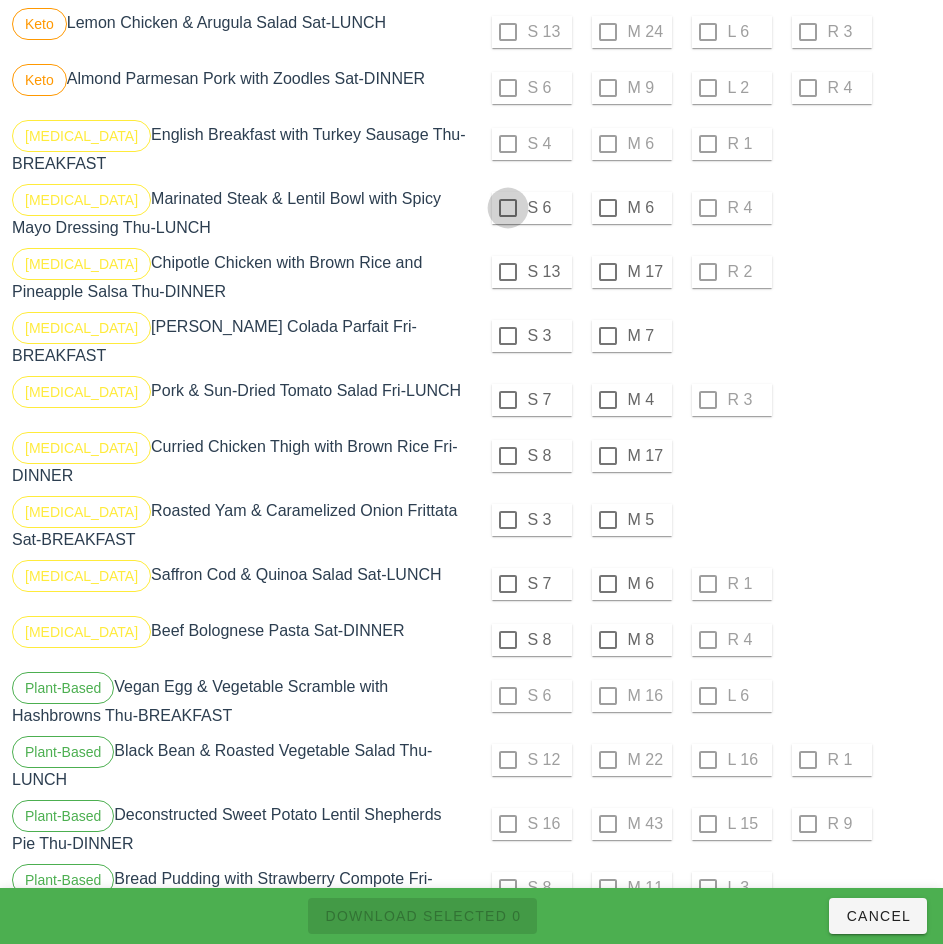 click at bounding box center (508, 208) 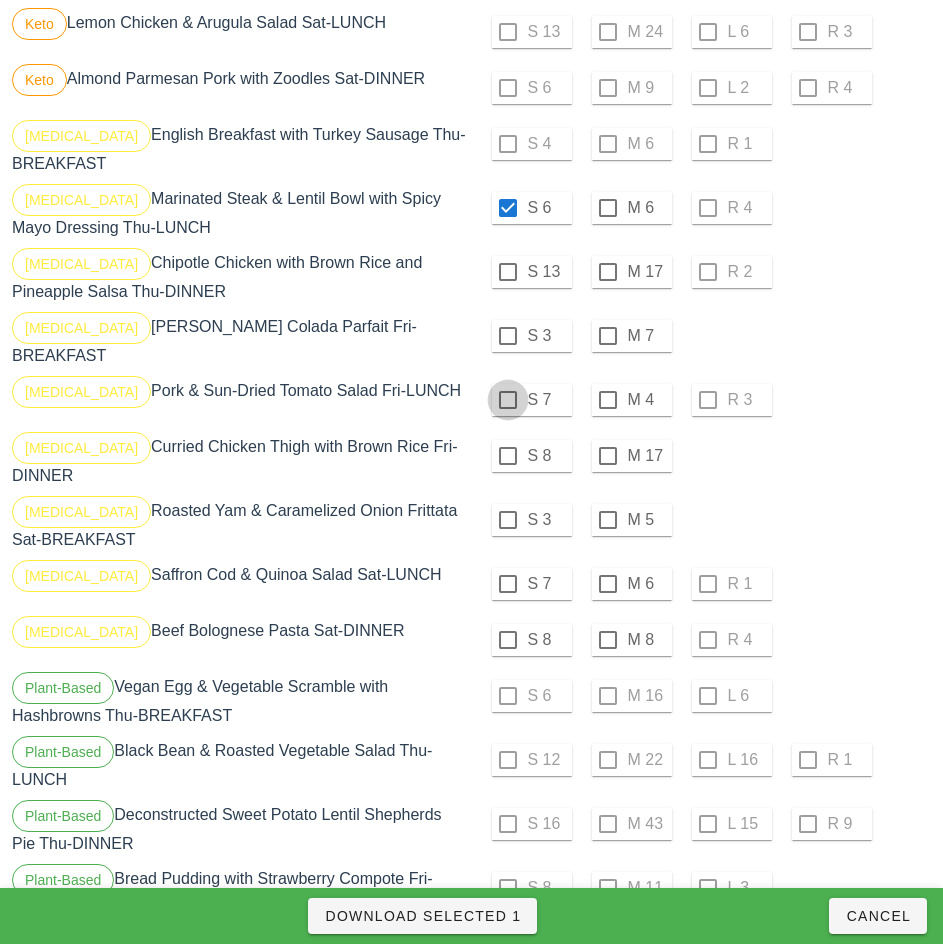 click at bounding box center (508, 272) 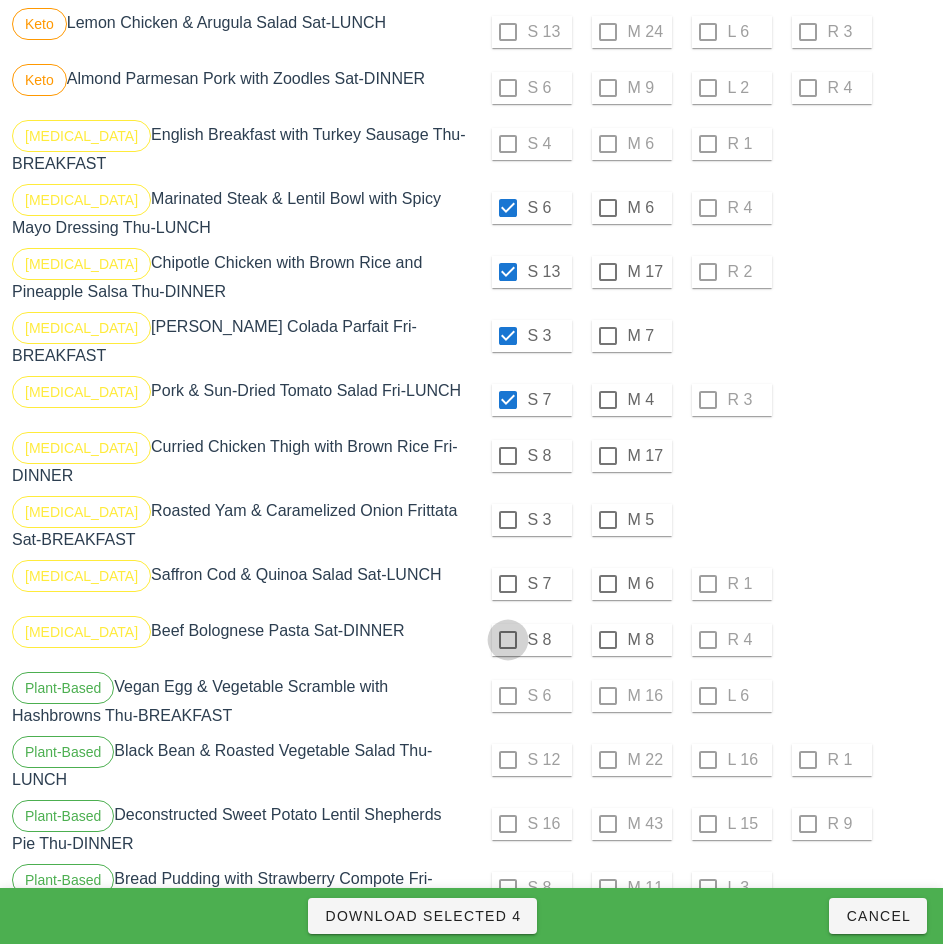 click at bounding box center (508, 456) 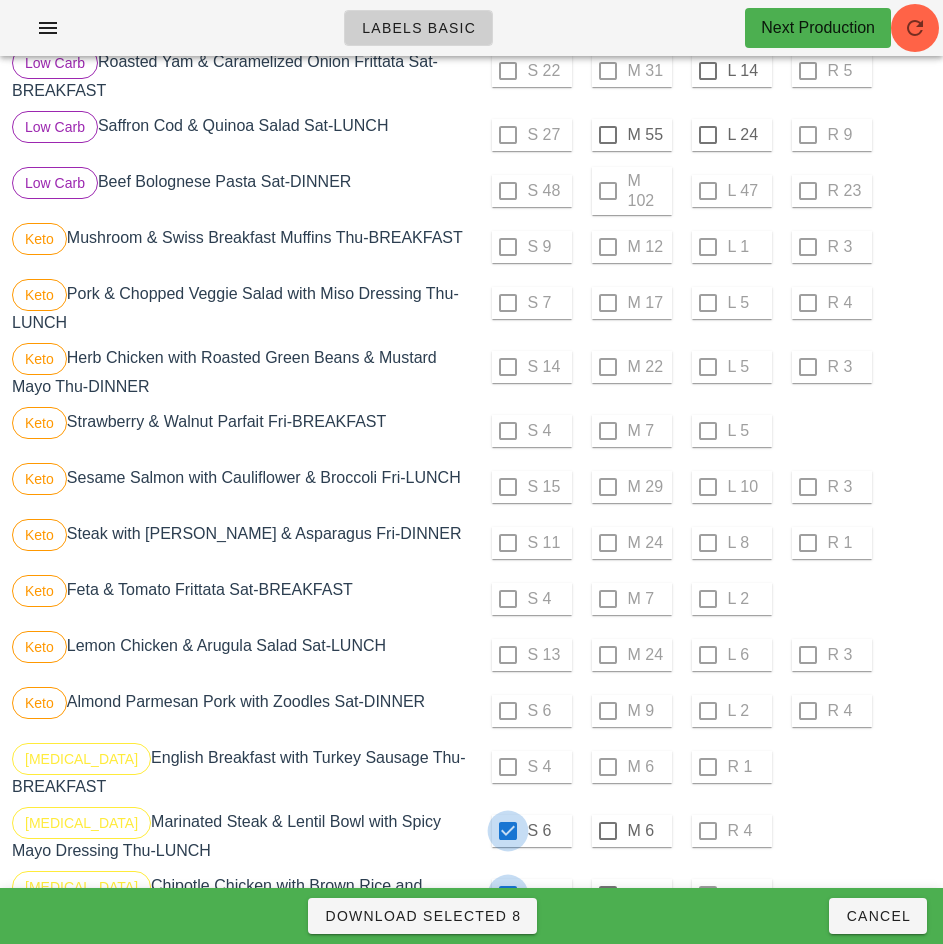 checkbox on "true" 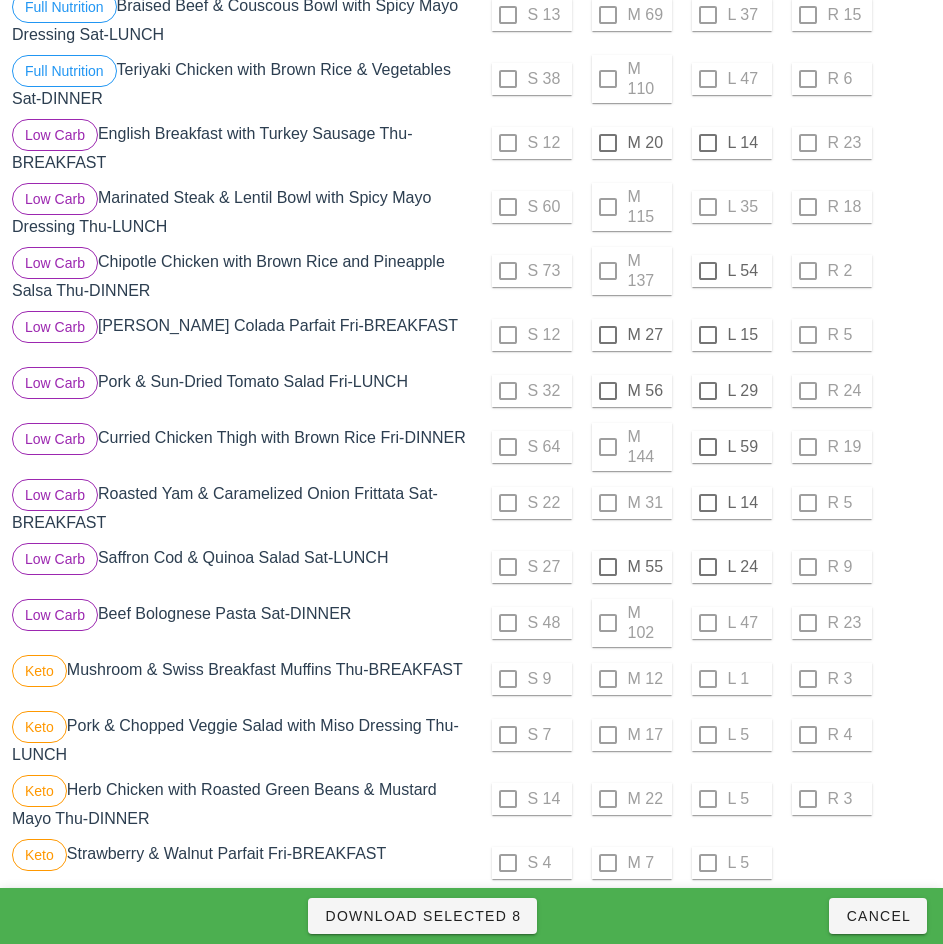 scroll, scrollTop: 638, scrollLeft: 0, axis: vertical 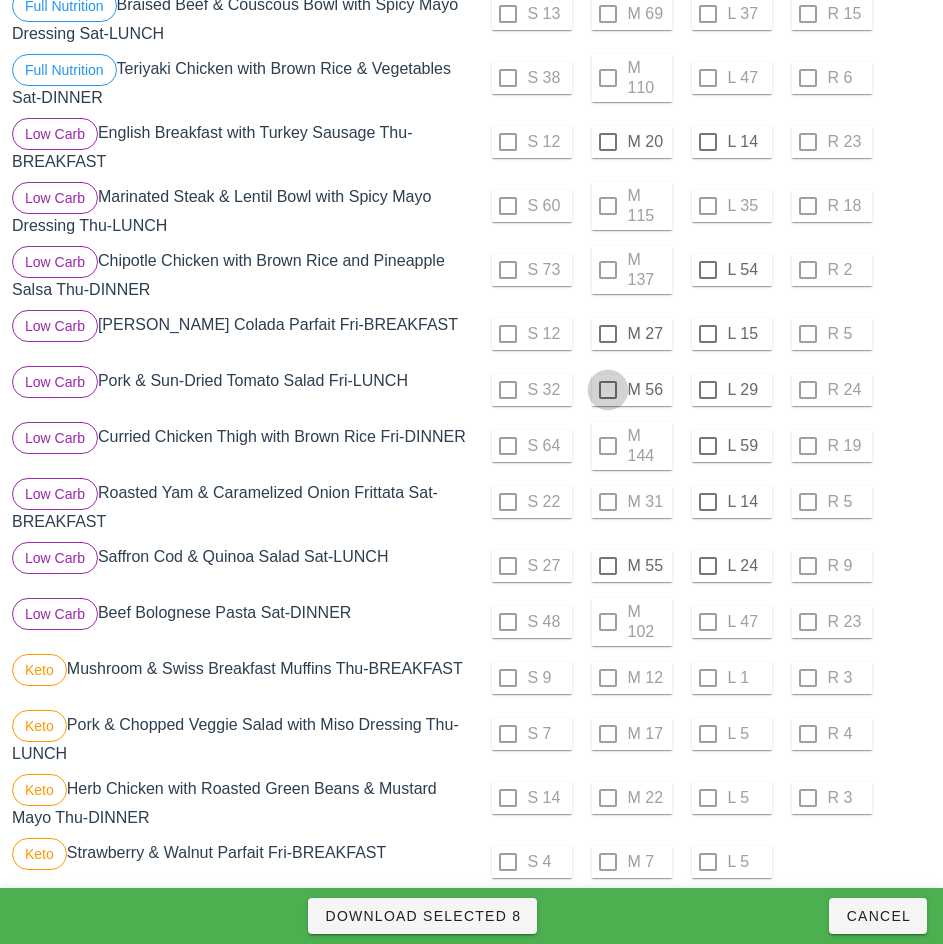 click at bounding box center (608, 390) 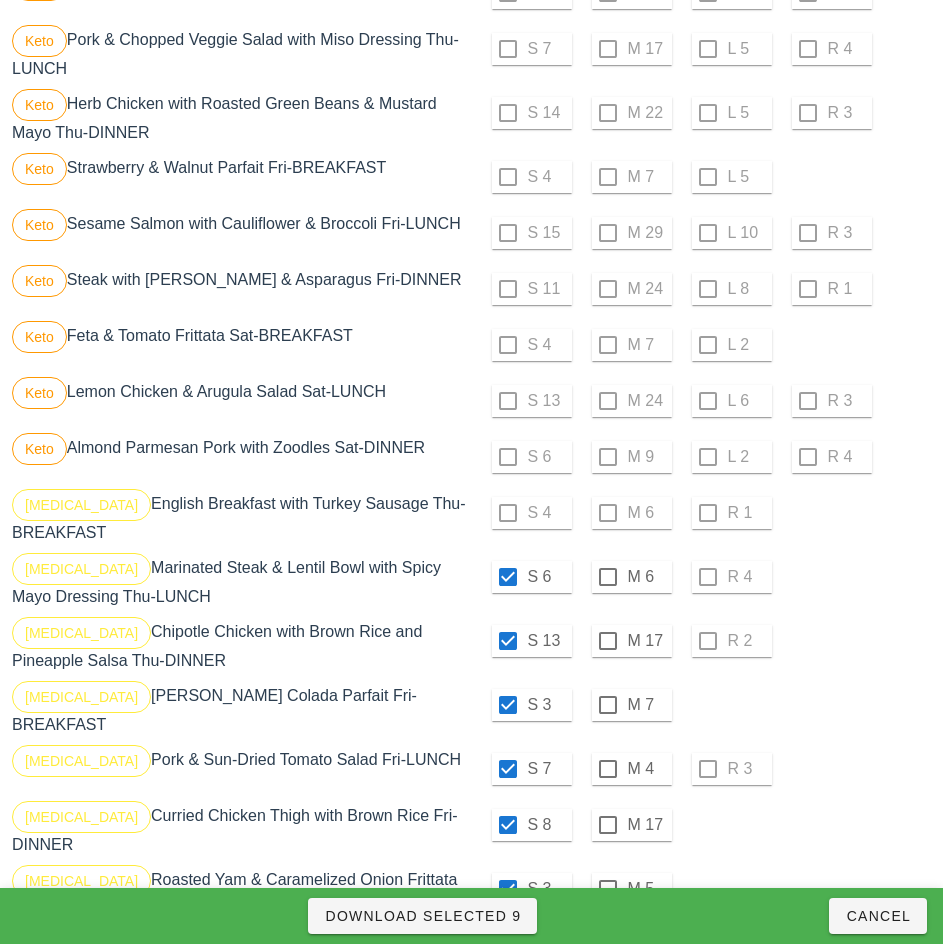 scroll, scrollTop: 1336, scrollLeft: 0, axis: vertical 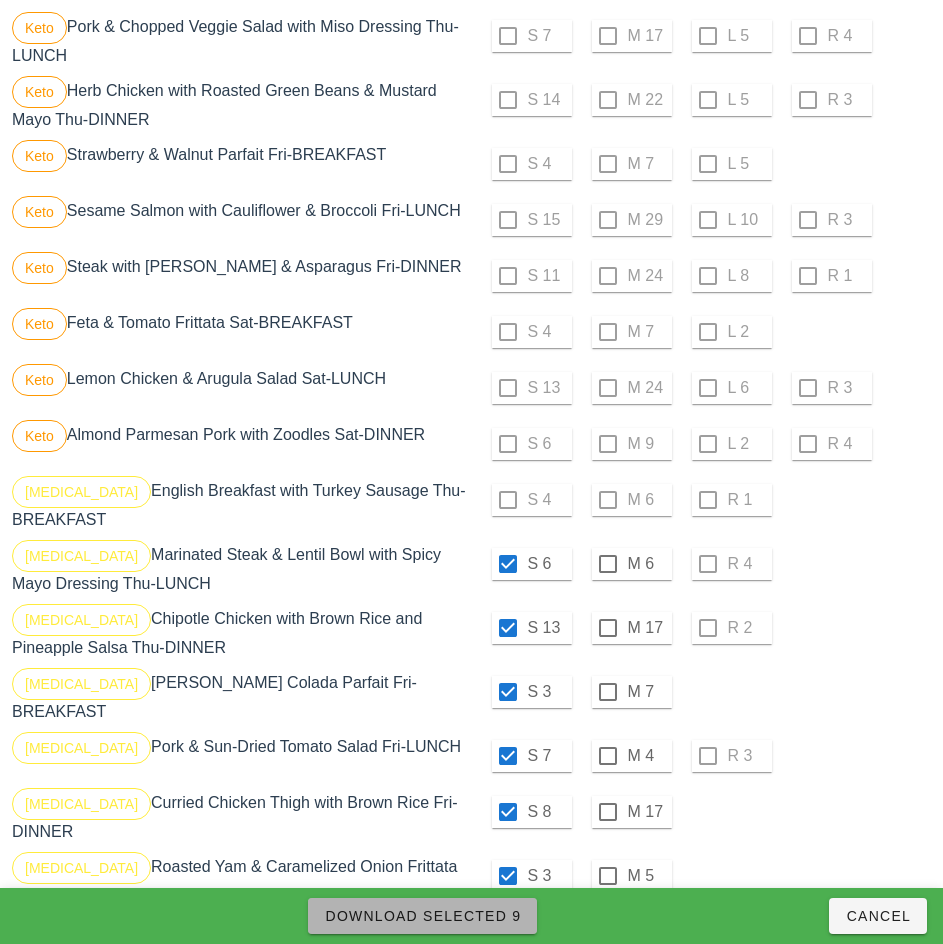 click on "Download Selected 9" at bounding box center (422, 916) 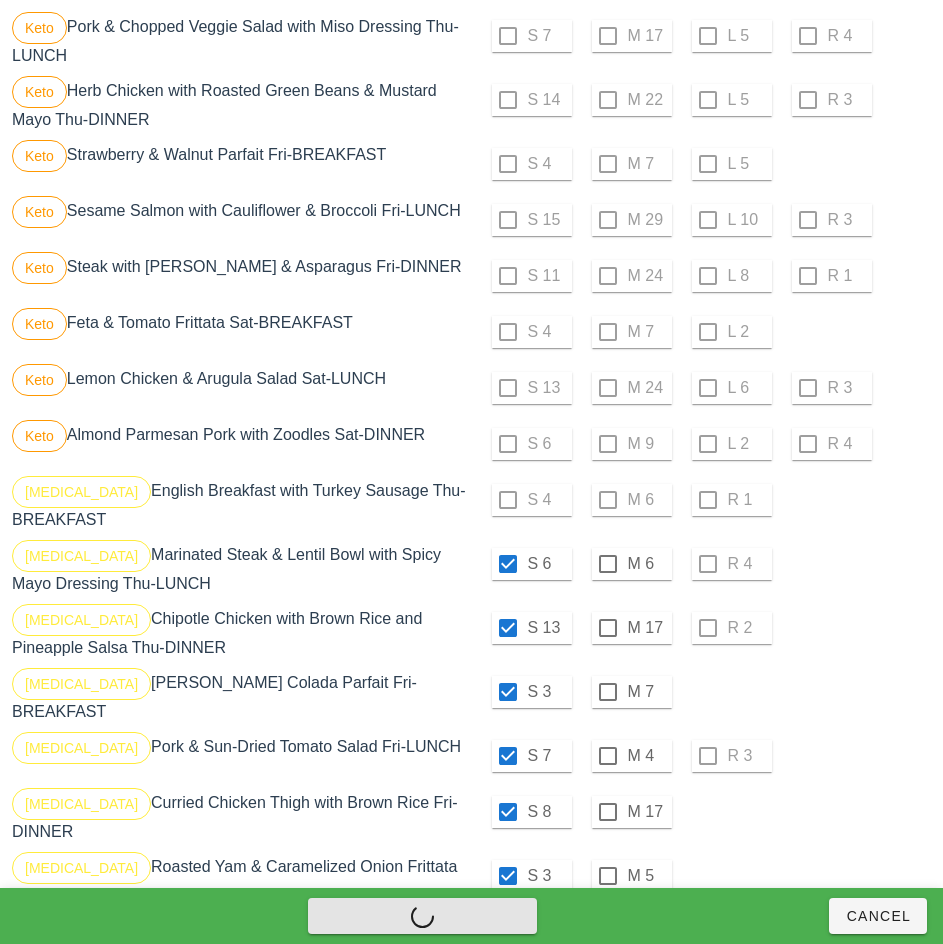 checkbox on "false" 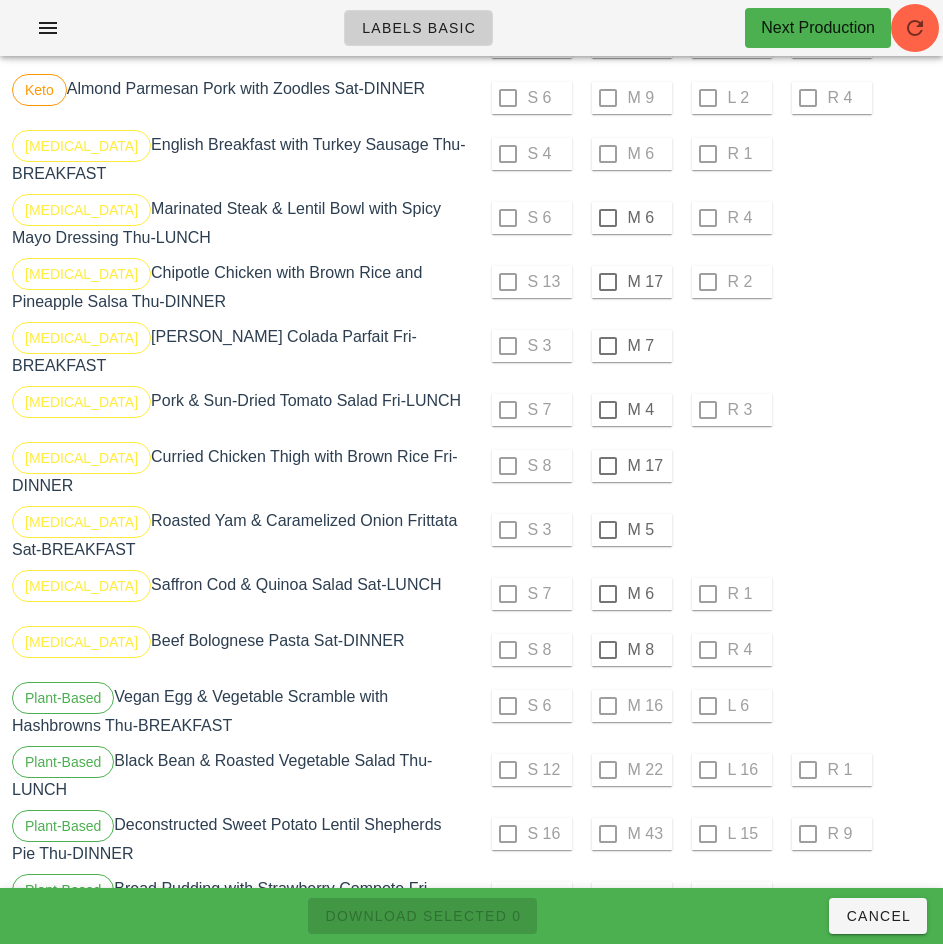 scroll, scrollTop: 1677, scrollLeft: 0, axis: vertical 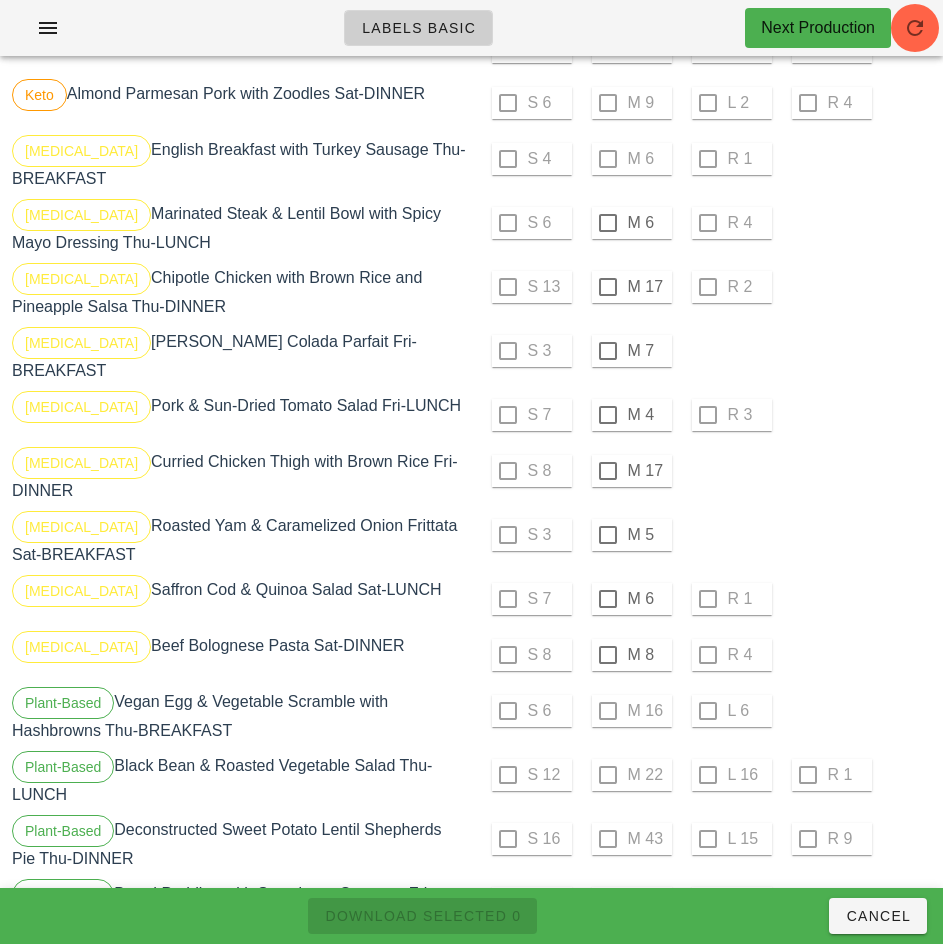 click at bounding box center [608, 223] 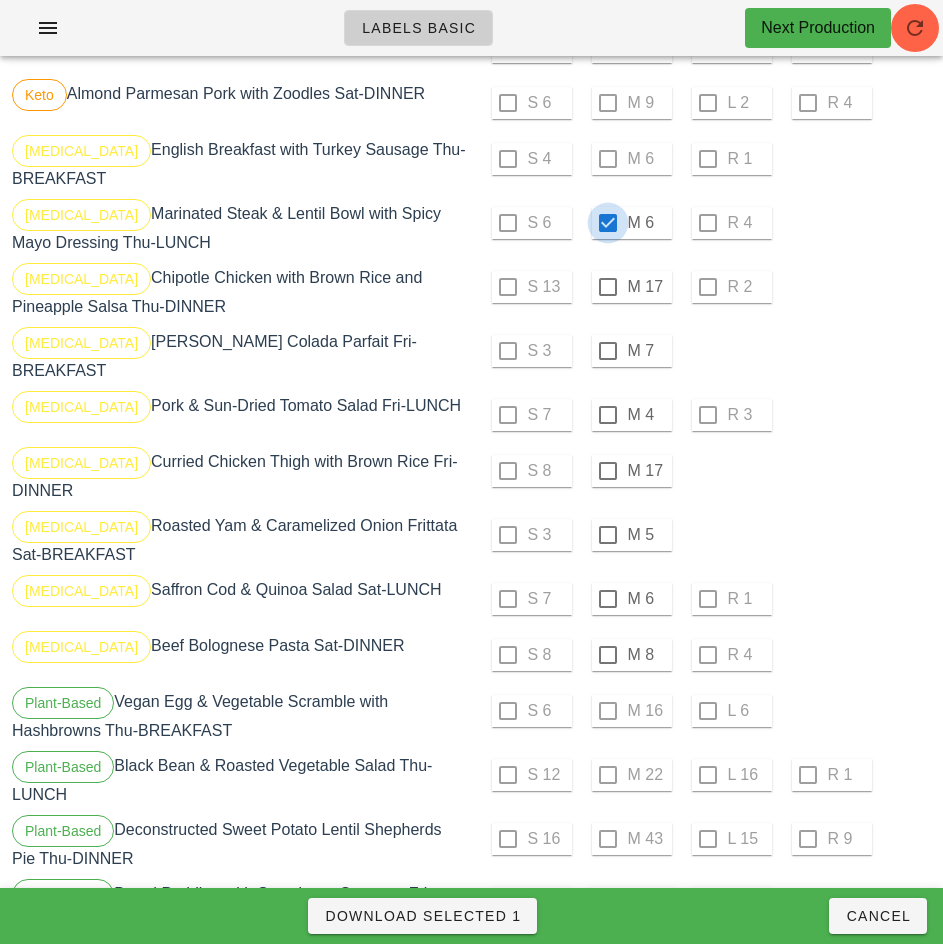 click at bounding box center [608, 287] 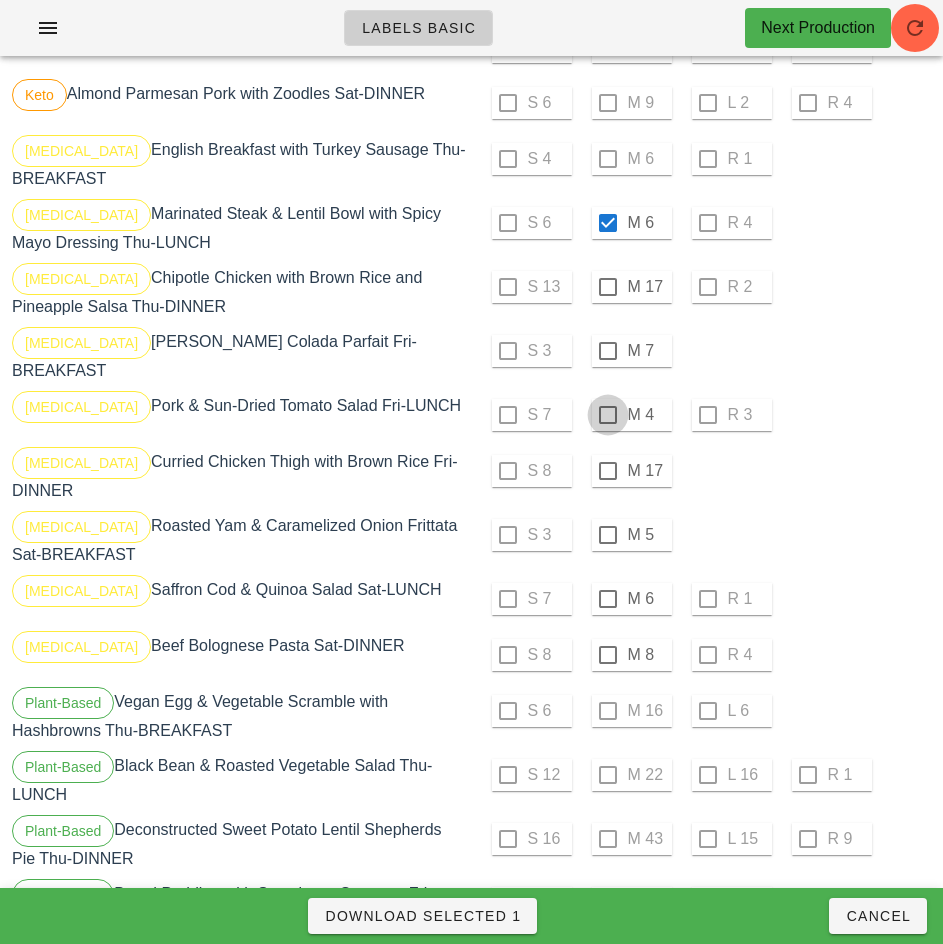 click at bounding box center (608, 351) 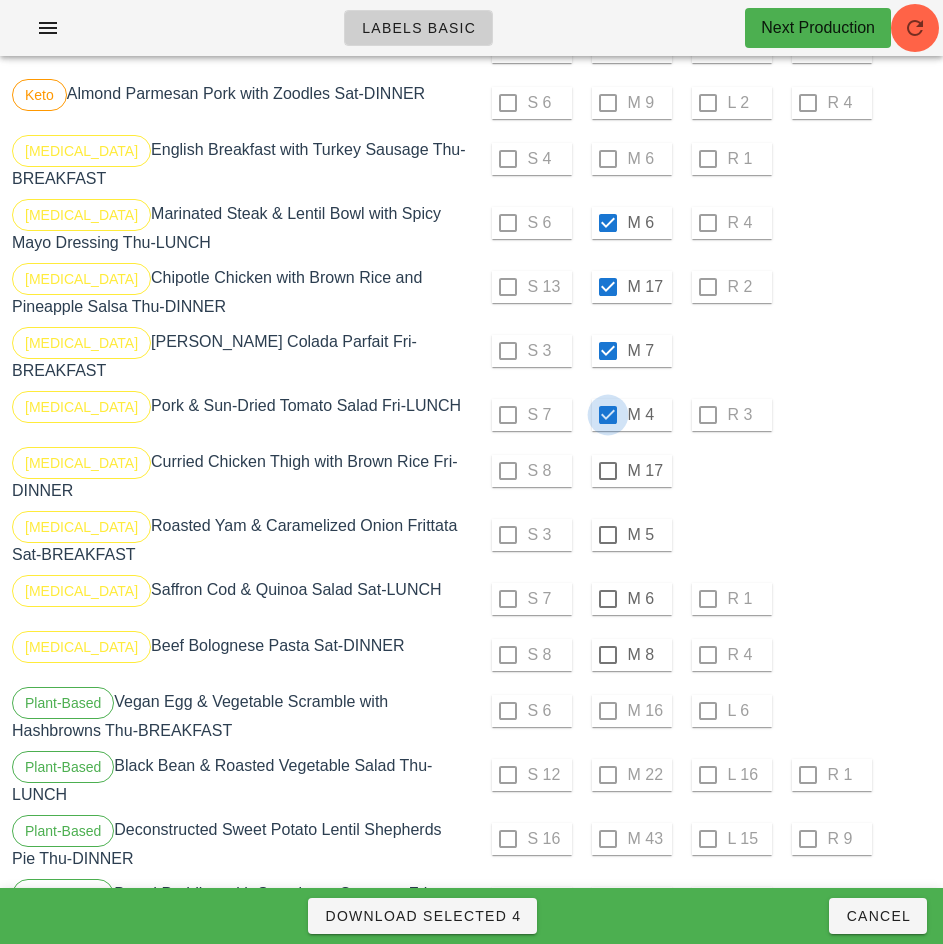 checkbox on "true" 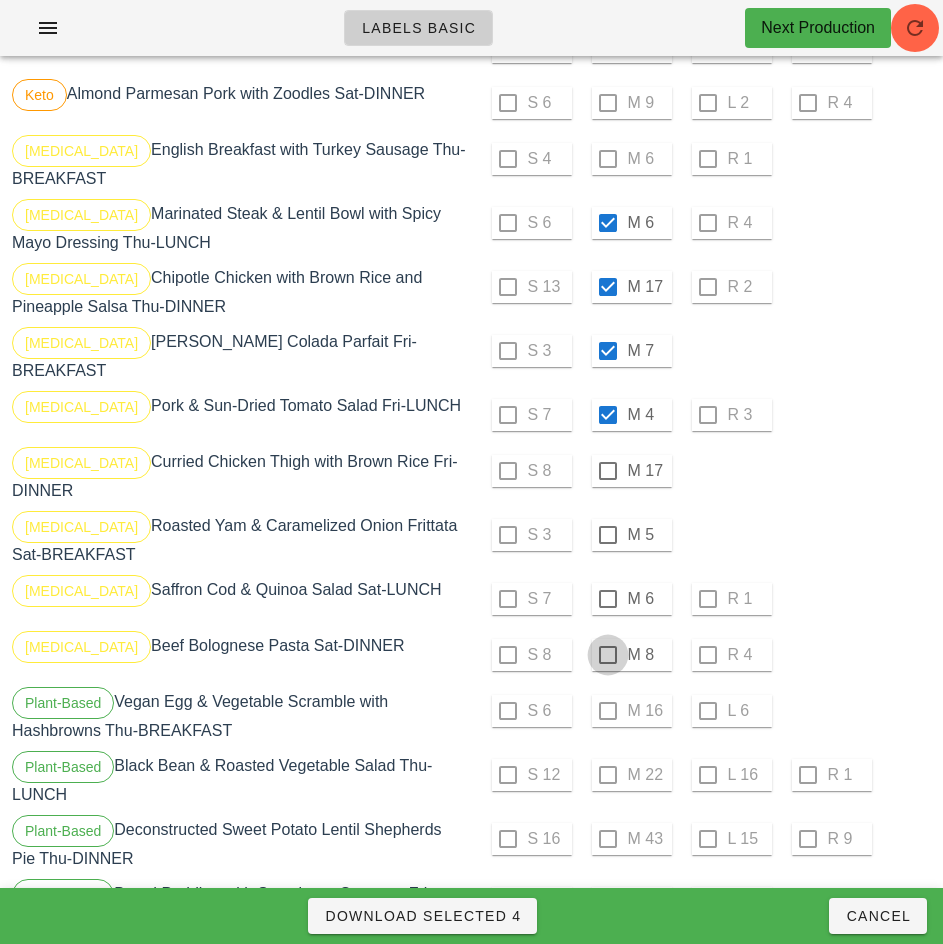 click at bounding box center [608, 471] 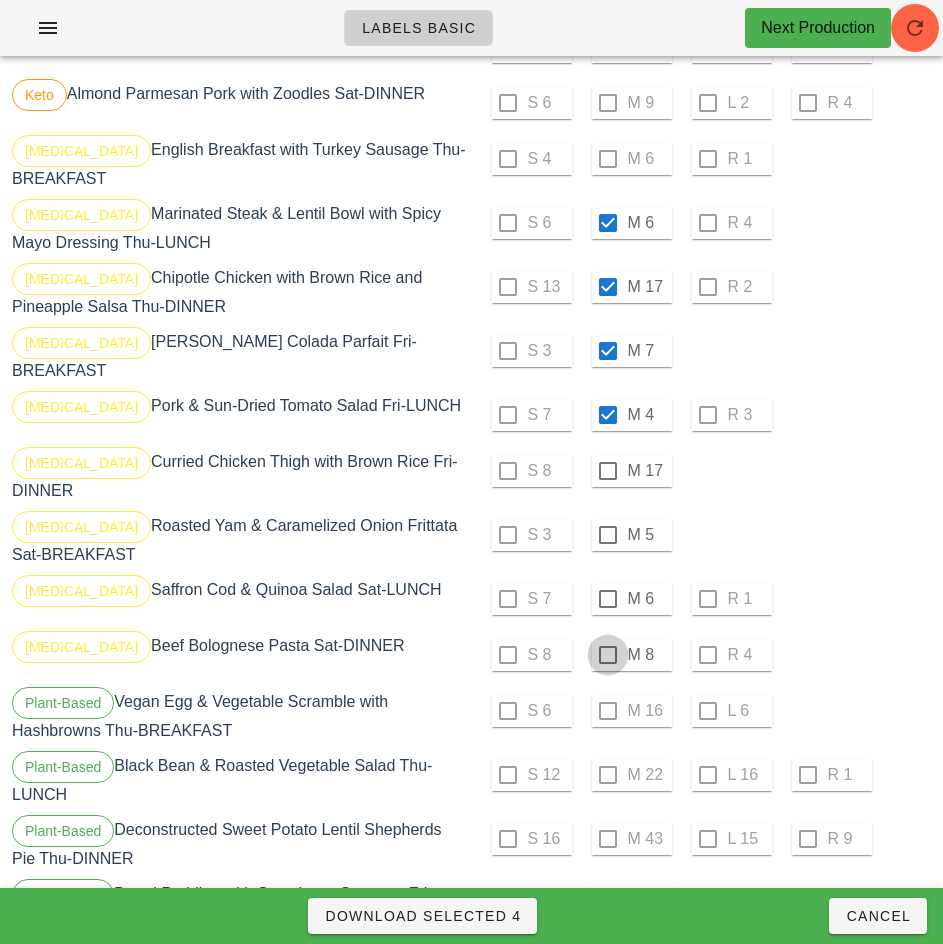 click at bounding box center (608, 535) 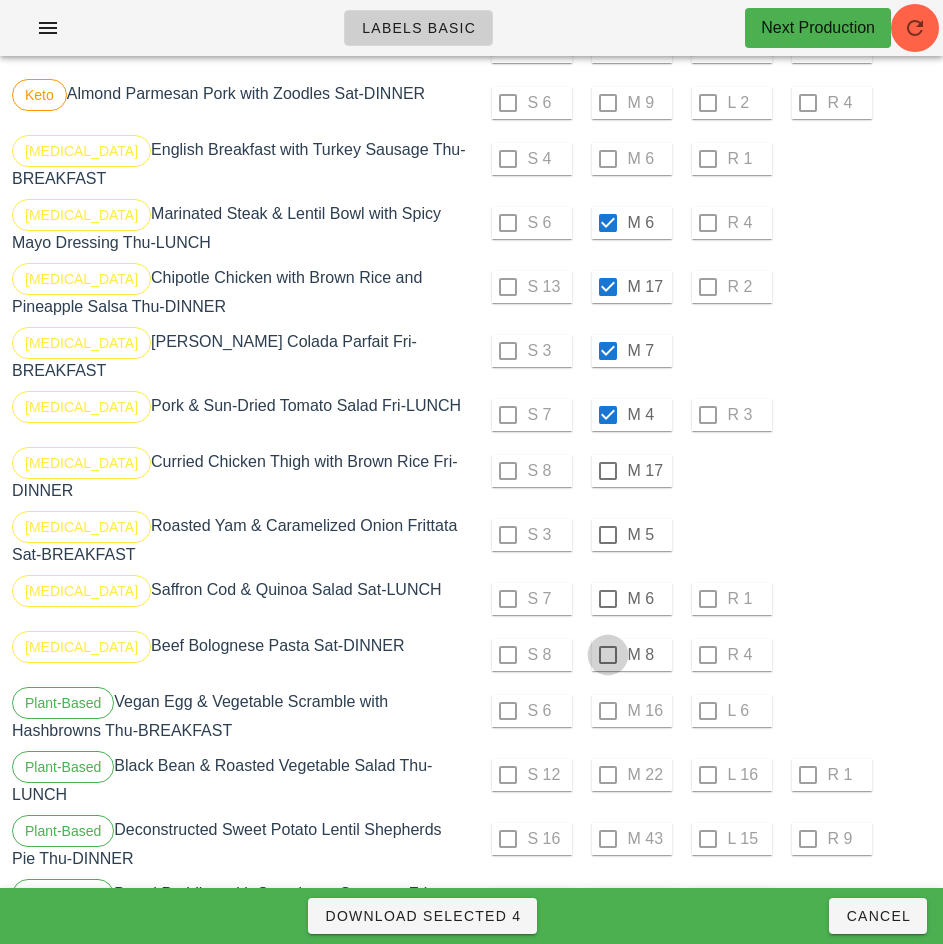 click at bounding box center [608, 599] 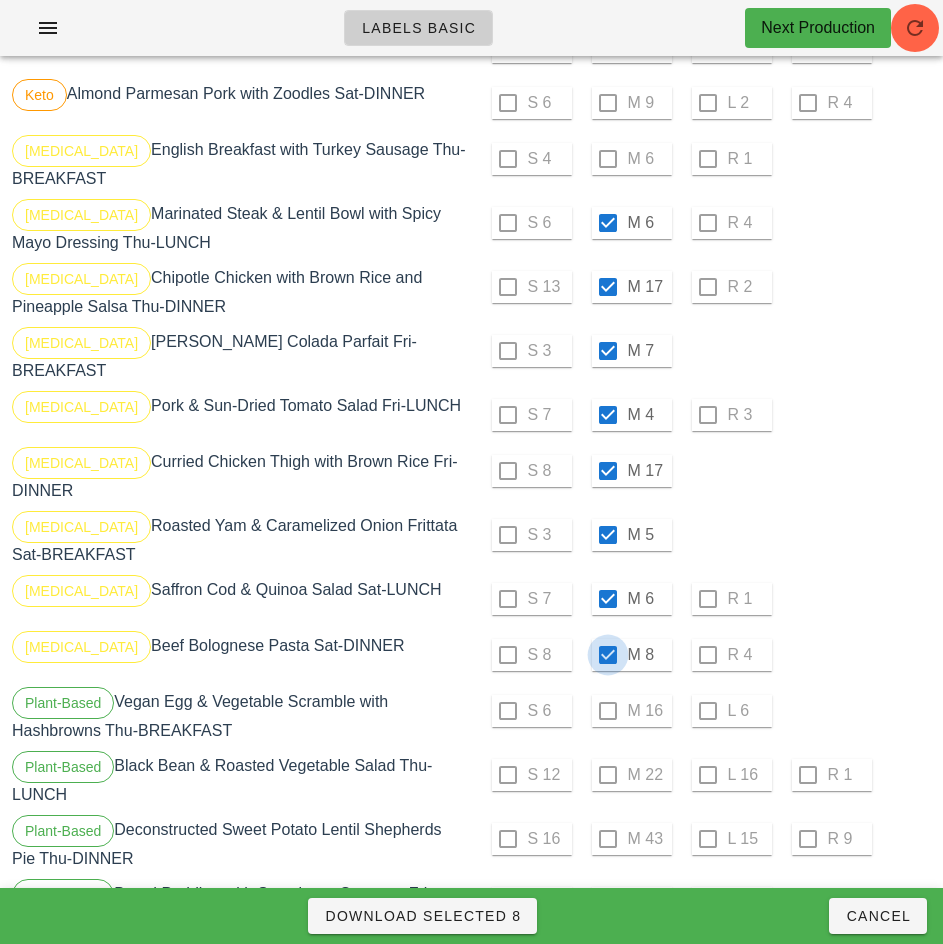 checkbox on "true" 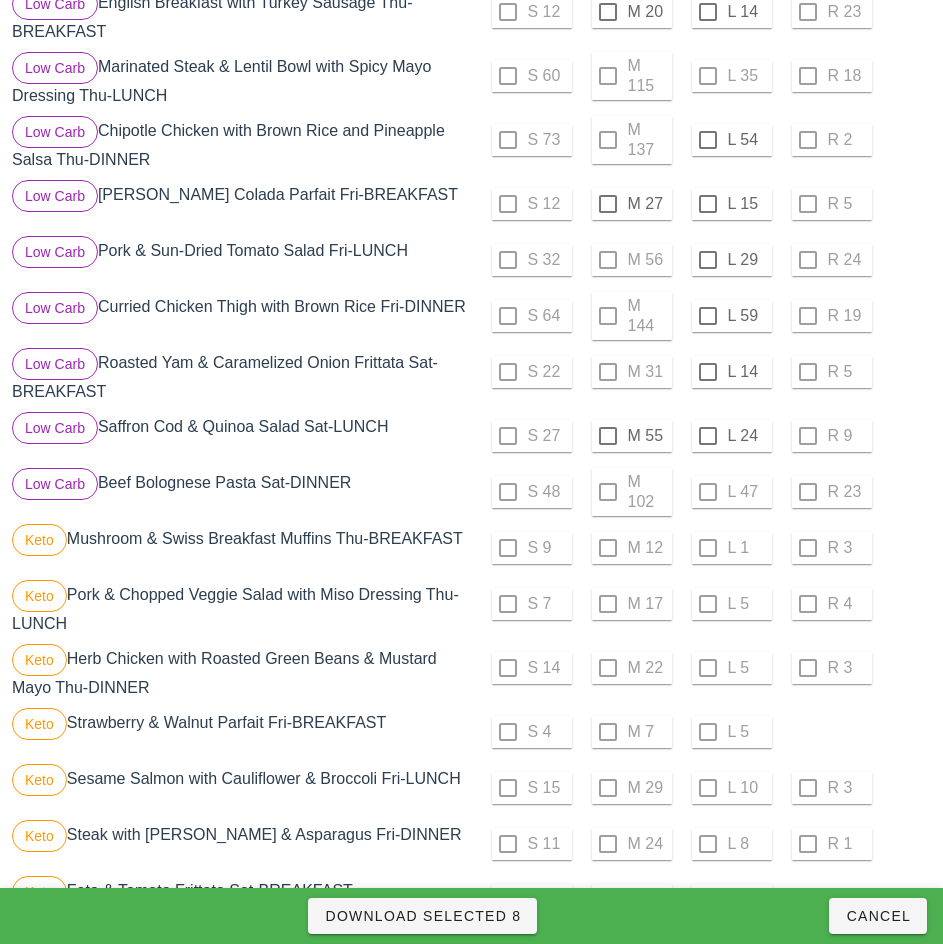 scroll, scrollTop: 769, scrollLeft: 0, axis: vertical 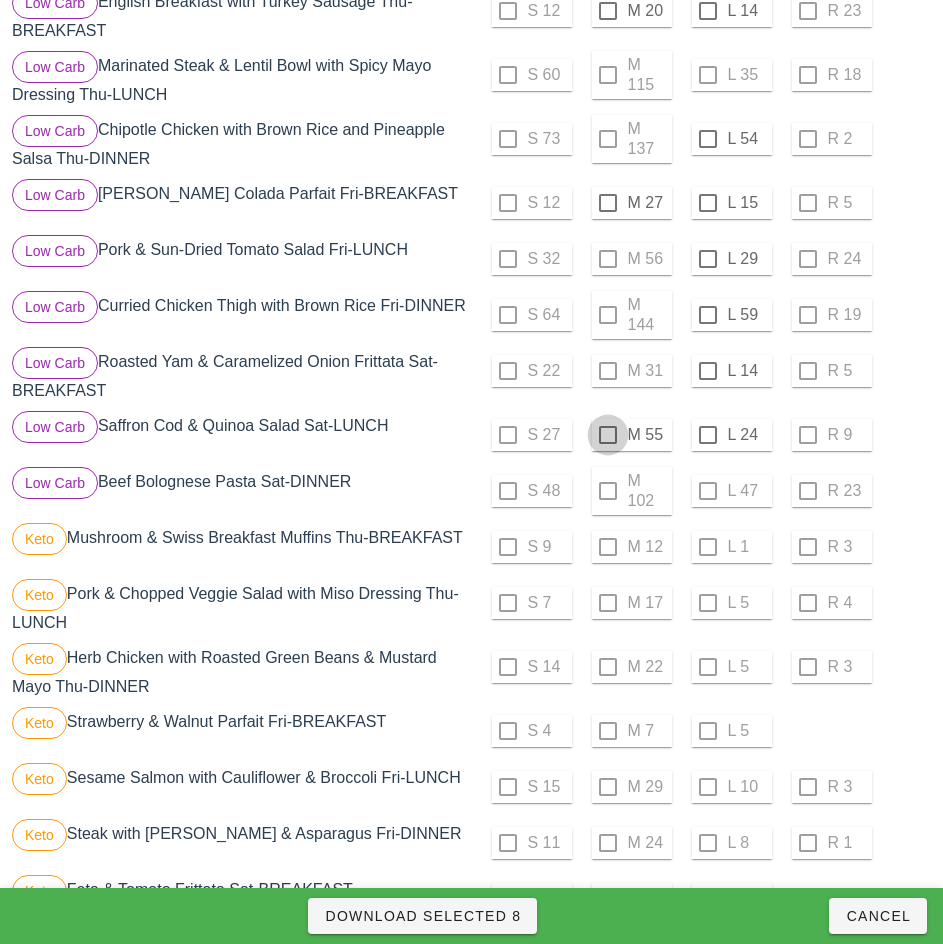 click at bounding box center (608, 435) 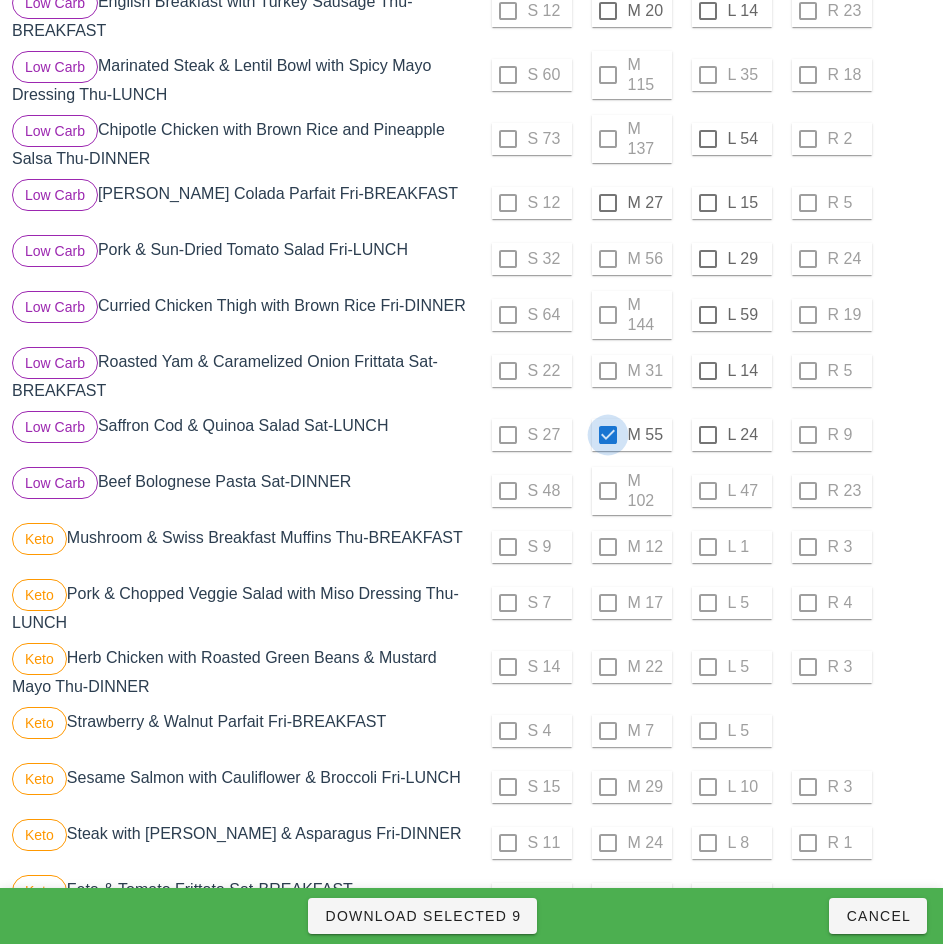 click on "Download Selected 9" at bounding box center [422, 916] 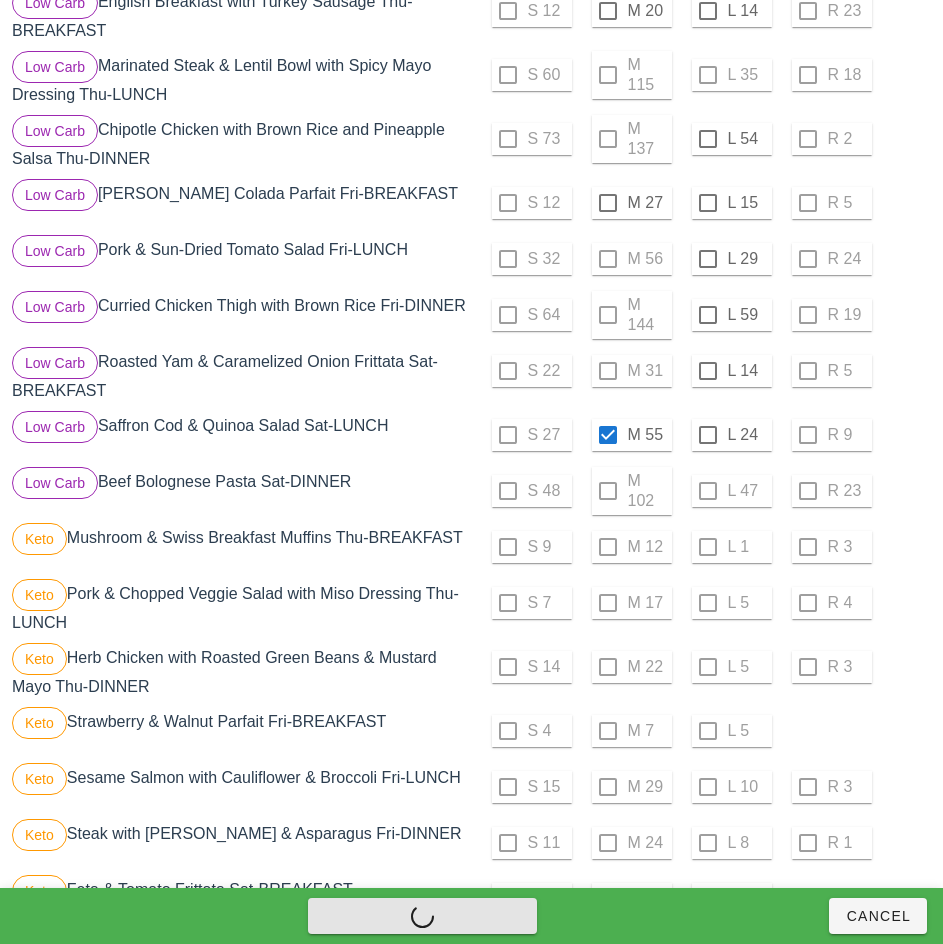 checkbox on "false" 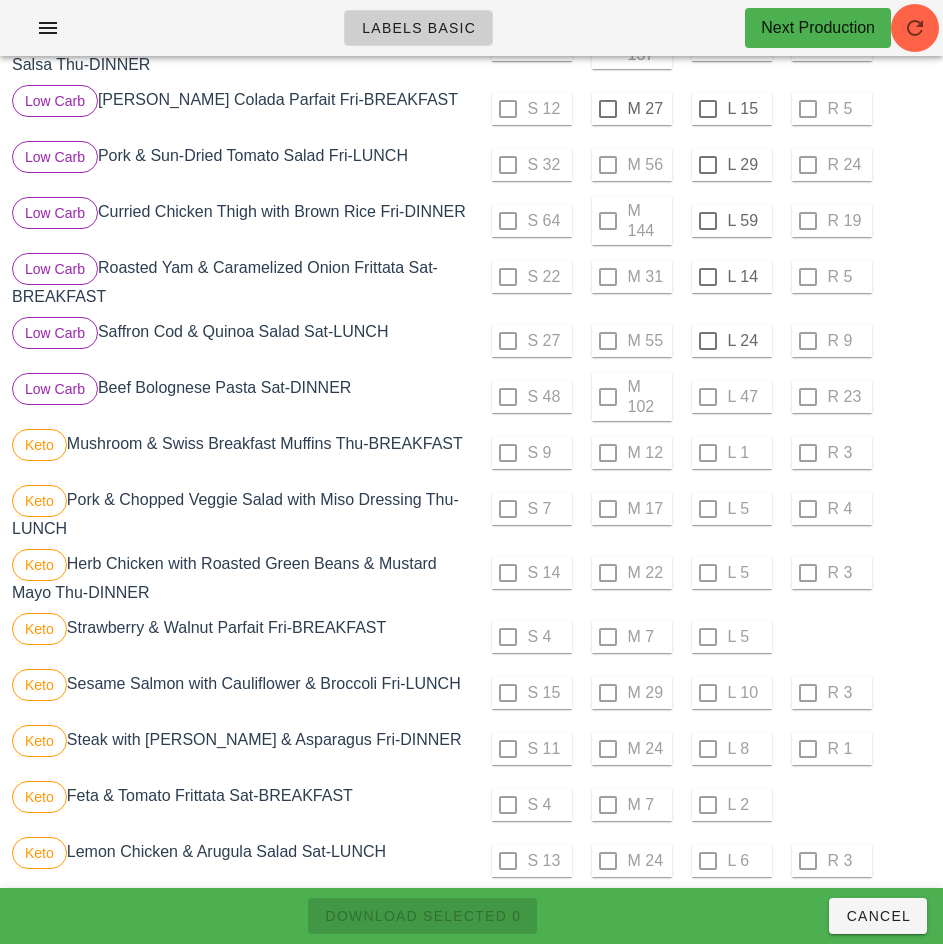 scroll, scrollTop: 862, scrollLeft: 0, axis: vertical 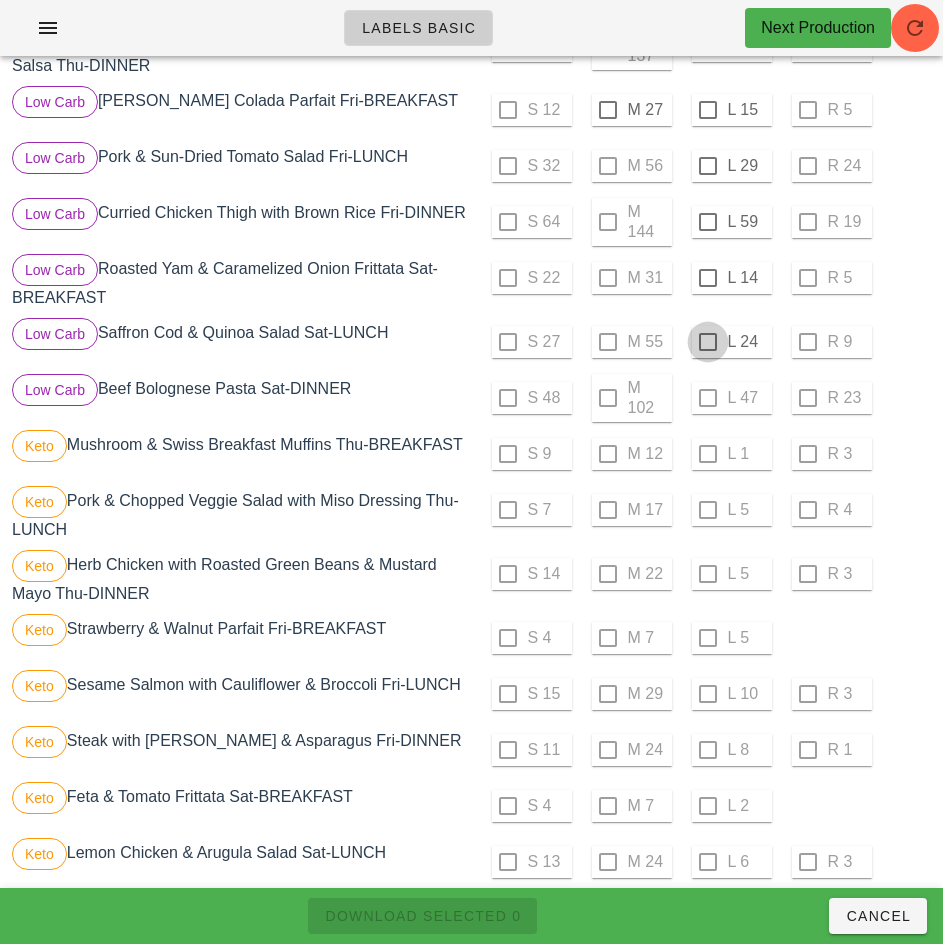 click at bounding box center [708, 342] 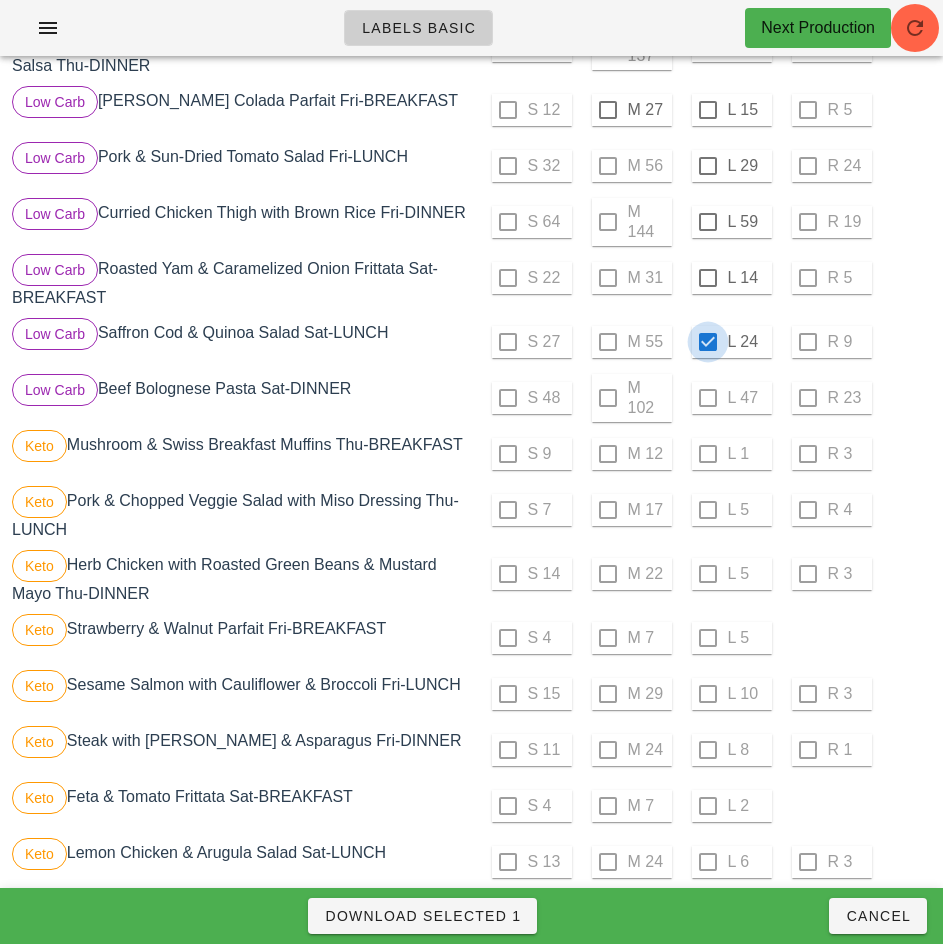 click on "Download Selected 1" at bounding box center [422, 916] 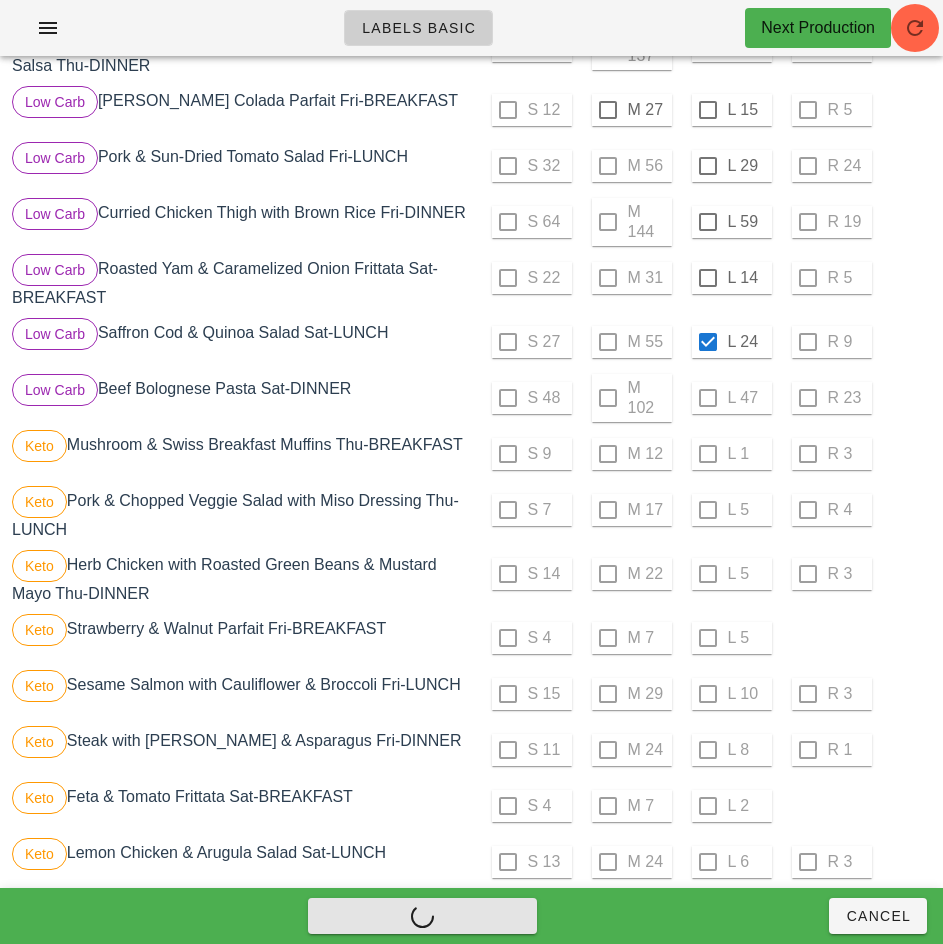 checkbox on "false" 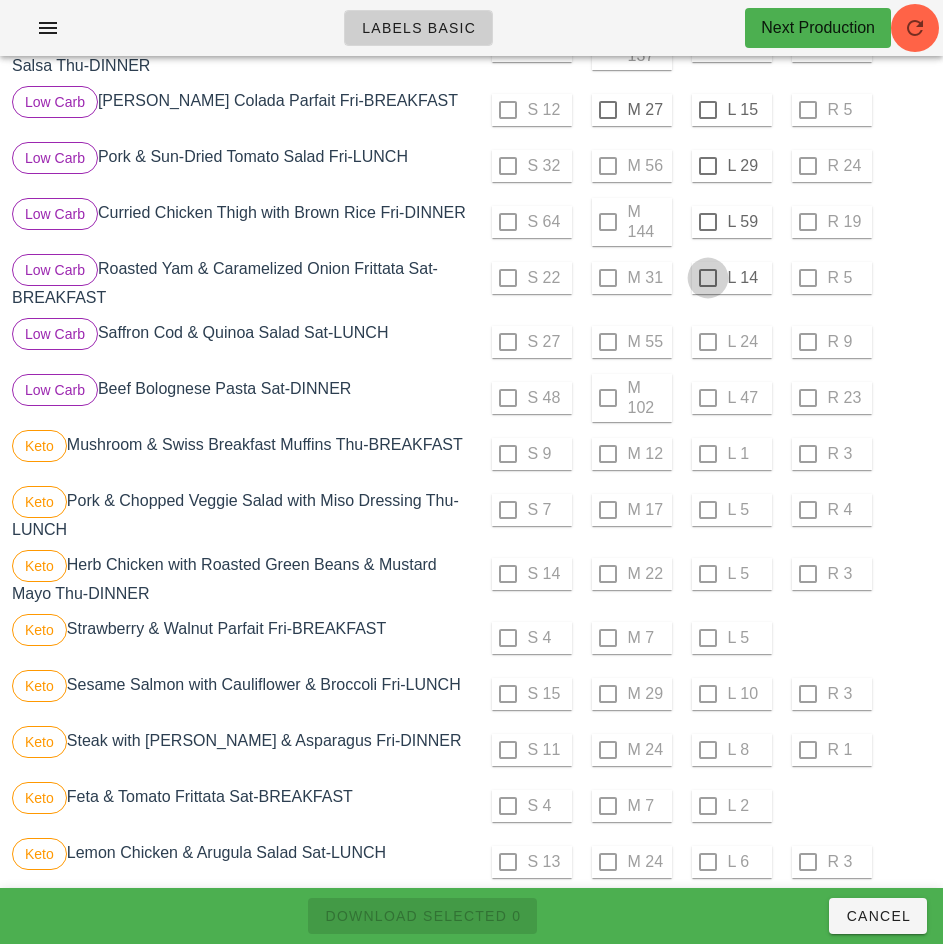 click at bounding box center [708, 278] 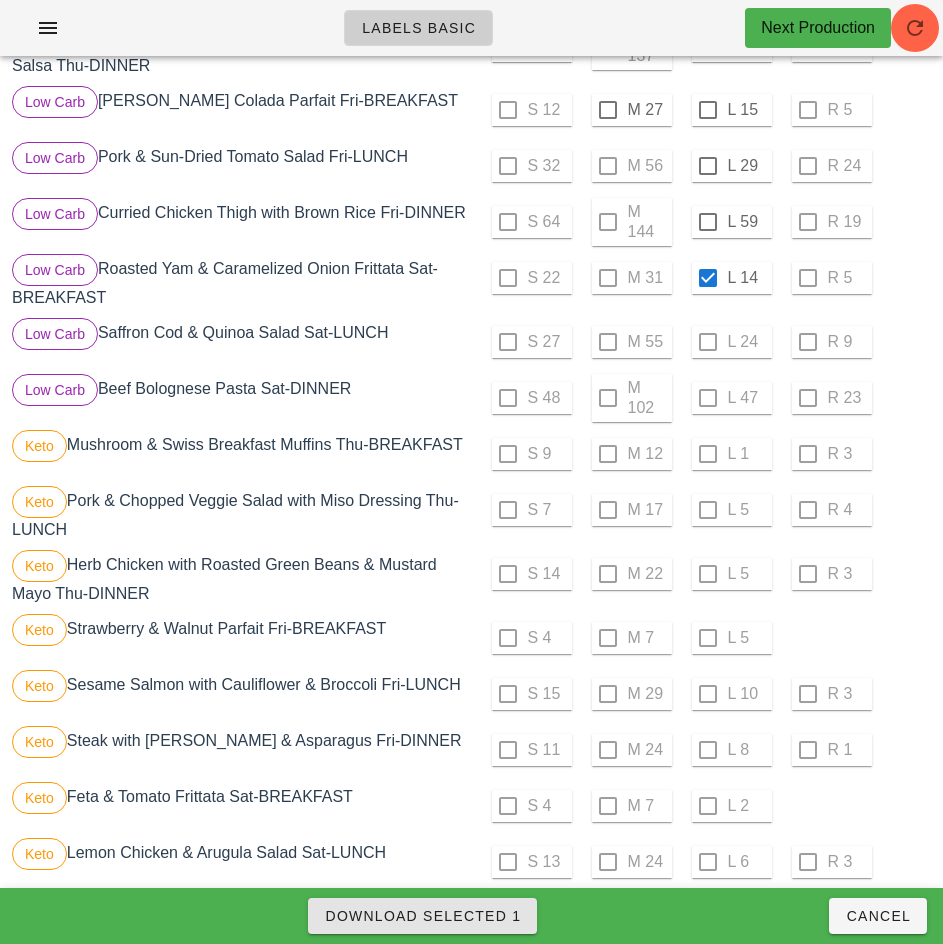 click on "Download Selected 1" at bounding box center (422, 916) 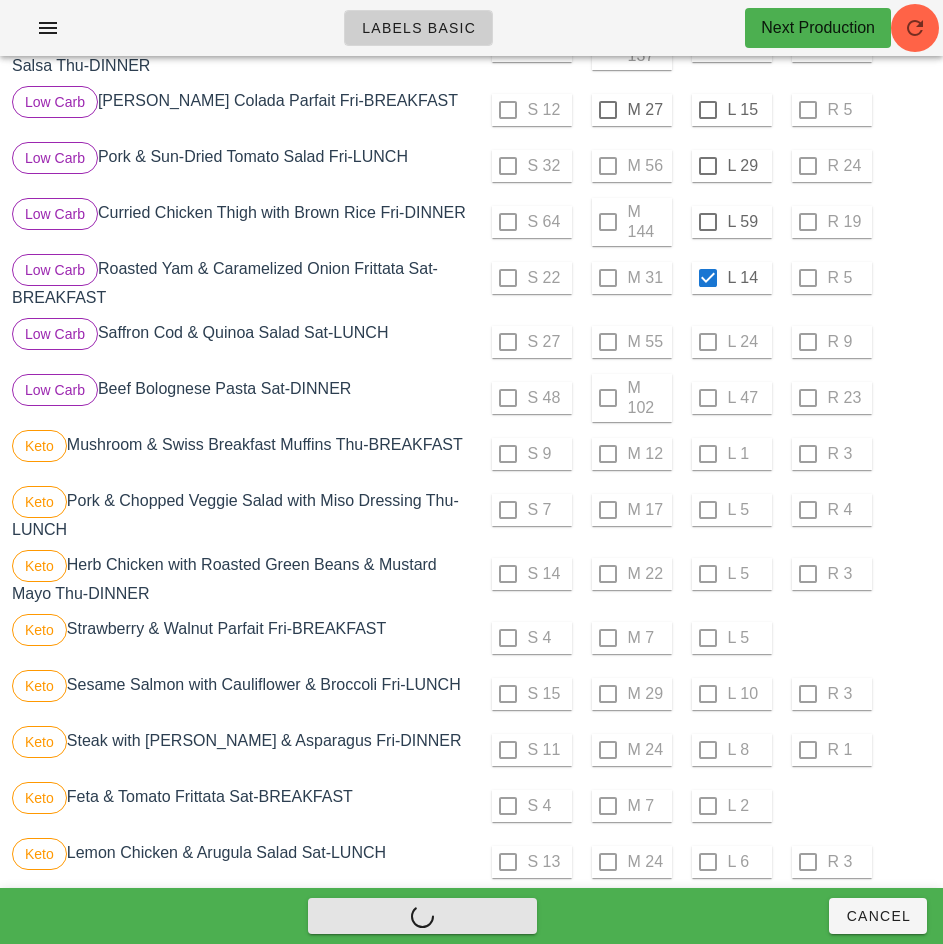 checkbox on "false" 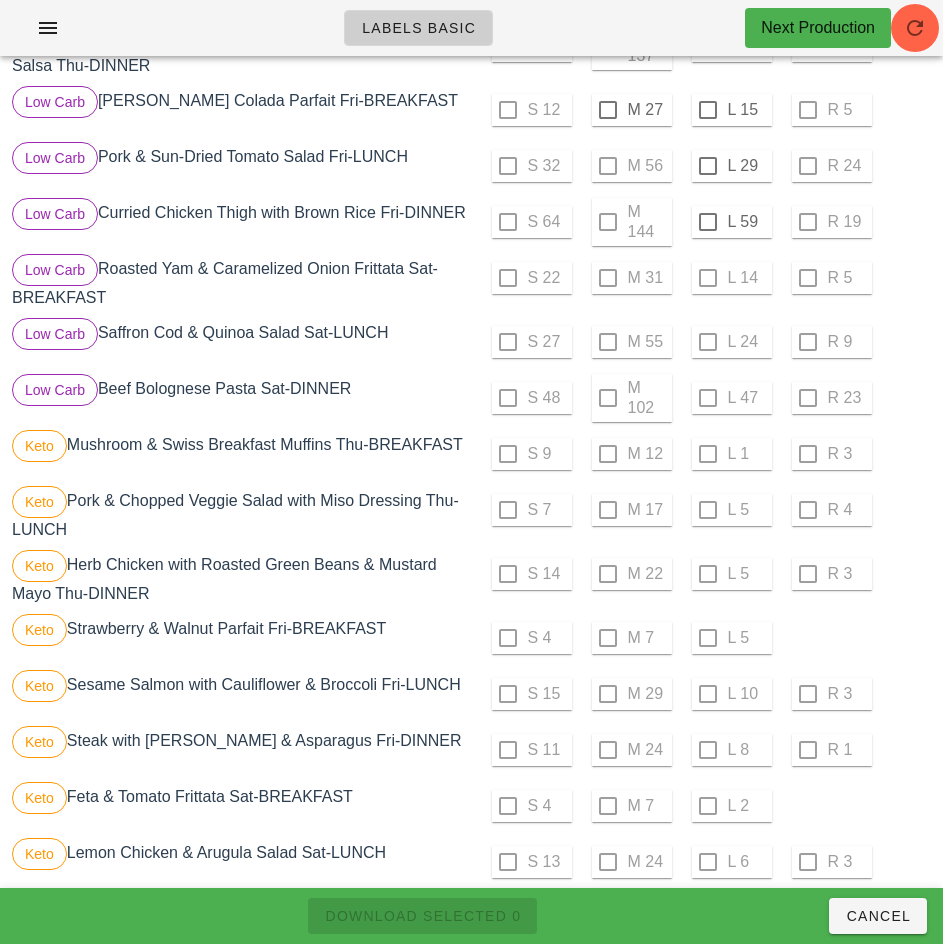 click on "S 22 M 31 L 14 R 5" at bounding box center (704, 278) 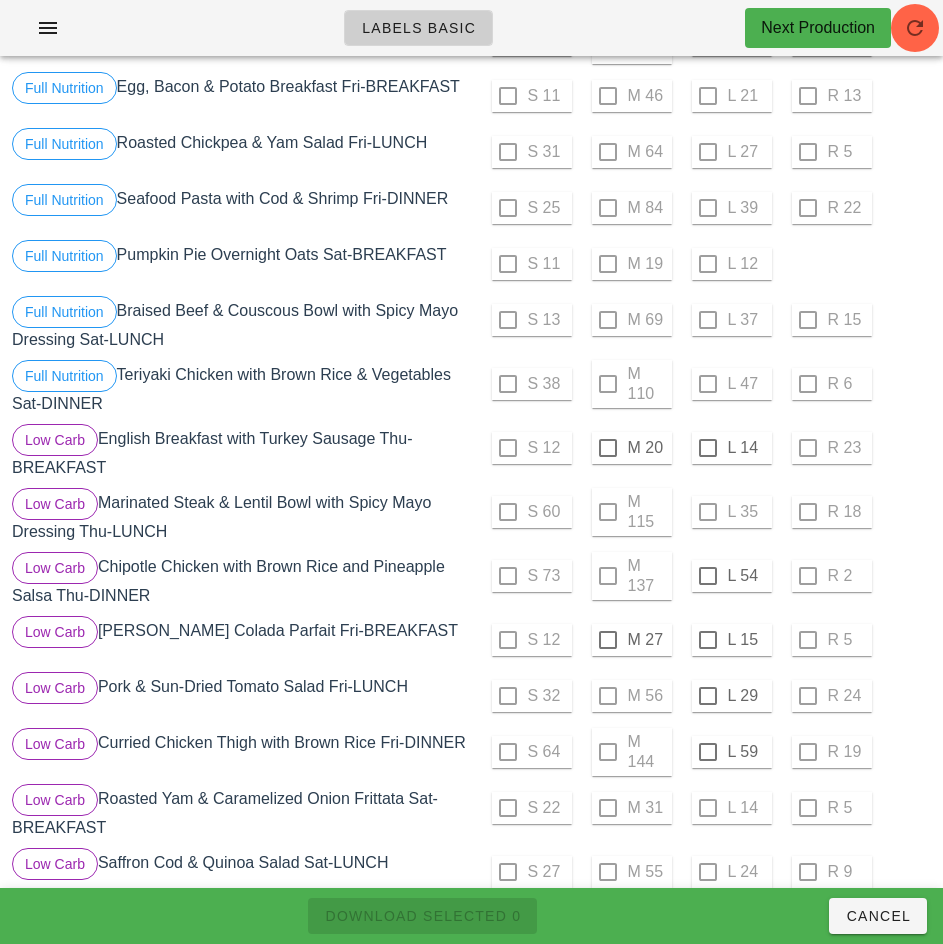 scroll, scrollTop: 0, scrollLeft: 0, axis: both 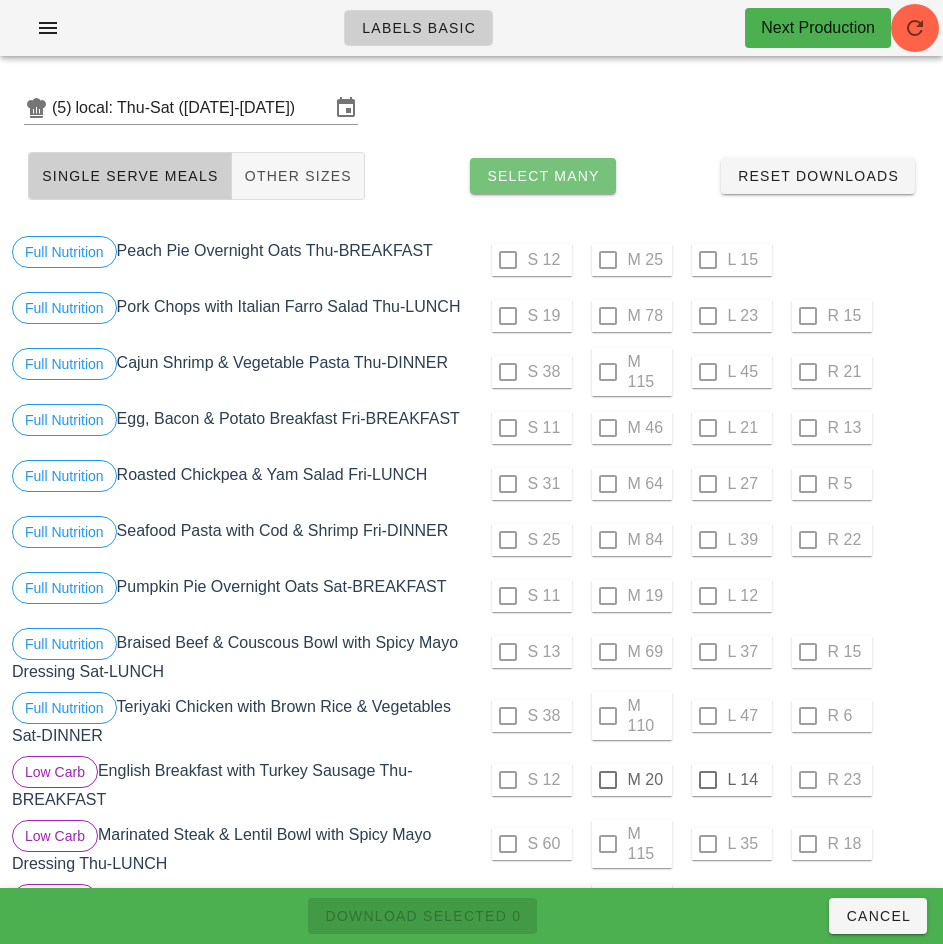 click on "Select Many" at bounding box center (543, 176) 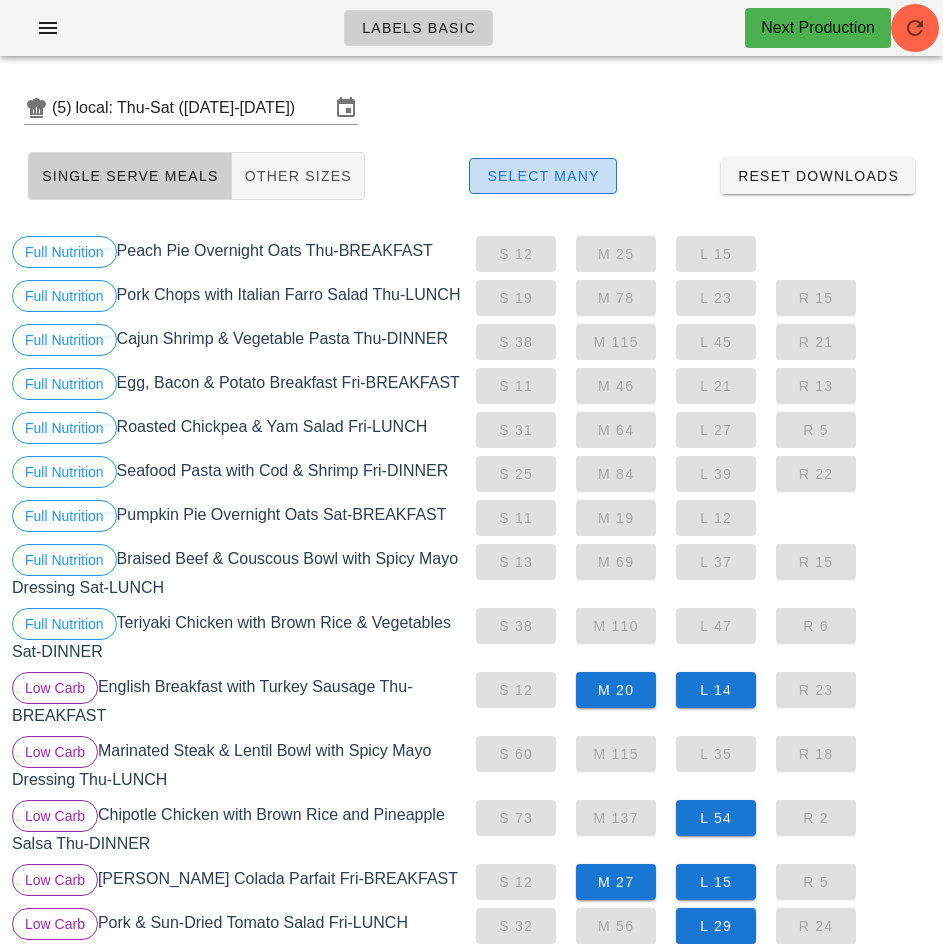 click on "Select Many" at bounding box center (543, 176) 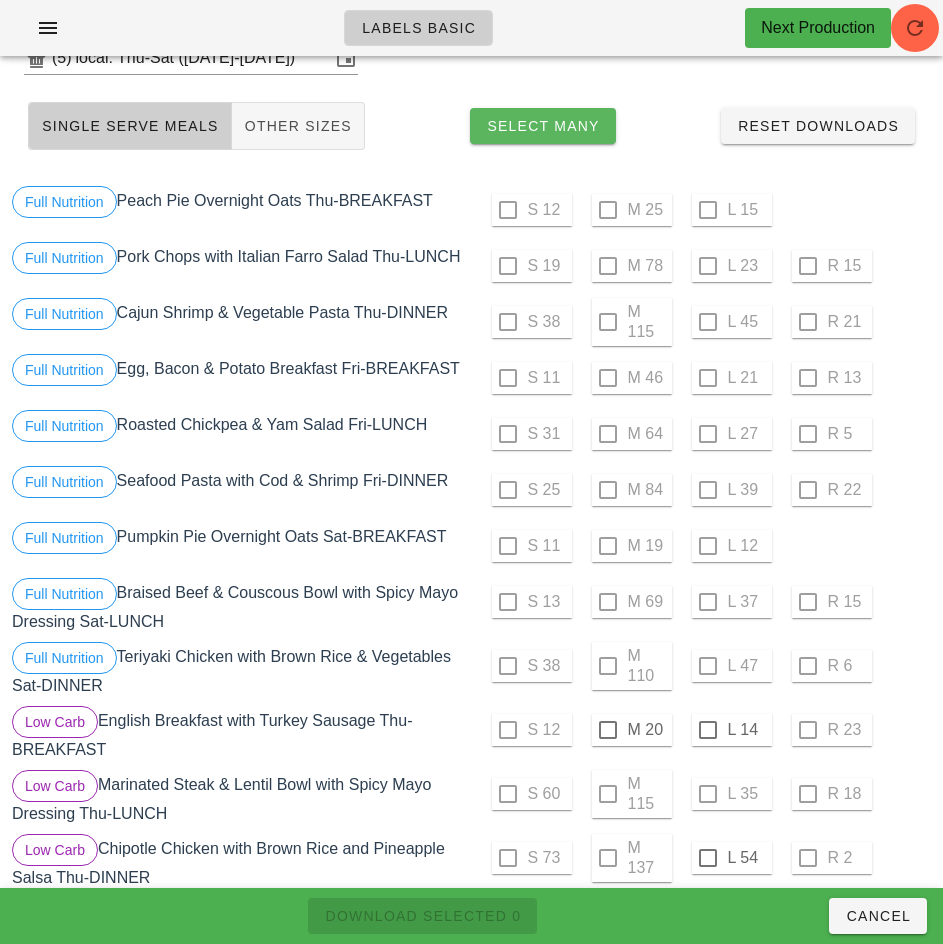 scroll, scrollTop: 0, scrollLeft: 0, axis: both 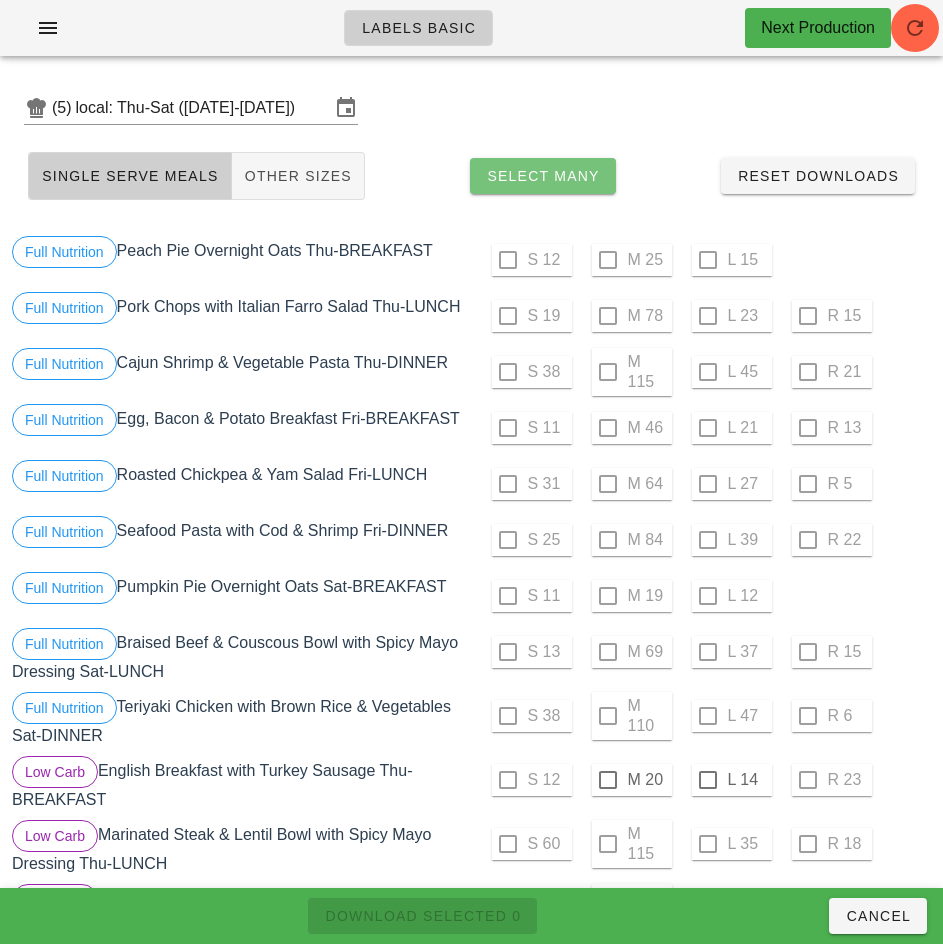 click on "Select Many" at bounding box center (543, 176) 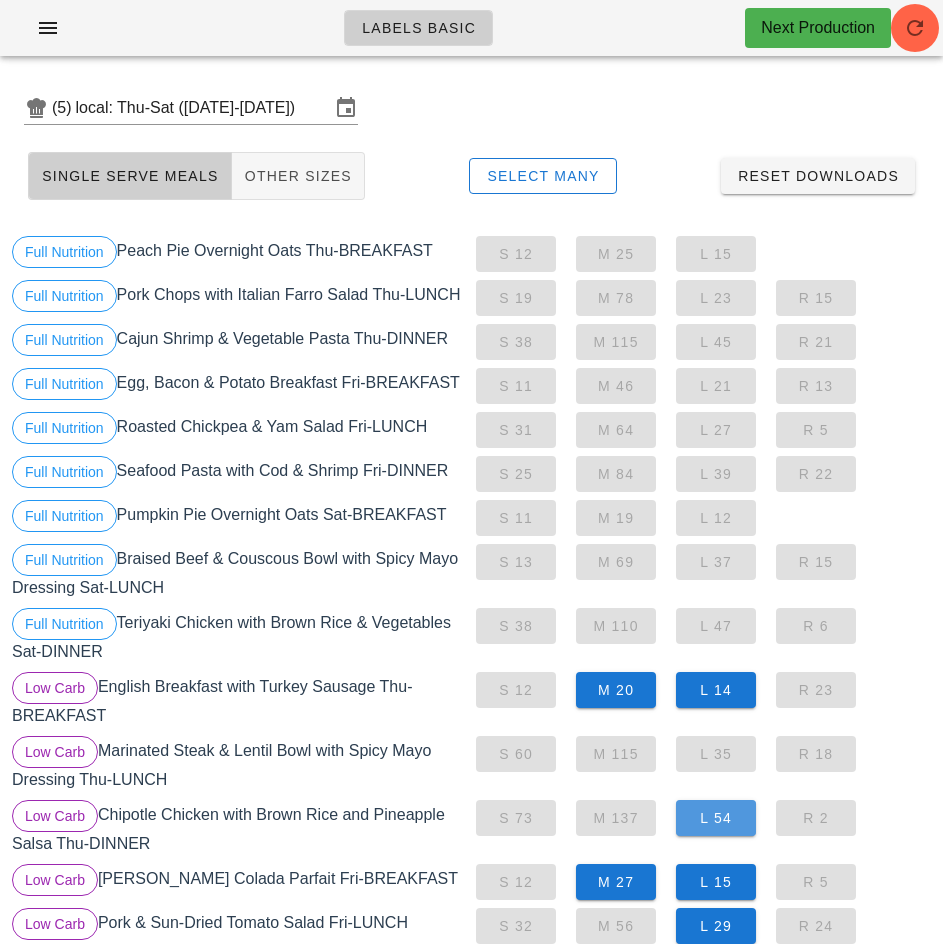 click on "L 54" at bounding box center [716, 818] 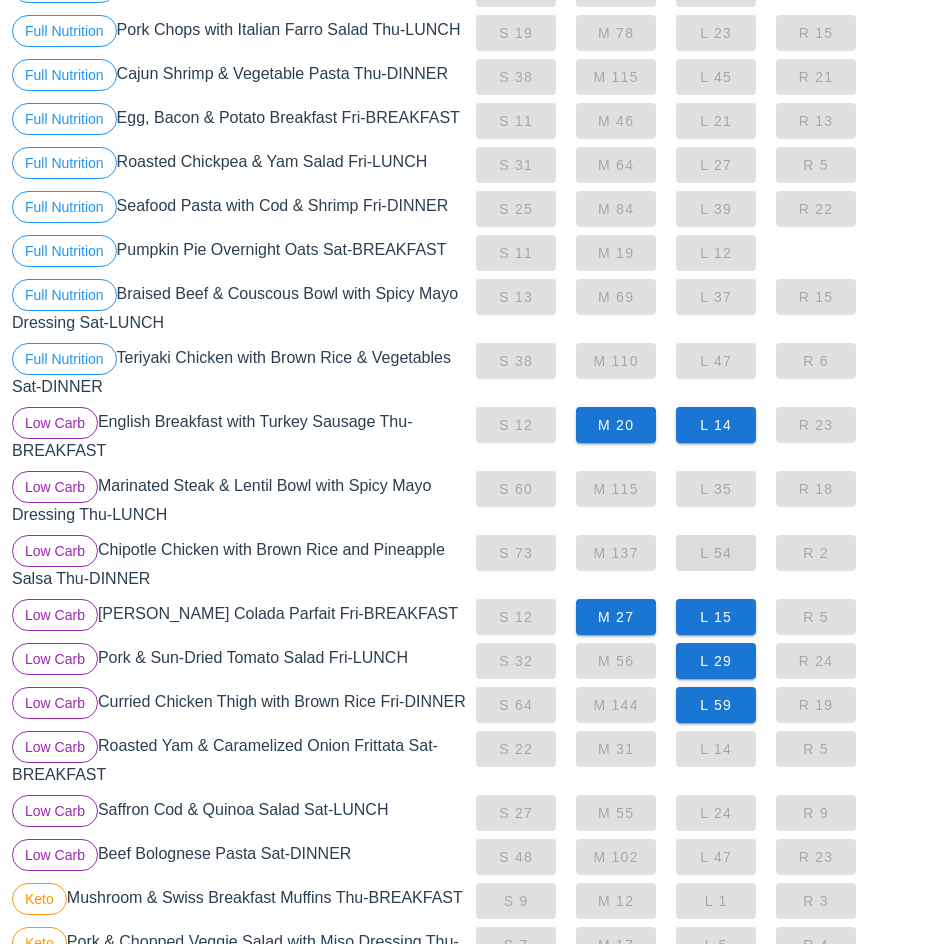 scroll, scrollTop: 266, scrollLeft: 0, axis: vertical 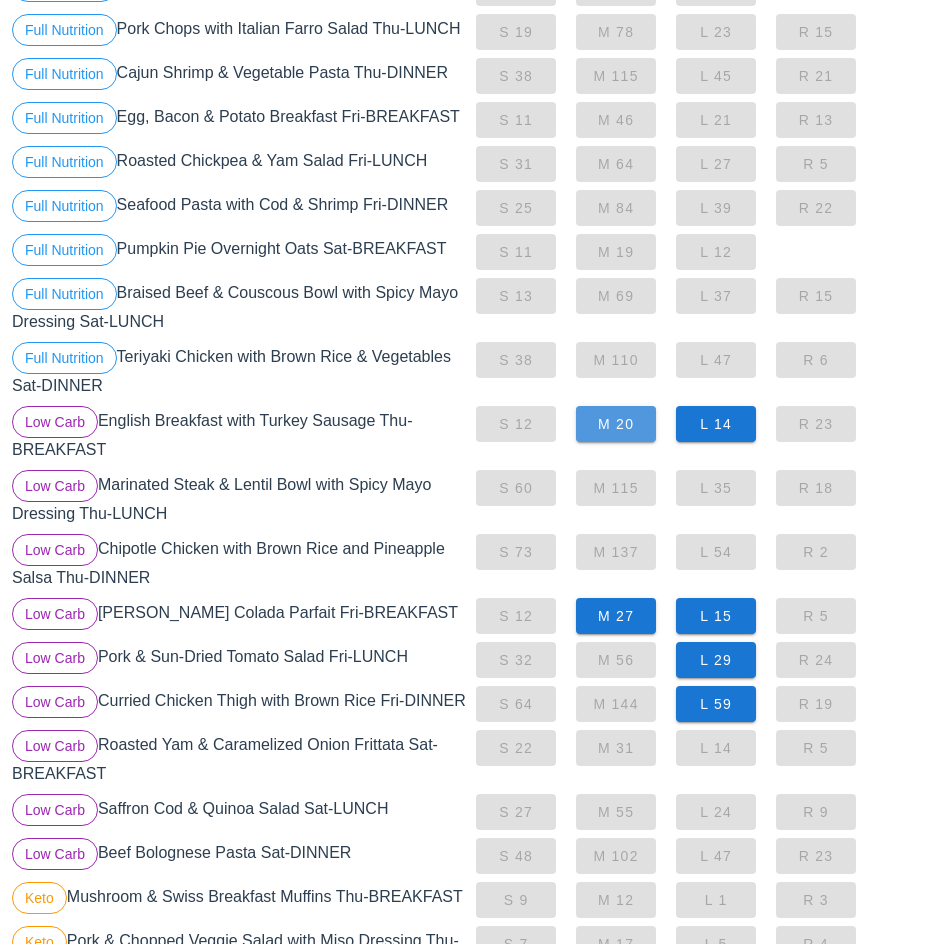 click on "M 20" at bounding box center (616, 424) 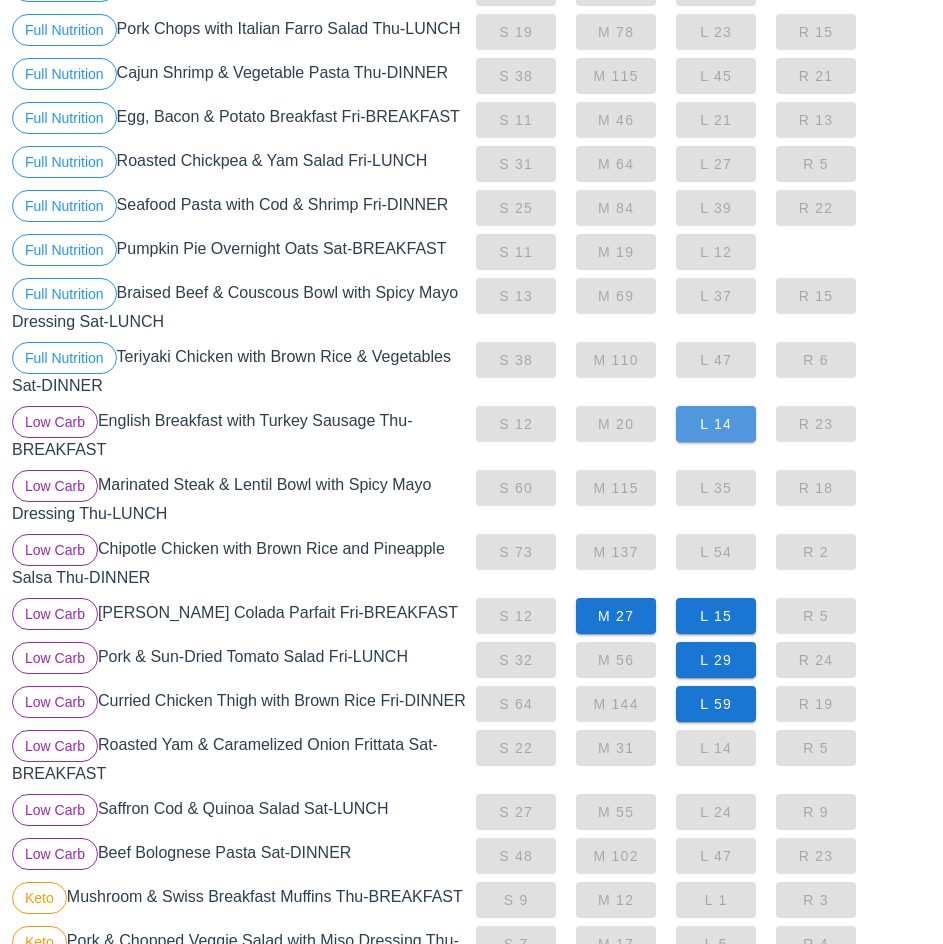 click on "L 14" at bounding box center (716, 424) 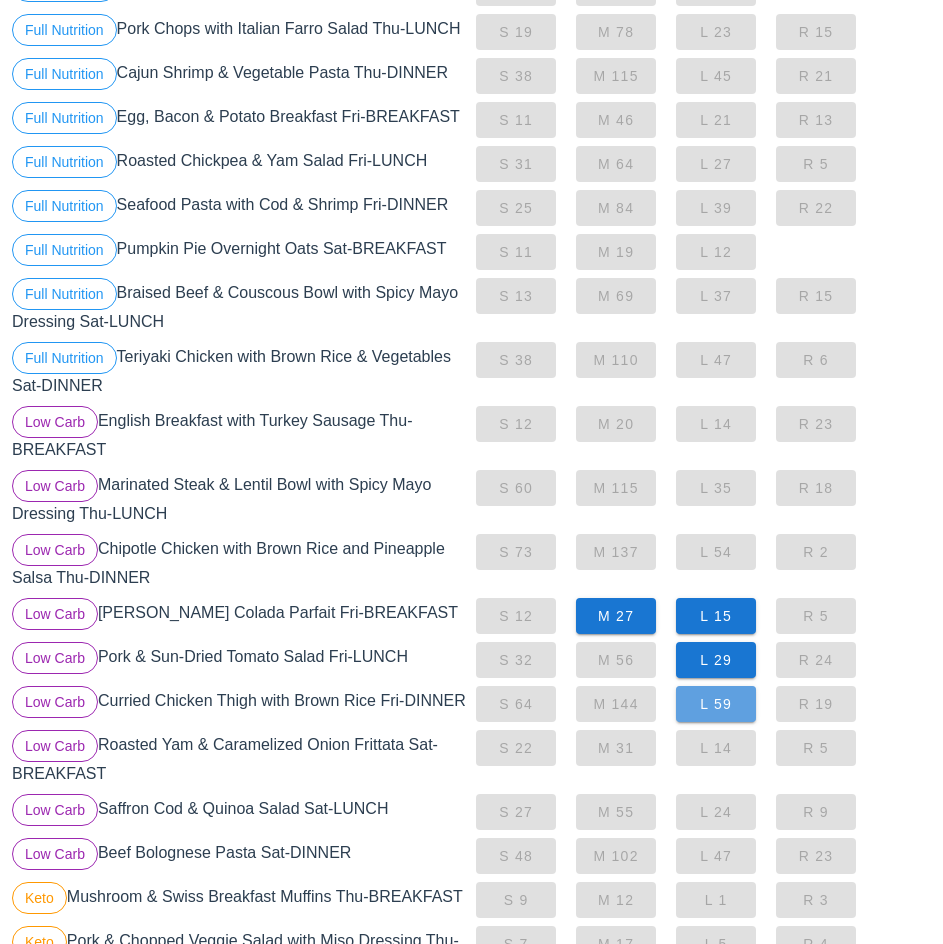 click on "L 59" at bounding box center (716, 704) 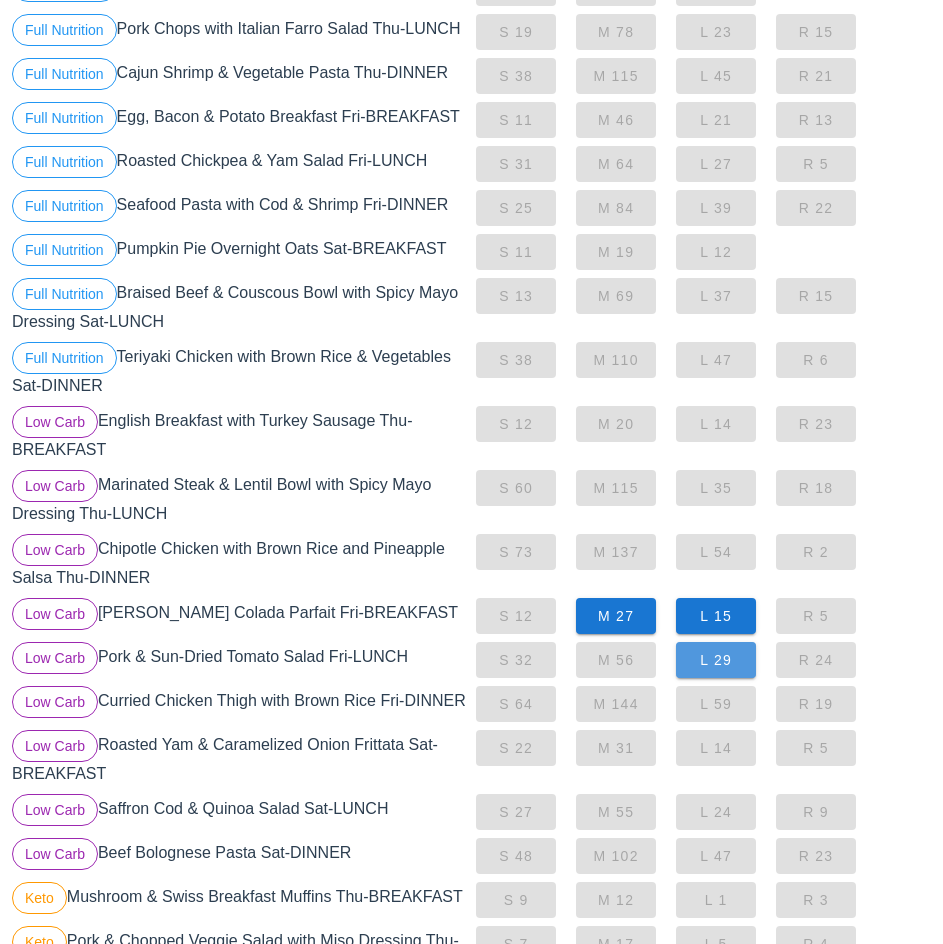 click on "L 29" at bounding box center (716, 660) 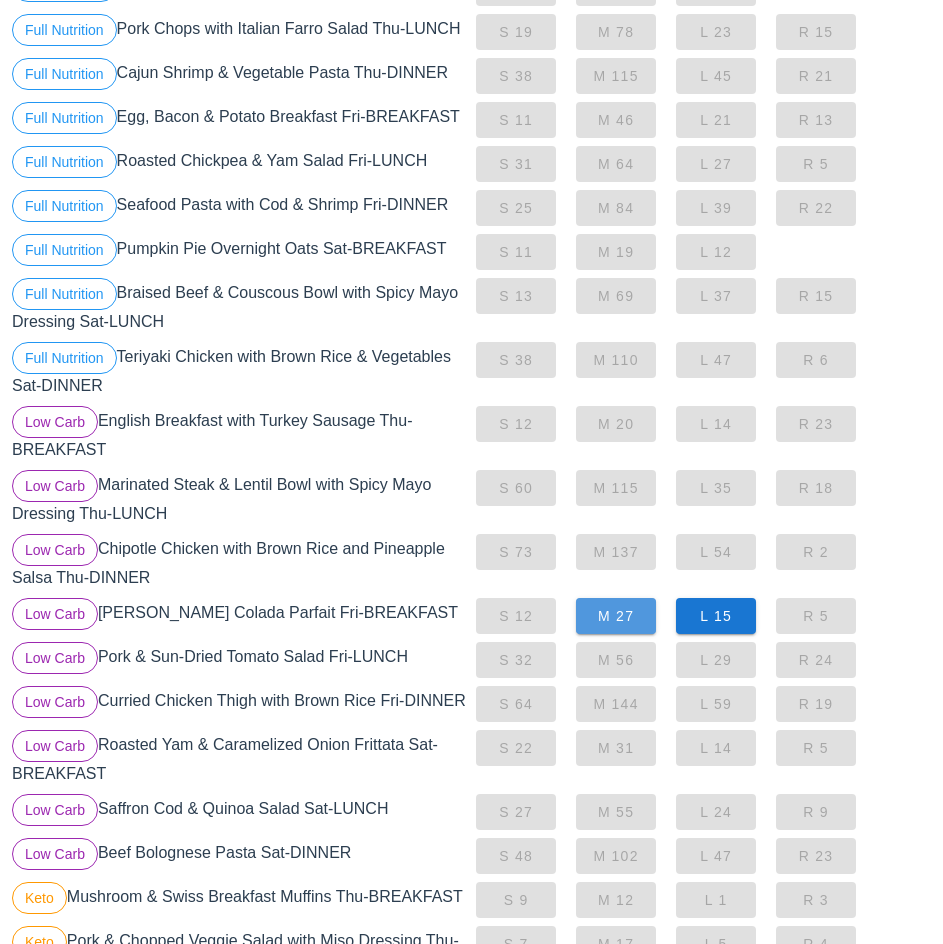 click on "M 27" at bounding box center [616, 616] 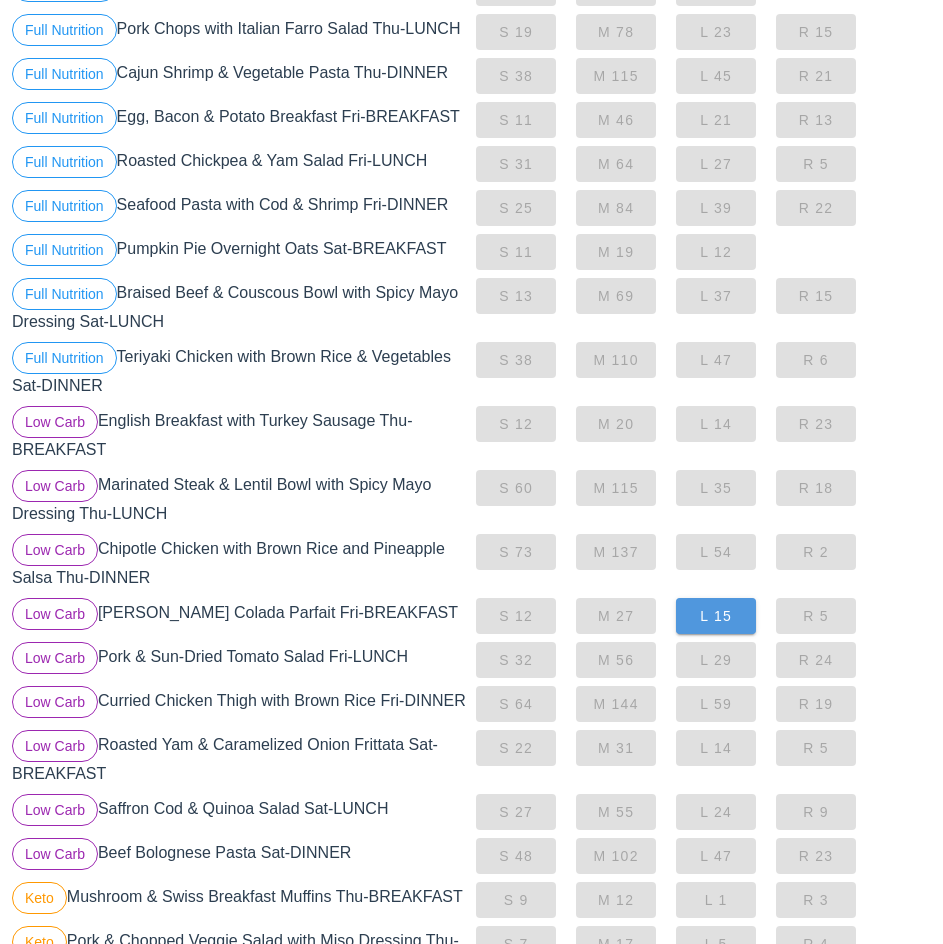 click on "L 15" at bounding box center (716, 616) 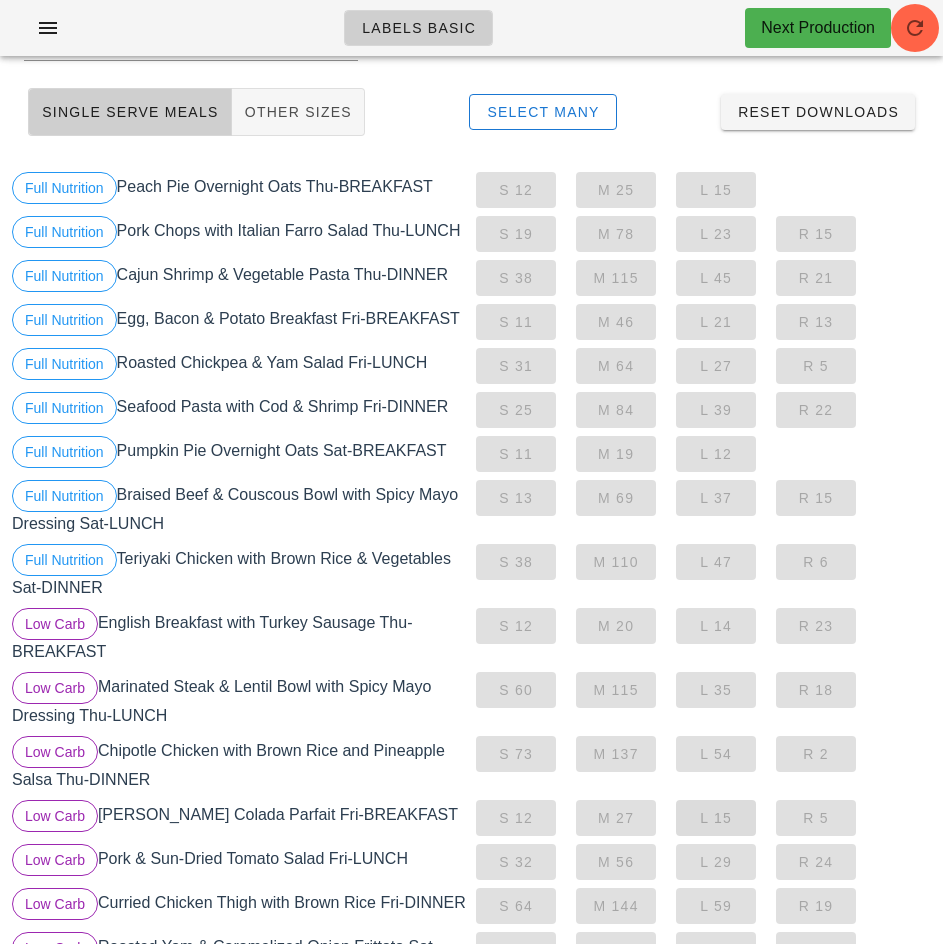 scroll, scrollTop: 0, scrollLeft: 0, axis: both 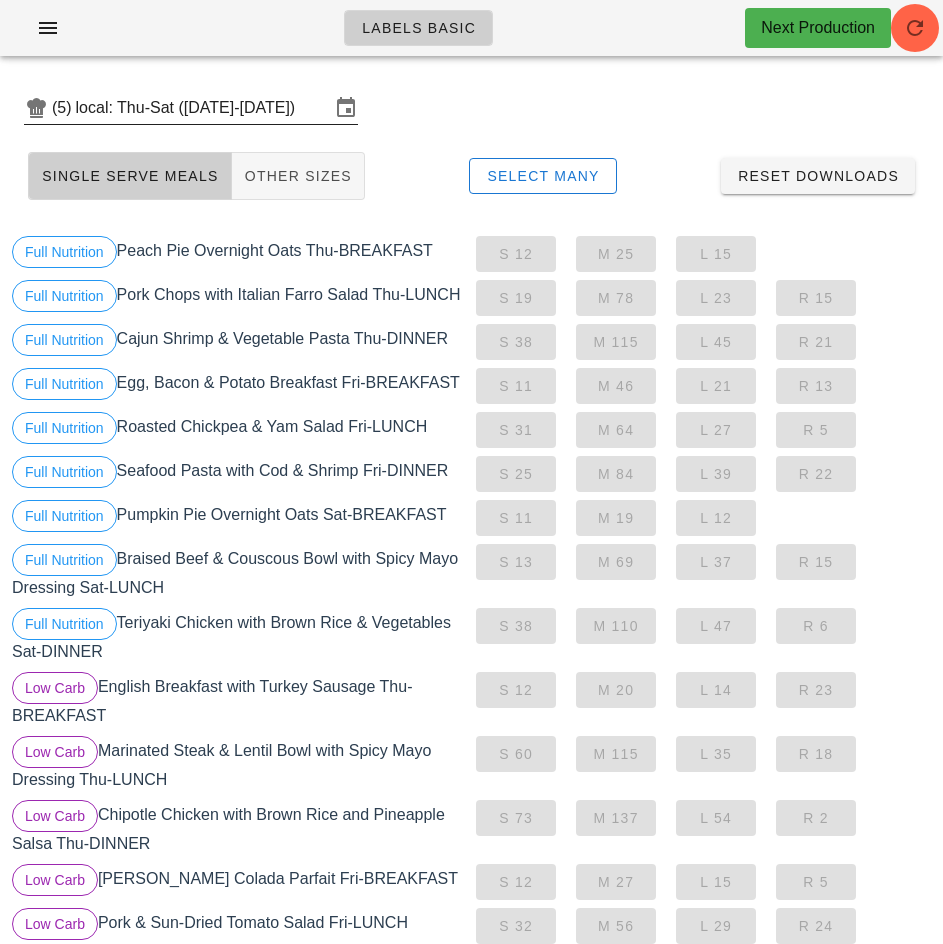 click on "local: Thu-Sat ([DATE]-[DATE])" at bounding box center [203, 108] 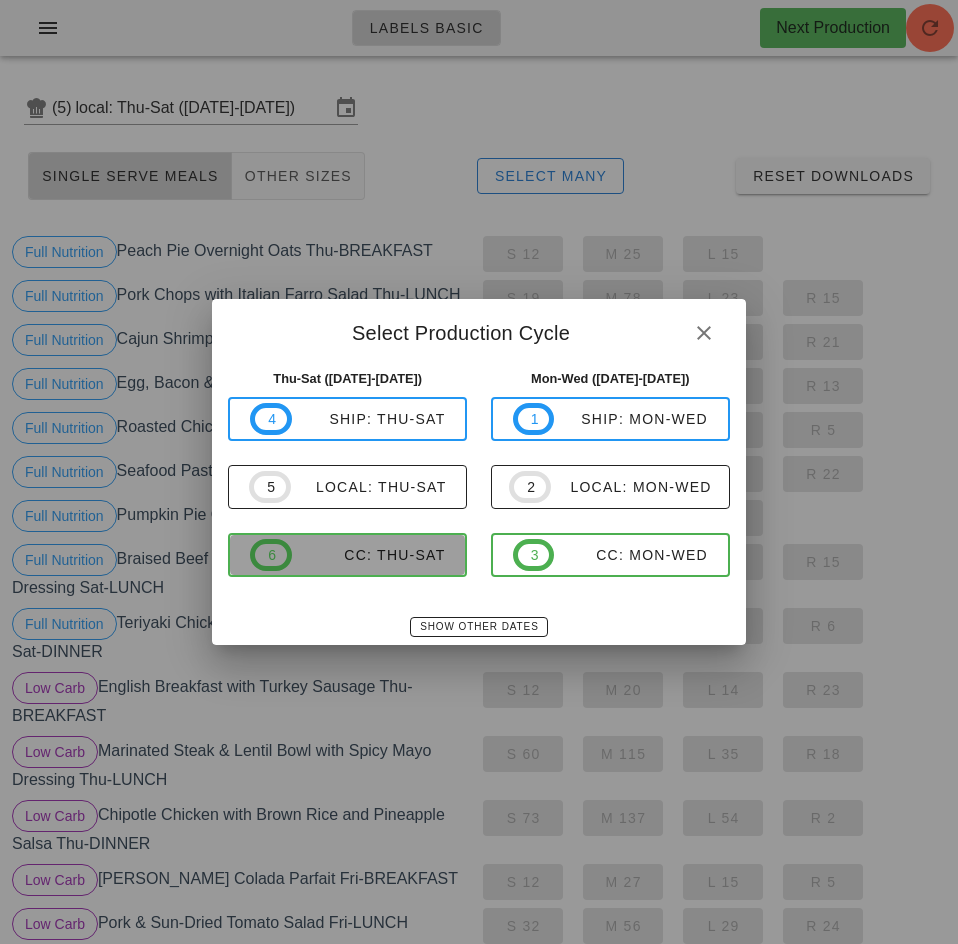 click on "CC: Thu-Sat" at bounding box center (369, 555) 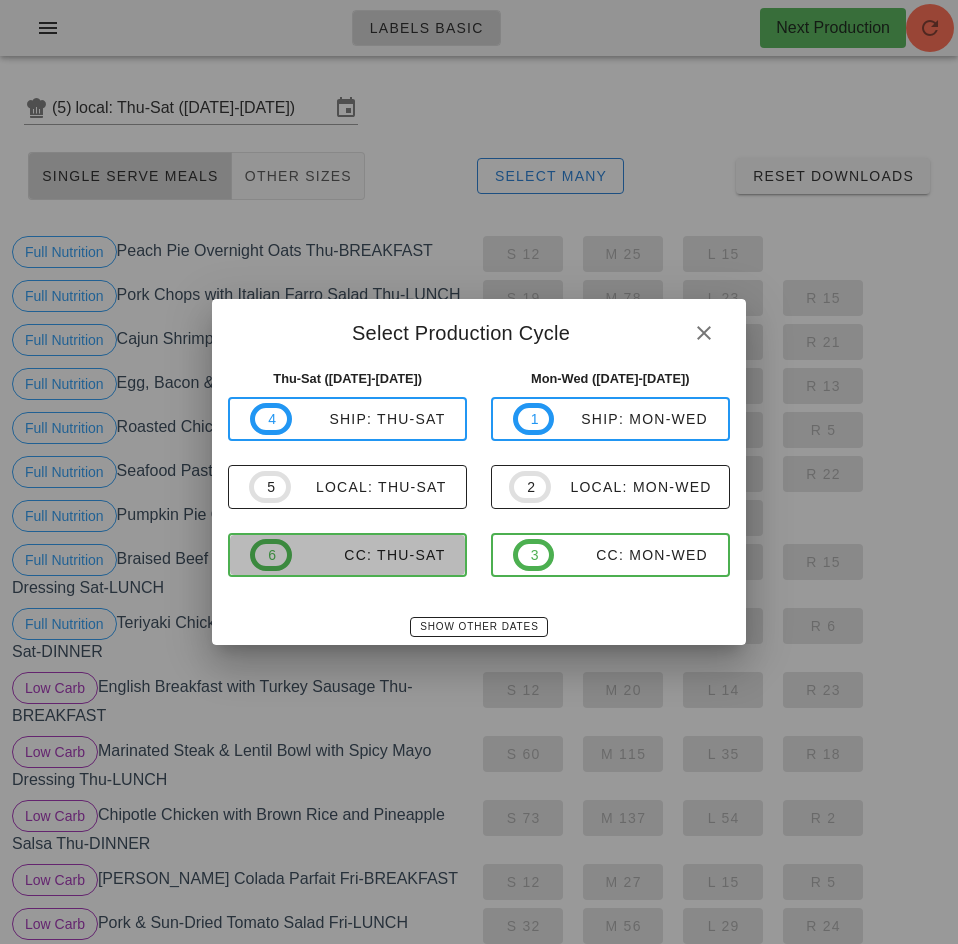 type on "CC: Thu-Sat ([DATE]-[DATE])" 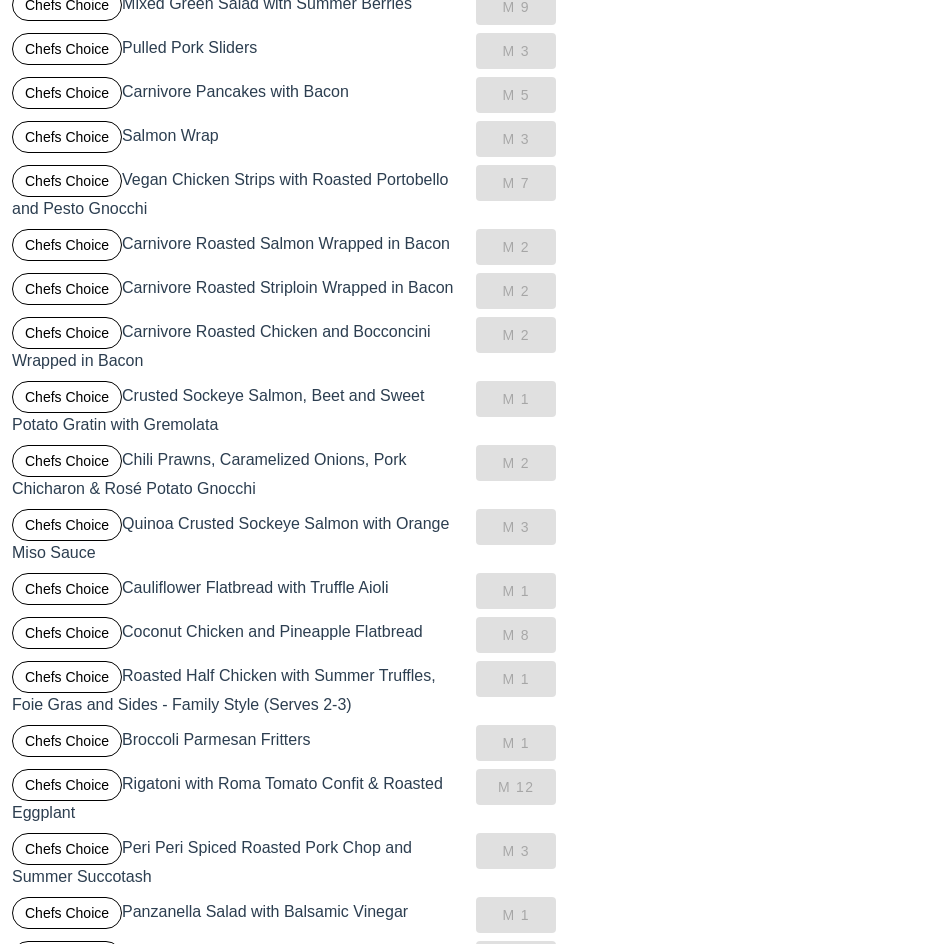 scroll, scrollTop: 1112, scrollLeft: 0, axis: vertical 